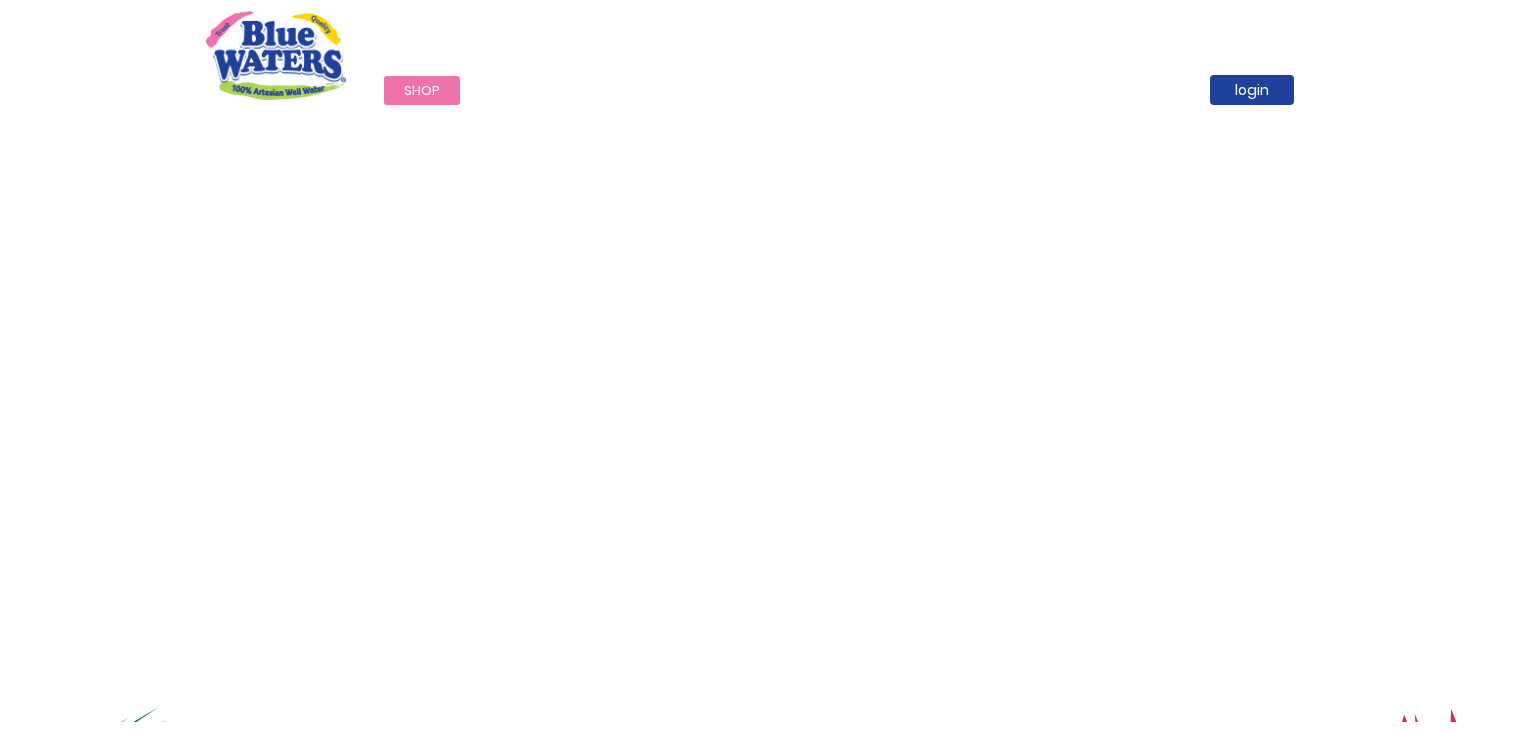 scroll, scrollTop: 0, scrollLeft: 0, axis: both 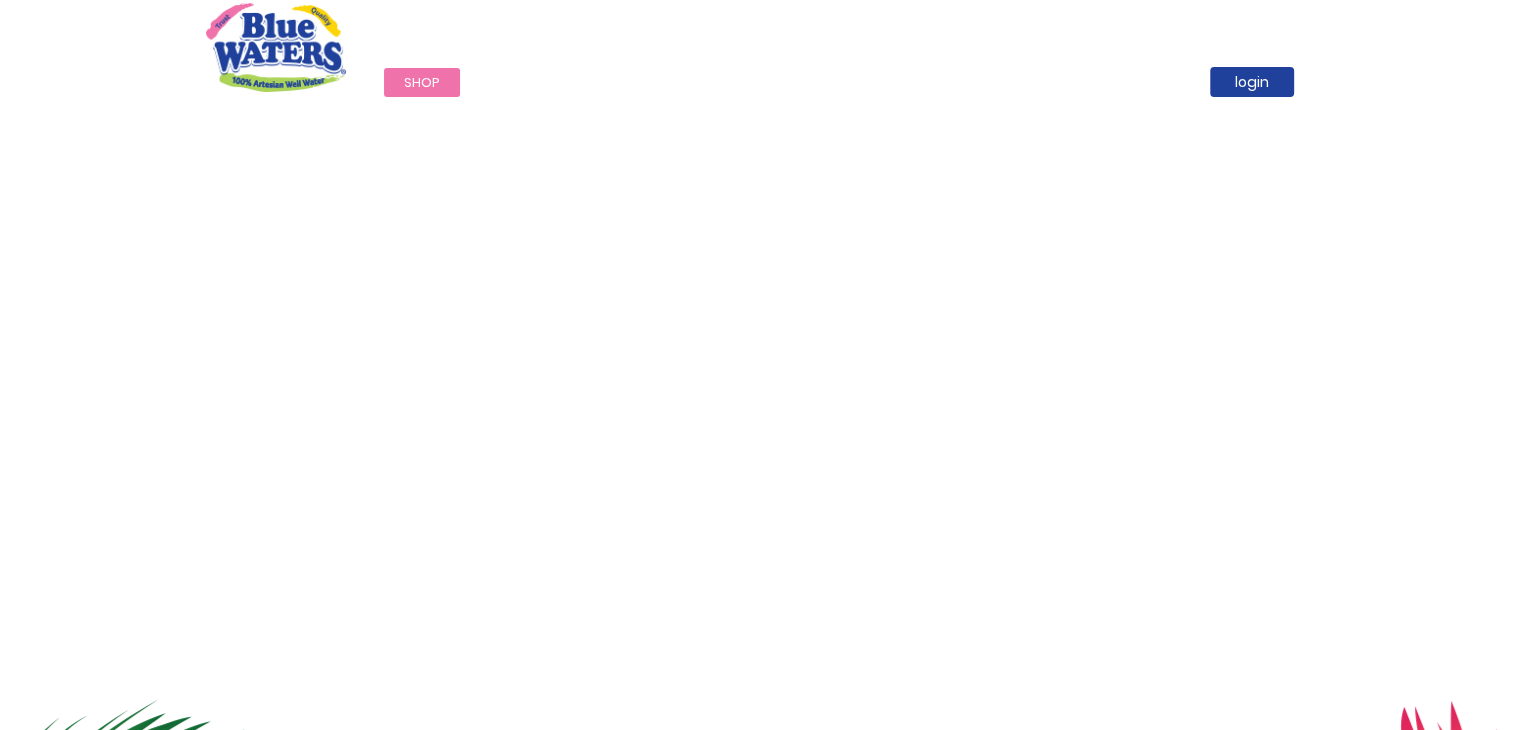 click on "Shop" at bounding box center [422, 82] 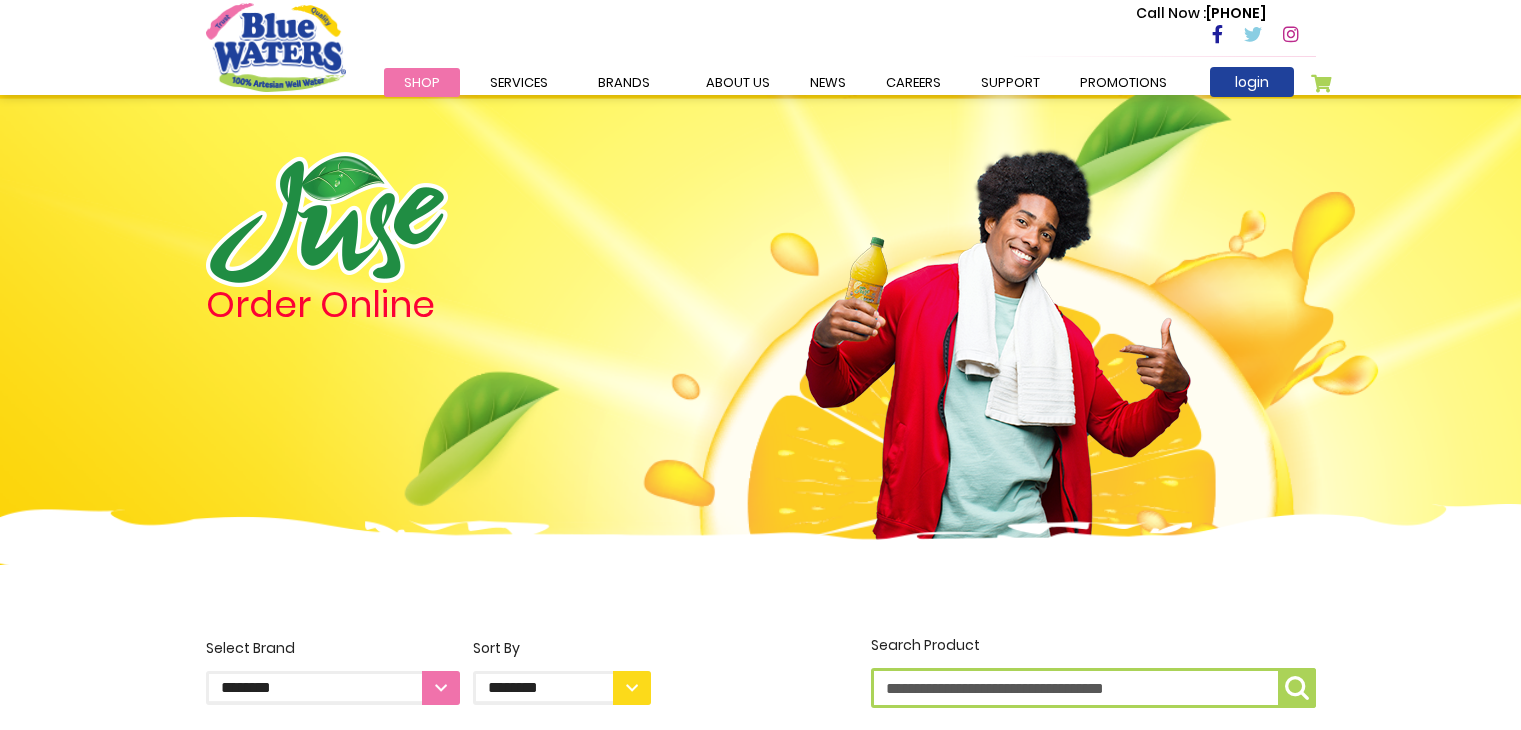 scroll, scrollTop: 0, scrollLeft: 0, axis: both 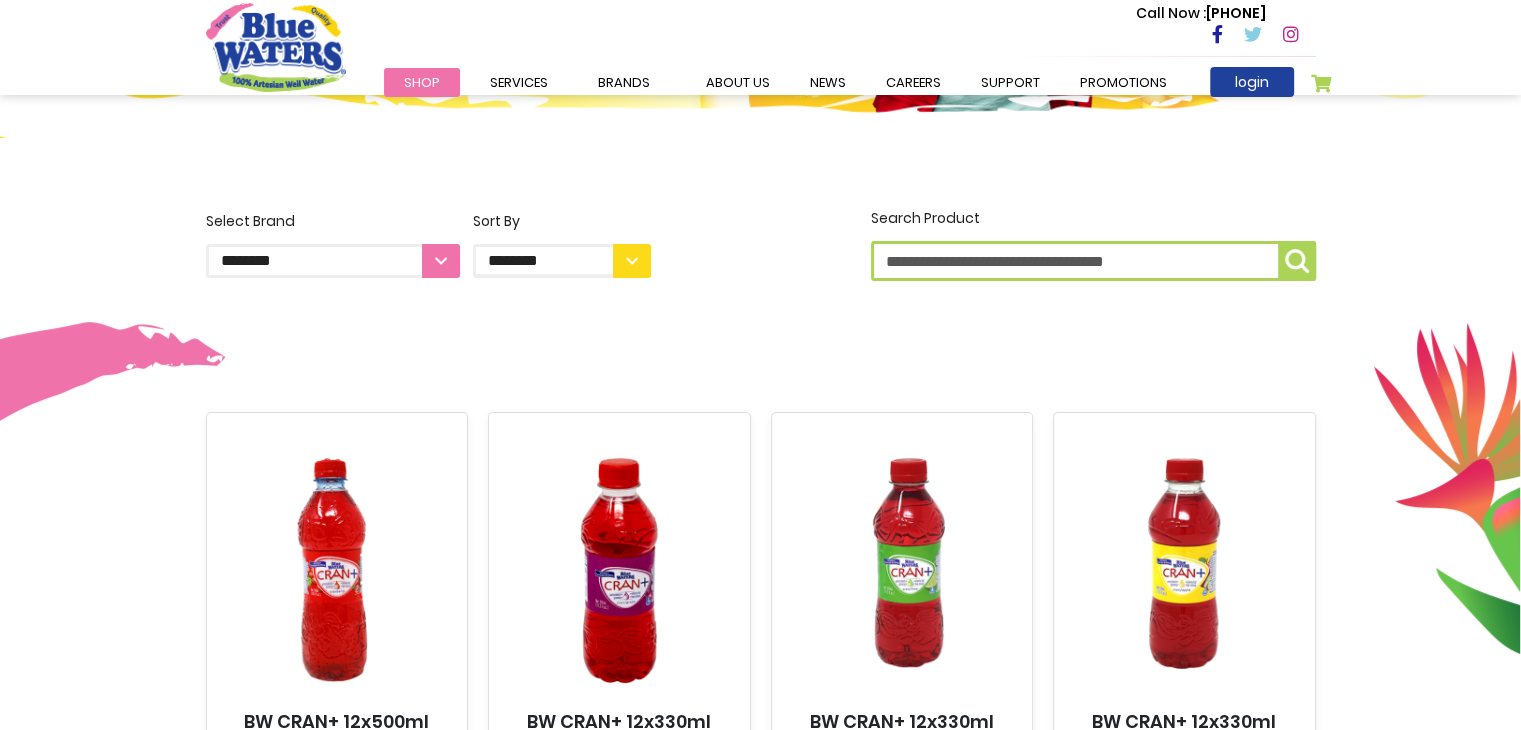 click on "**********" at bounding box center [333, 261] 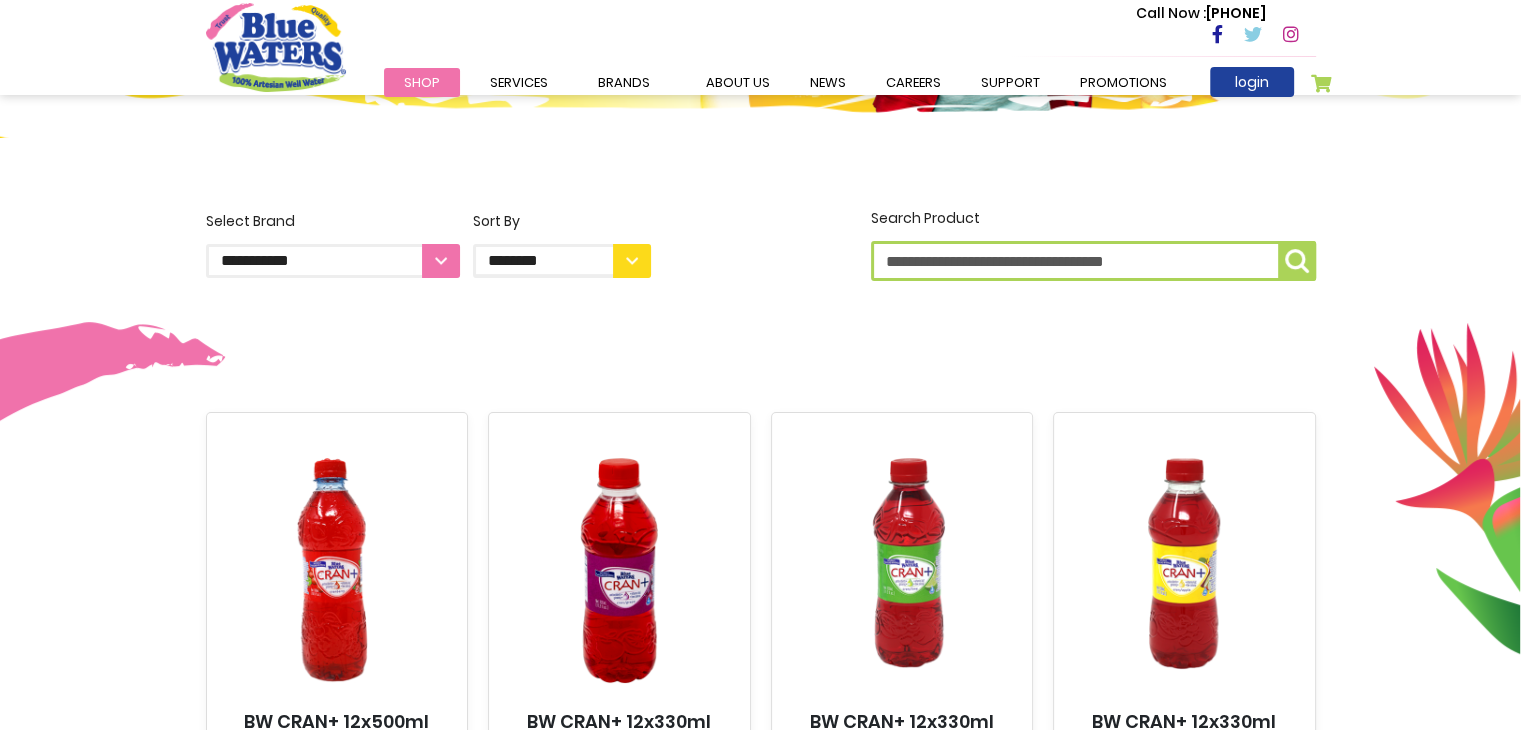 click on "**********" at bounding box center [333, 261] 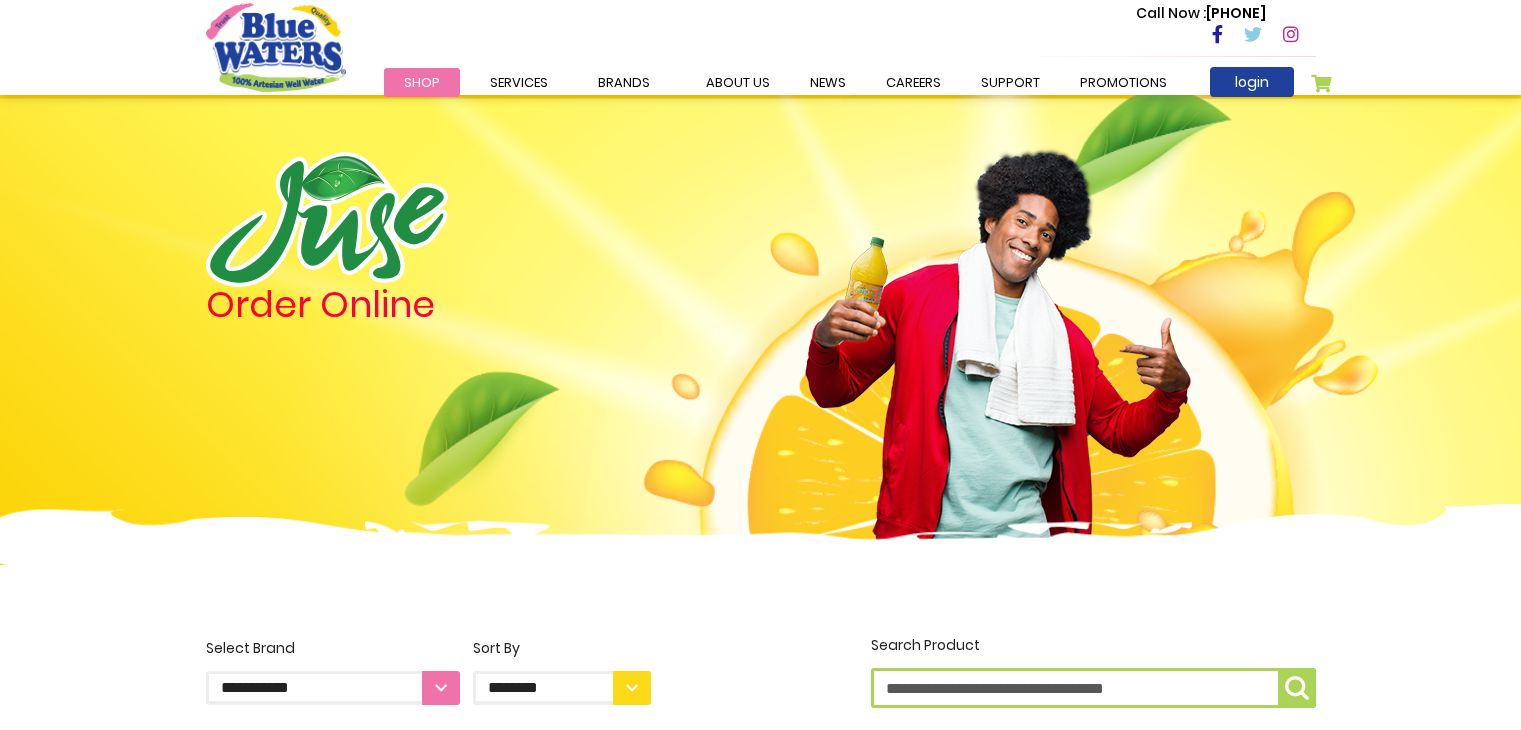 scroll, scrollTop: 0, scrollLeft: 0, axis: both 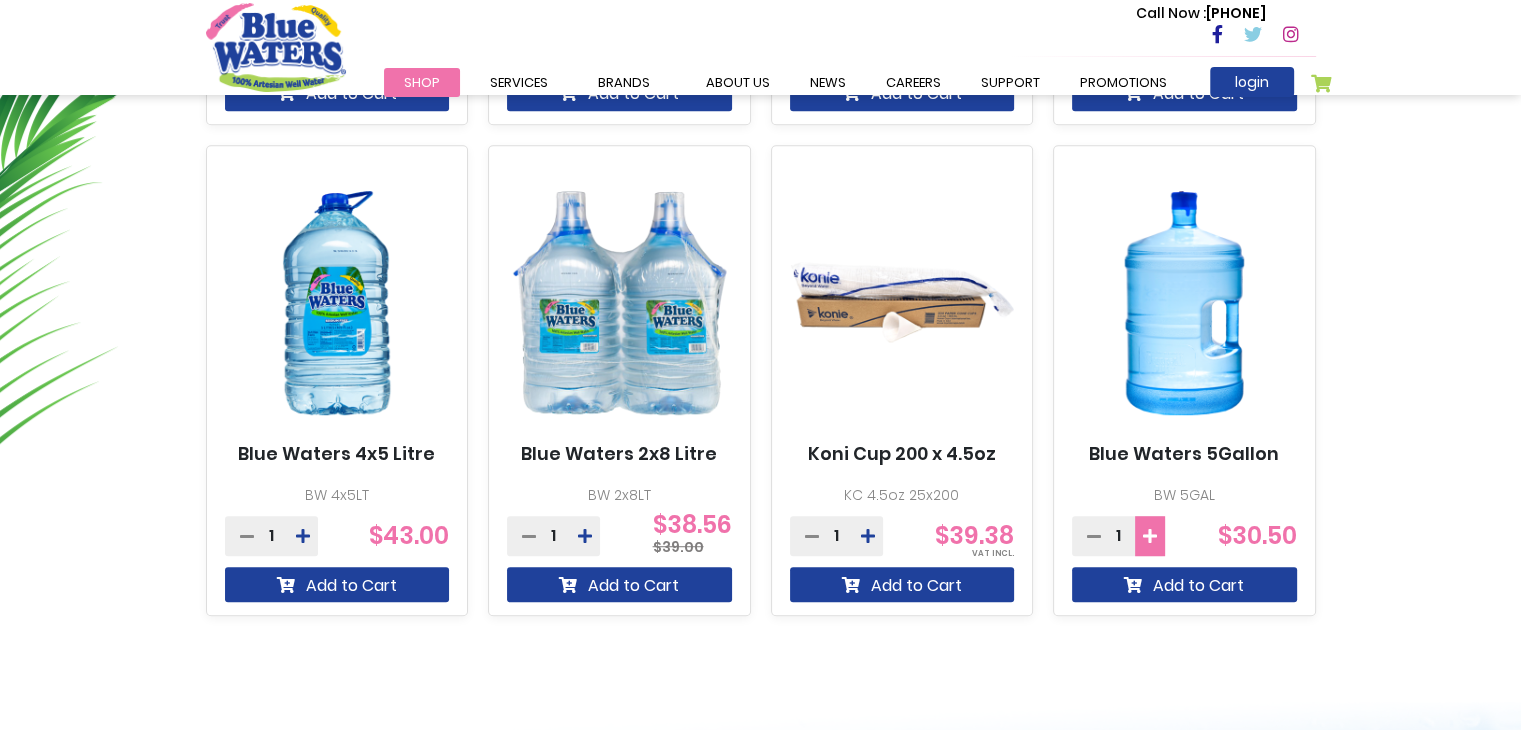 click at bounding box center [303, 45] 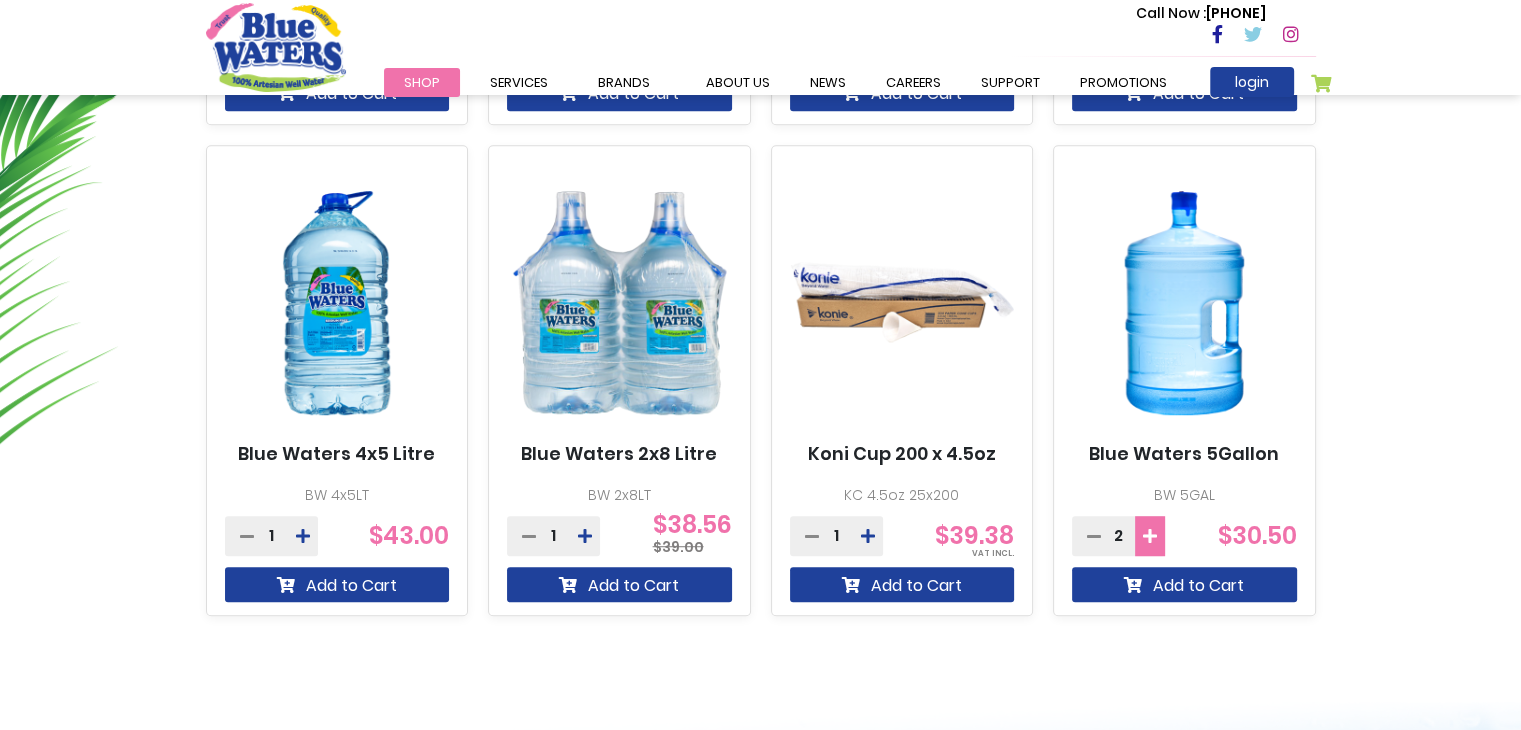 click at bounding box center [303, 45] 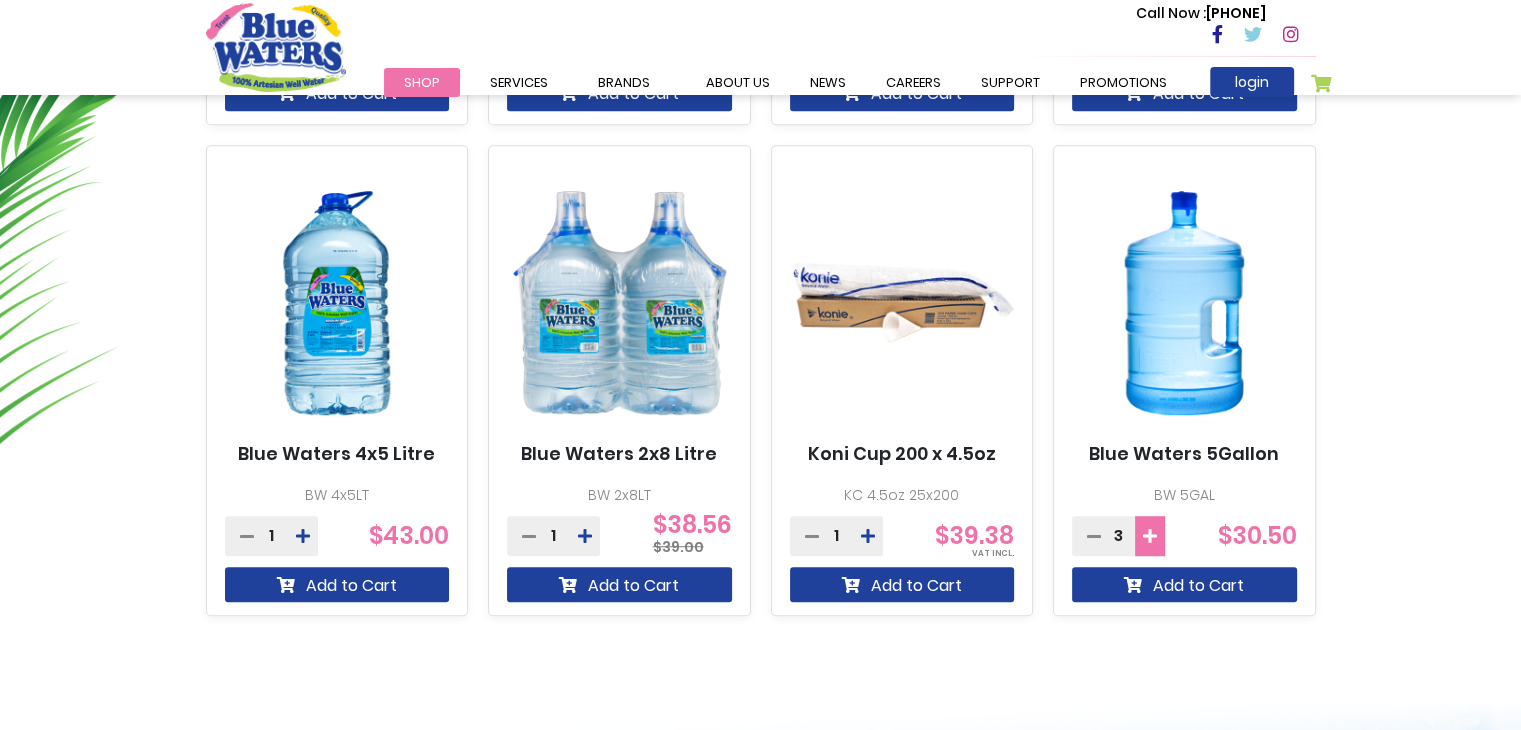 click at bounding box center (303, 45) 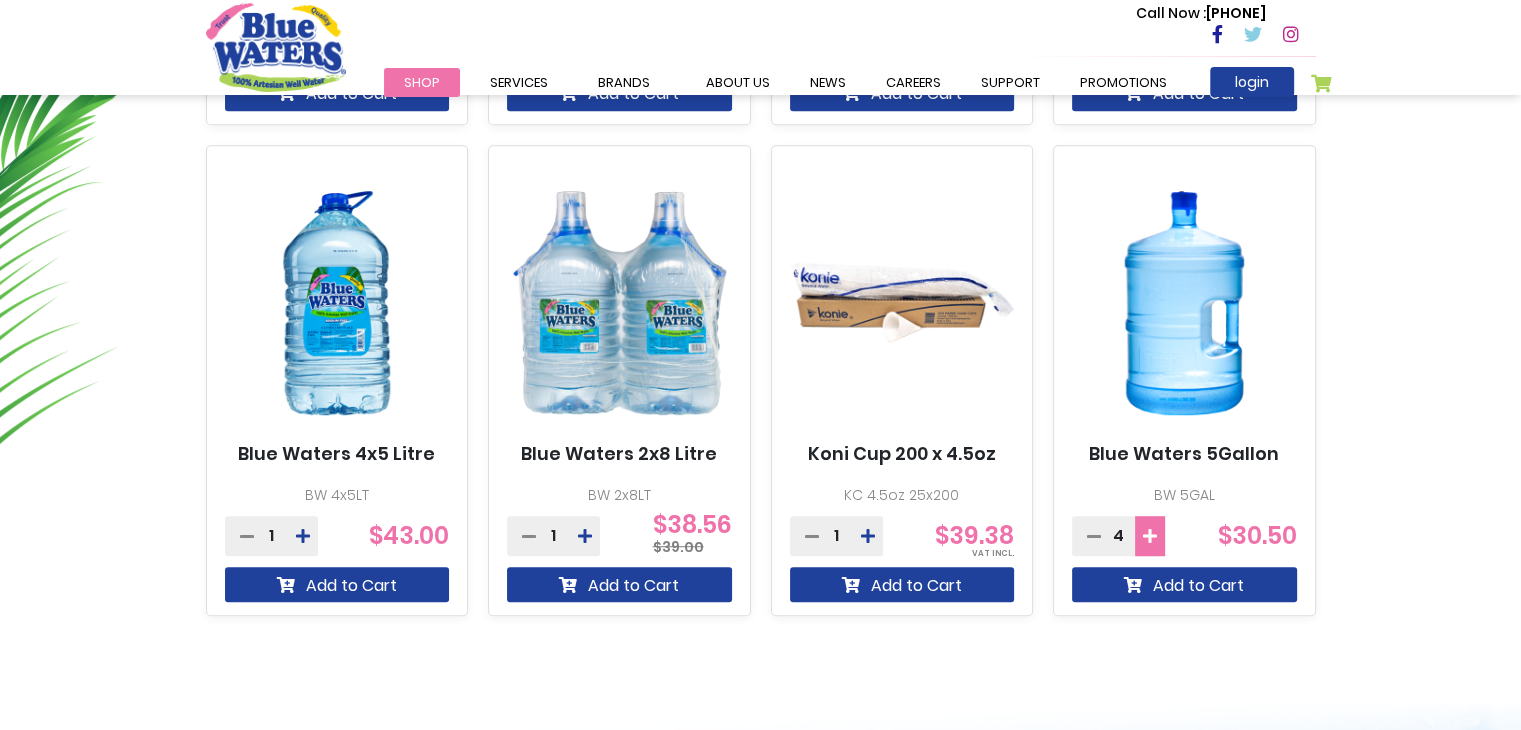click at bounding box center [303, 45] 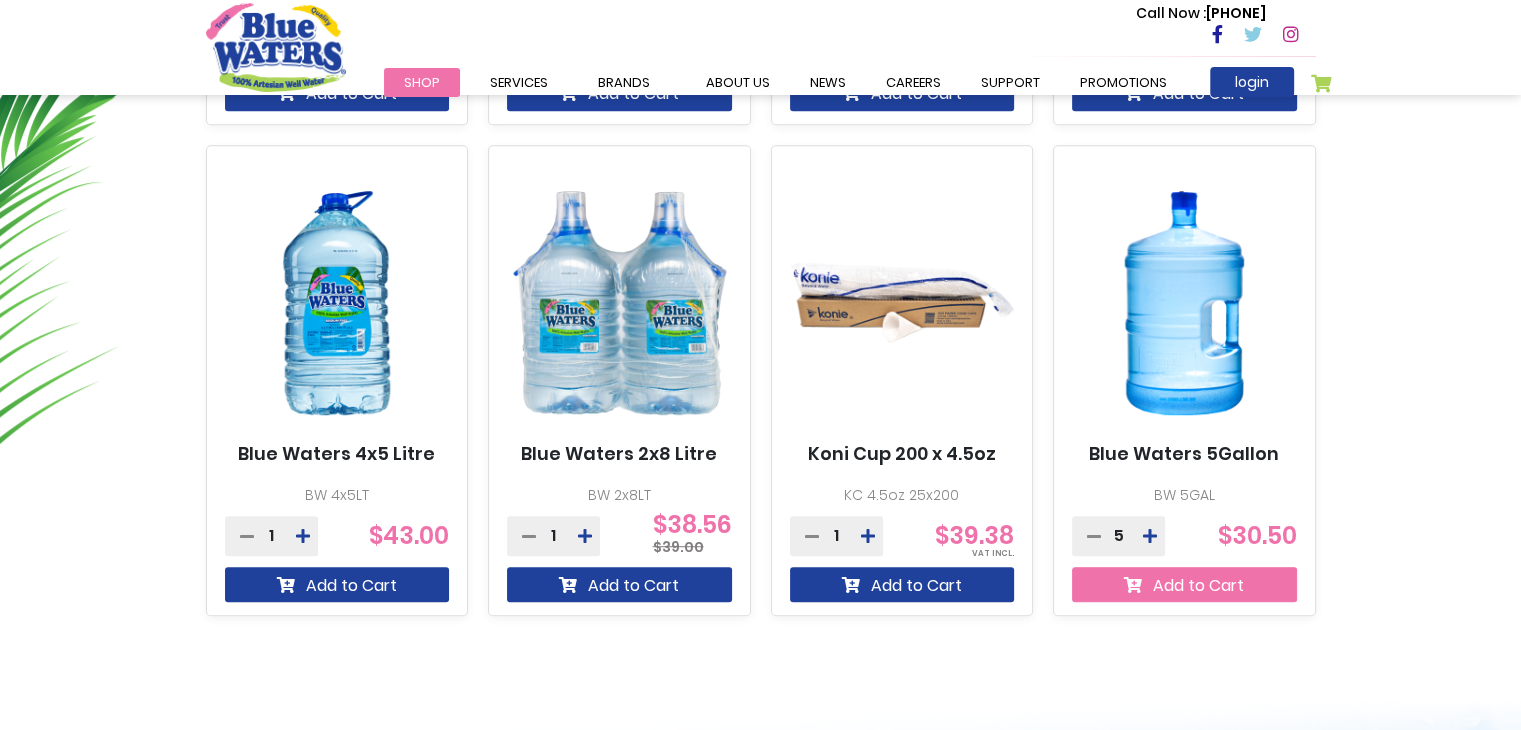 click at bounding box center [286, 93] 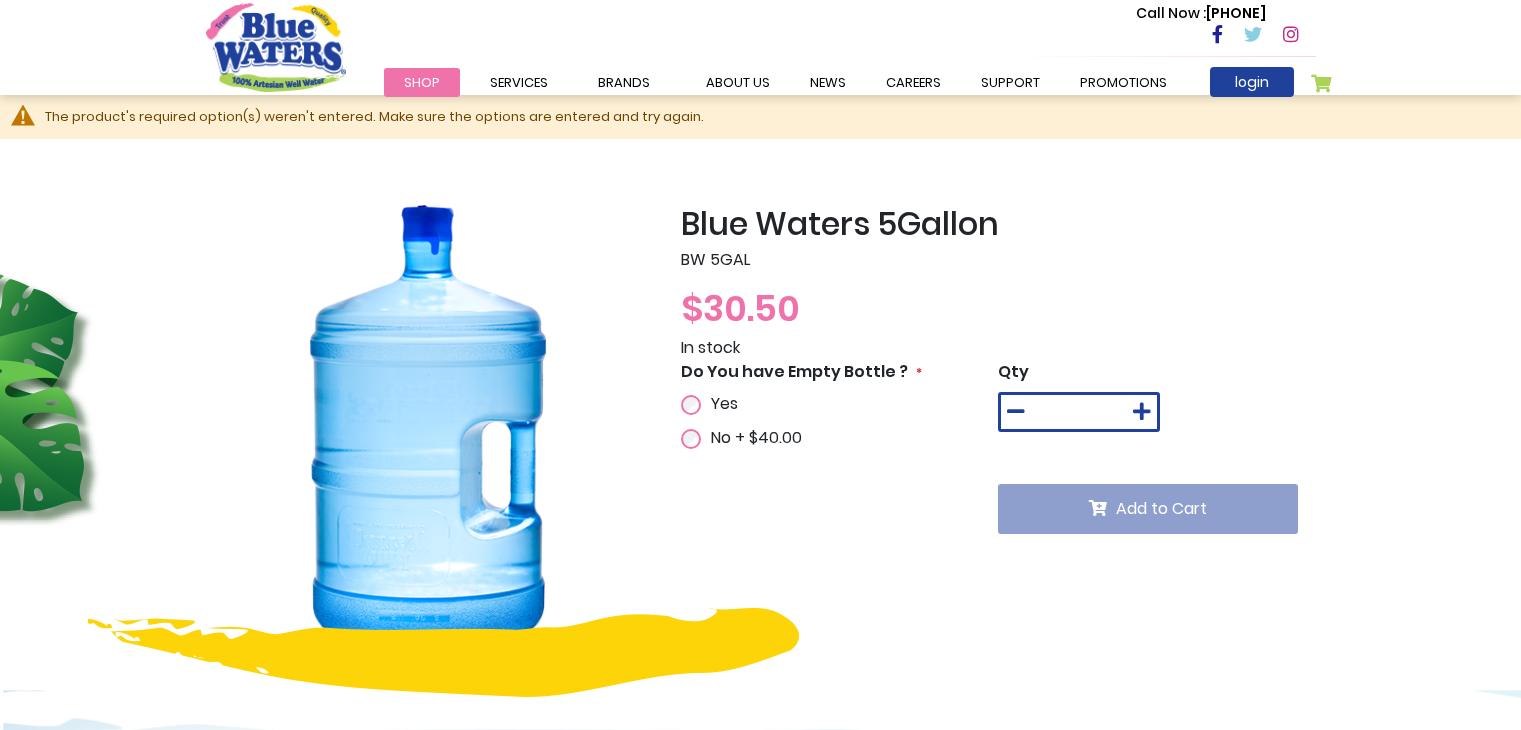 scroll, scrollTop: 0, scrollLeft: 0, axis: both 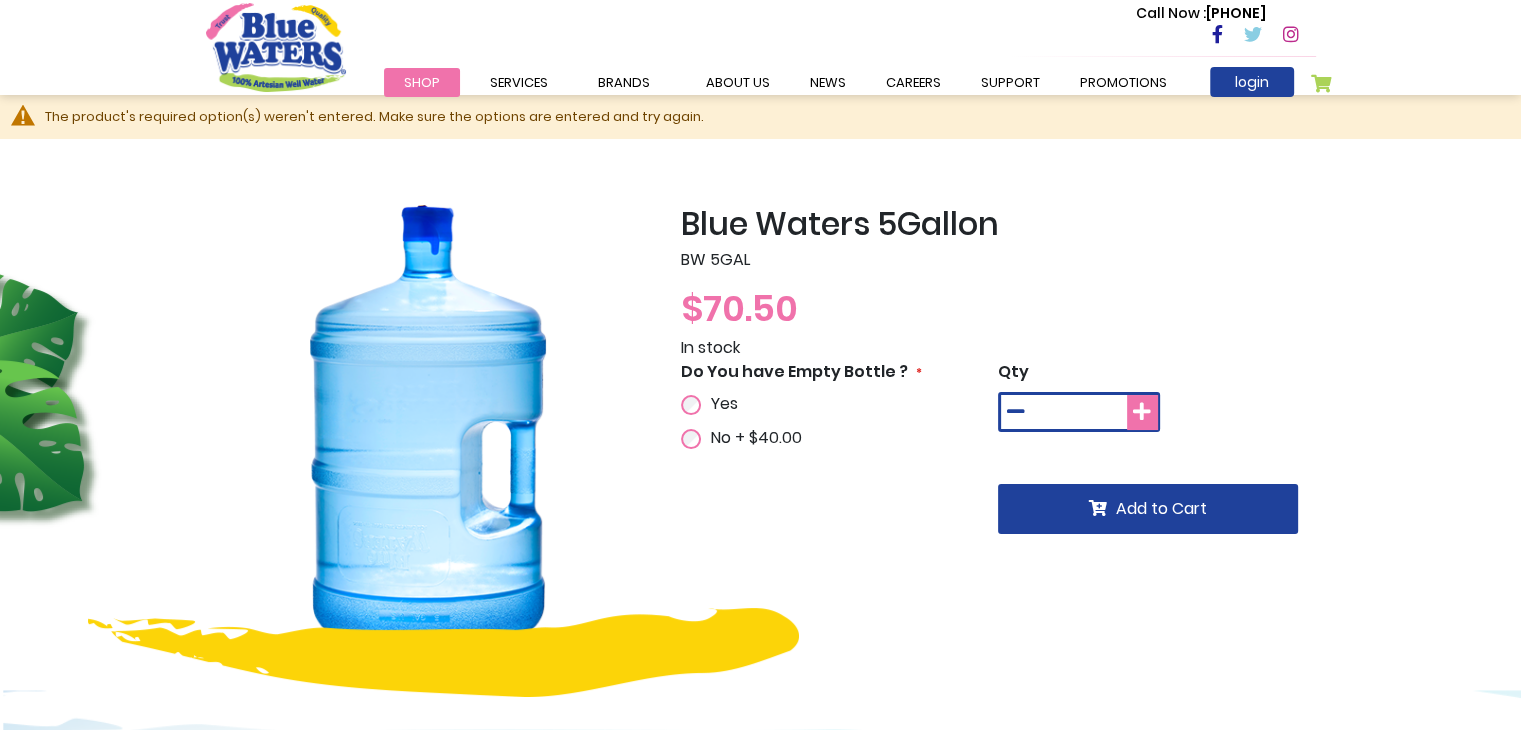 click at bounding box center (1142, 412) 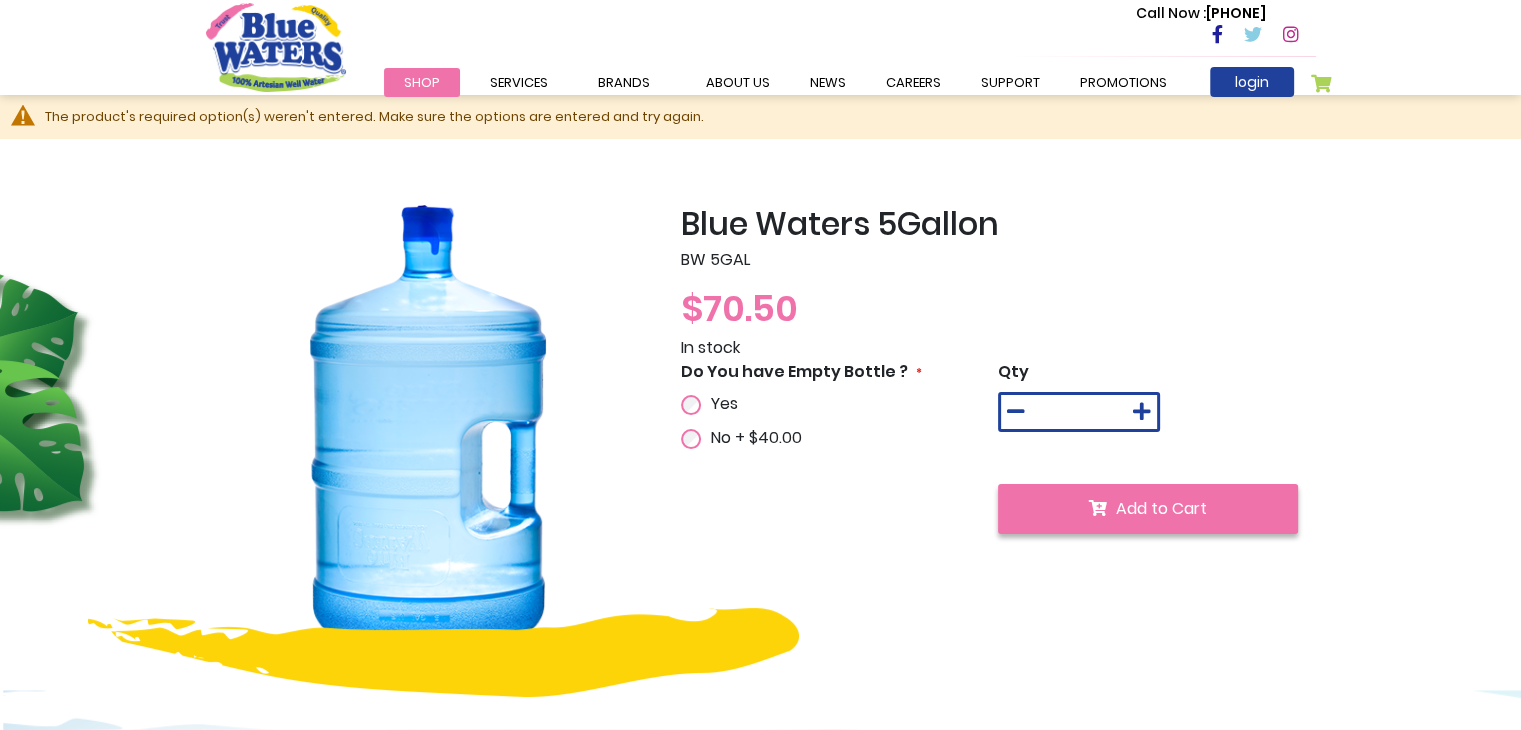 click on "Add to Cart" at bounding box center [1161, 508] 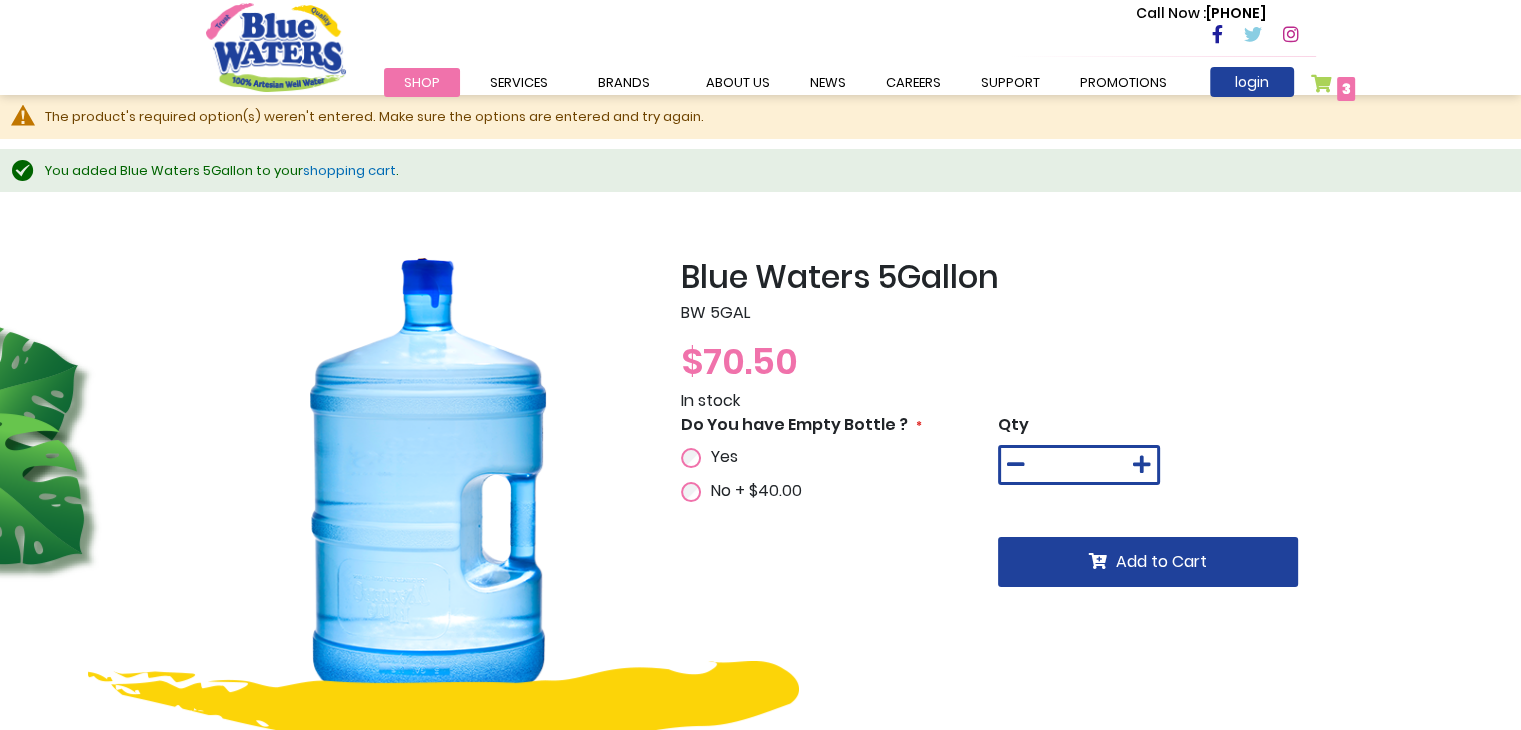 click on "My Cart
3
3
items" at bounding box center (1333, 88) 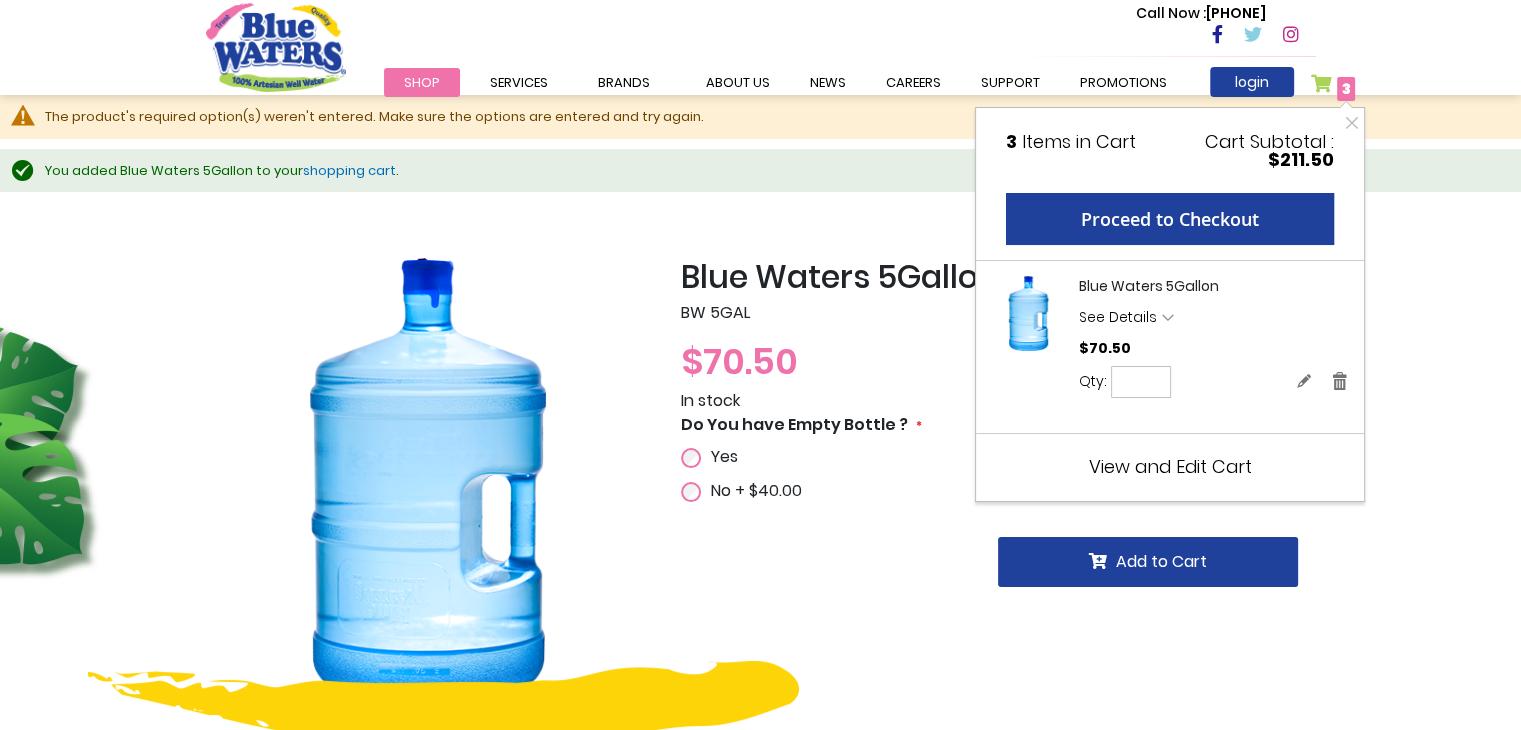 click on "Do You have Empty Bottle ?
Yes
No
+
$40.00" at bounding box center (840, 515) 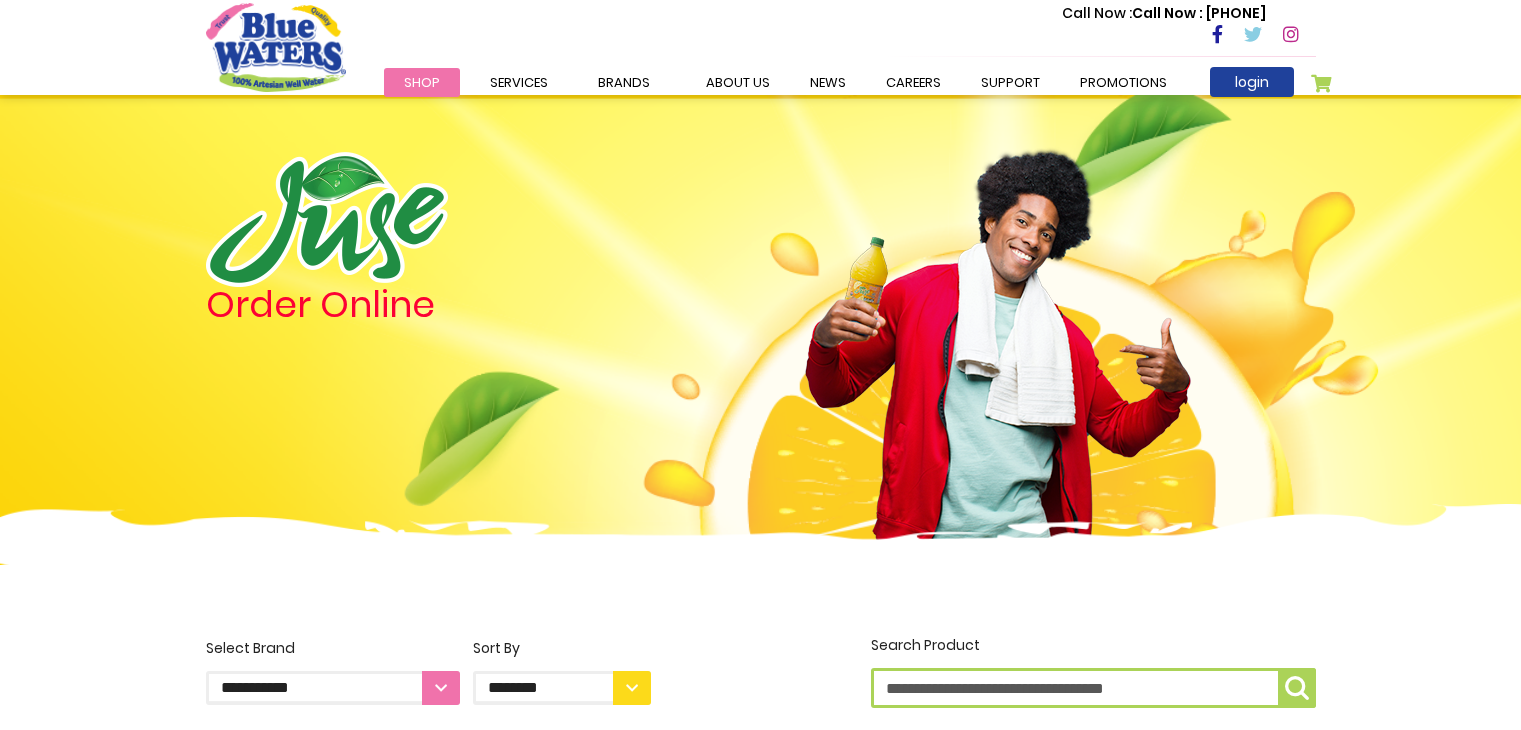 scroll, scrollTop: 1186, scrollLeft: 0, axis: vertical 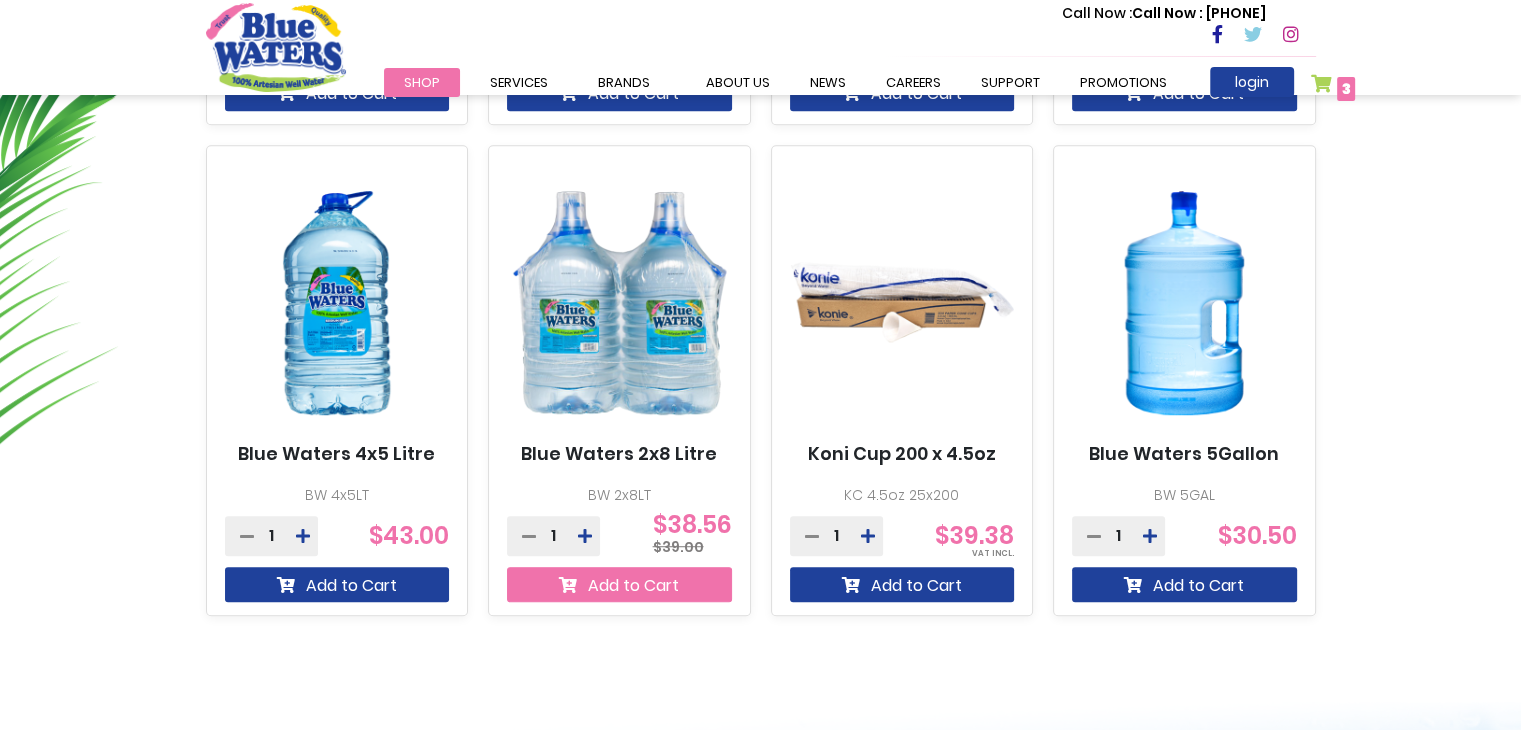 click at bounding box center [286, 93] 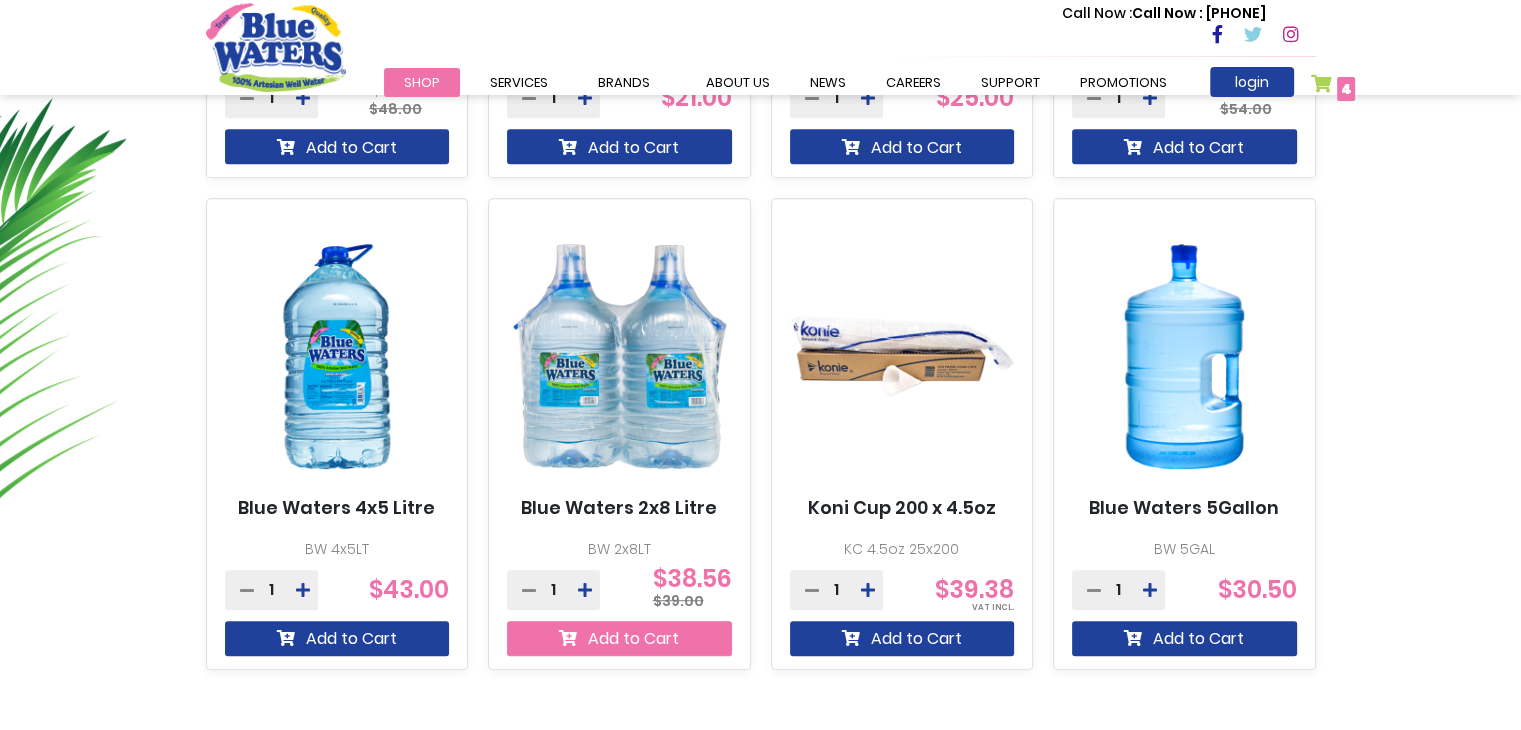 scroll, scrollTop: 1240, scrollLeft: 0, axis: vertical 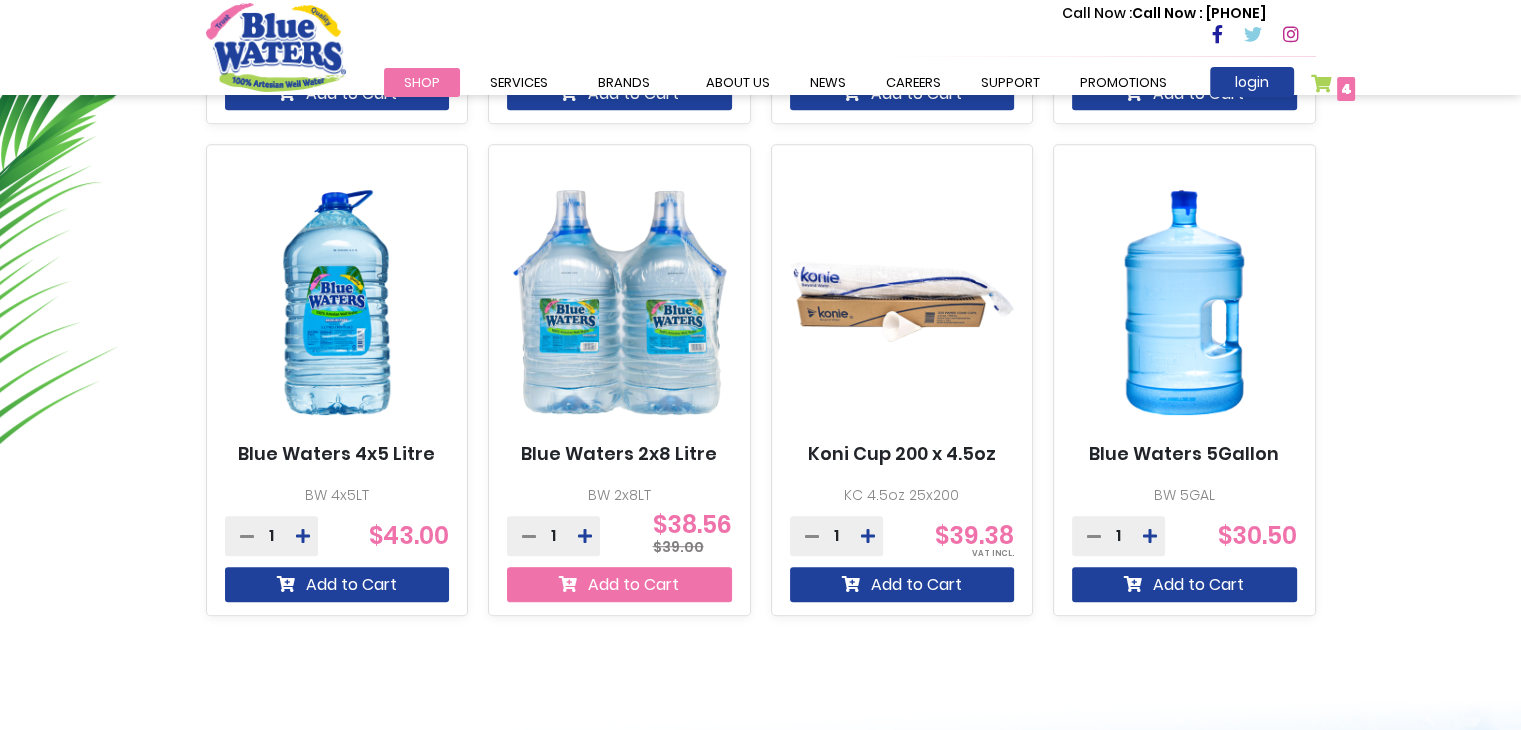 click at bounding box center (286, 93) 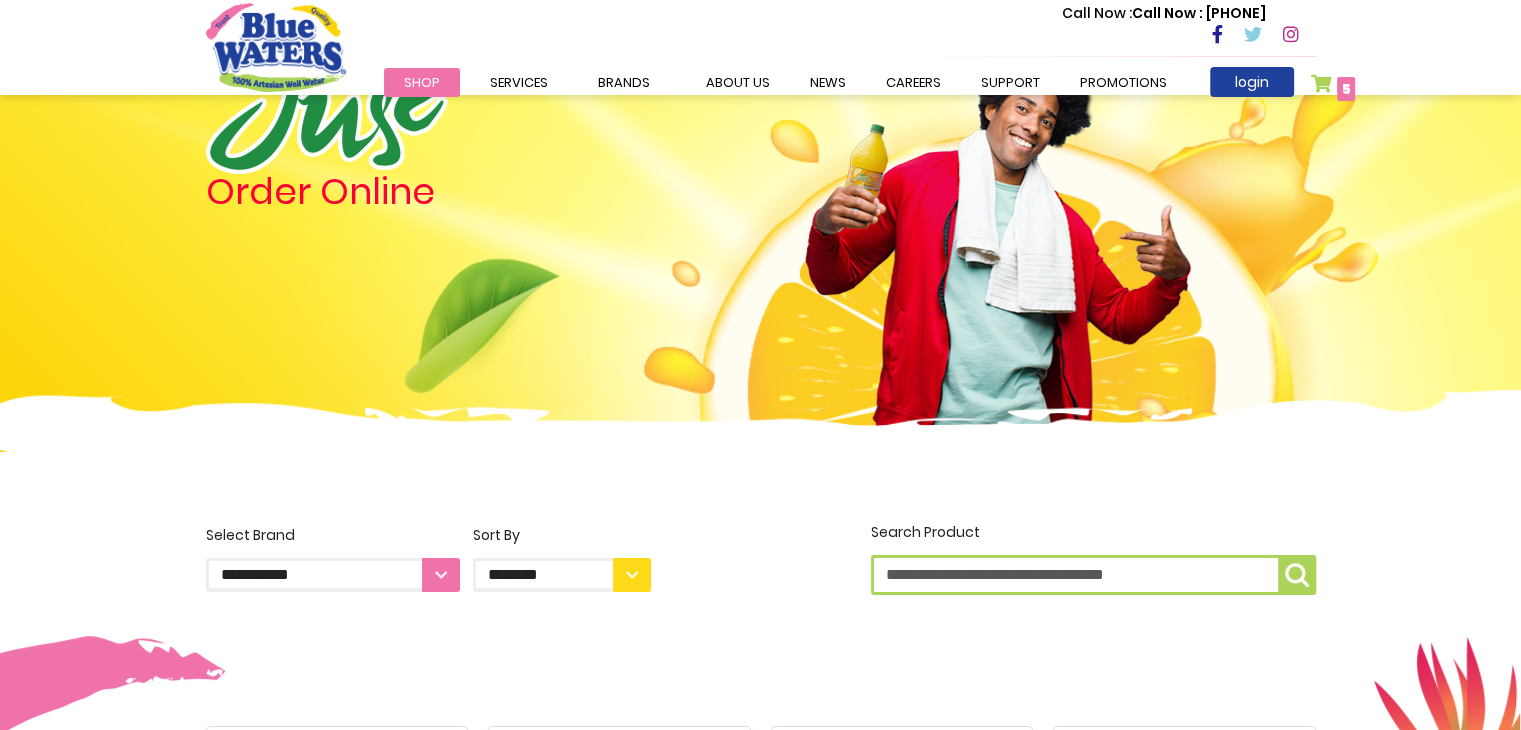 scroll, scrollTop: 696, scrollLeft: 0, axis: vertical 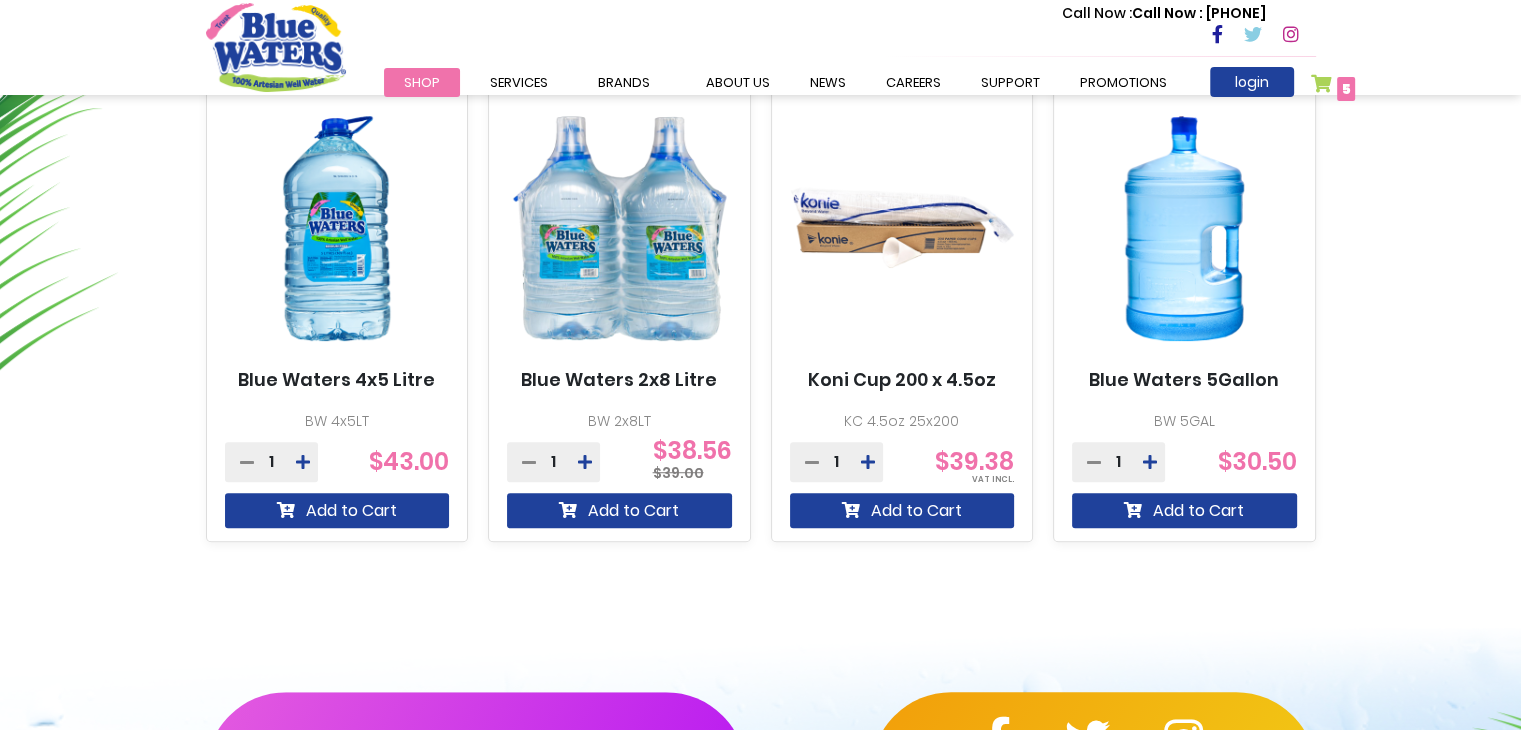 click on "Toggle Nav
Call Now :  (868) 640-8824
Menu
Shop Services Filtration Commercial Rentals Beverage Solutions Distribution Brands Blue Waters Alkaline Water Cran+ Juse Caribbean Traditions Tampico Blue Waters Malt Stamina WitLuv
Account
about us
News" at bounding box center [760, 47] 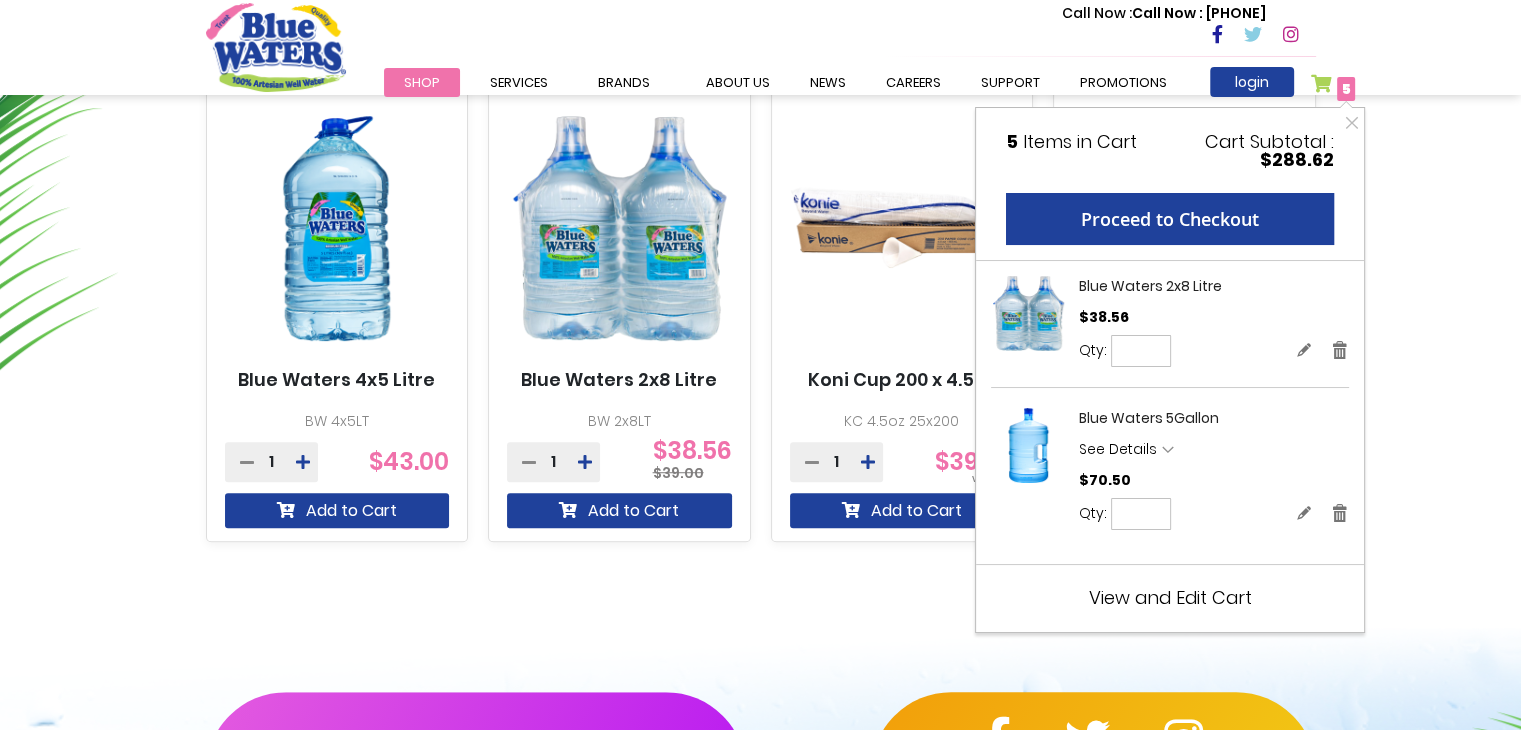 click on "Toggle Nav
Call Now :  (868) 640-8824
Menu
Shop Services Filtration Commercial Rentals Beverage Solutions Distribution Brands Blue Waters Alkaline Water Cran+ Juse Caribbean Traditions Tampico Blue Waters Malt Stamina WitLuv
Account
about us
News" at bounding box center (760, 47) 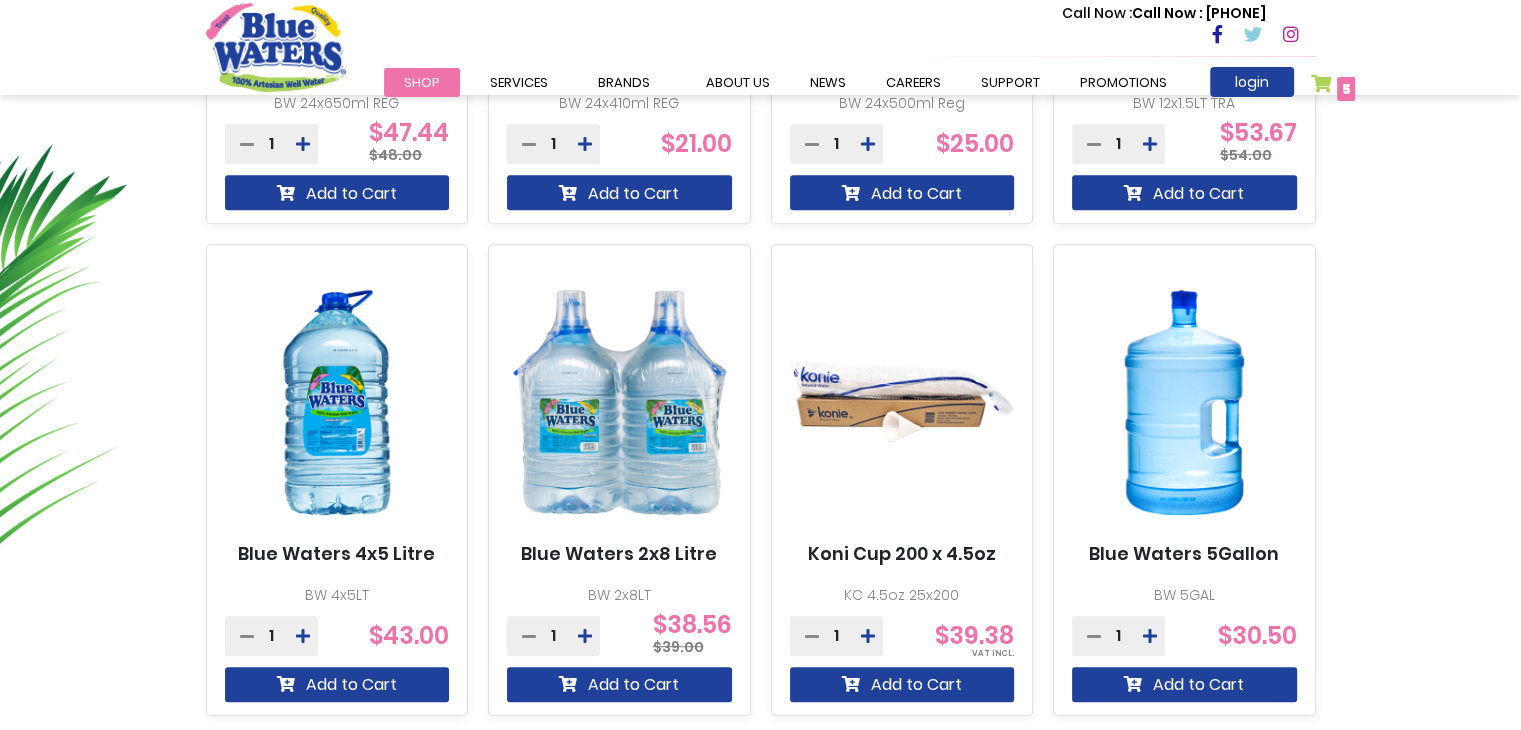 scroll, scrollTop: 1143, scrollLeft: 0, axis: vertical 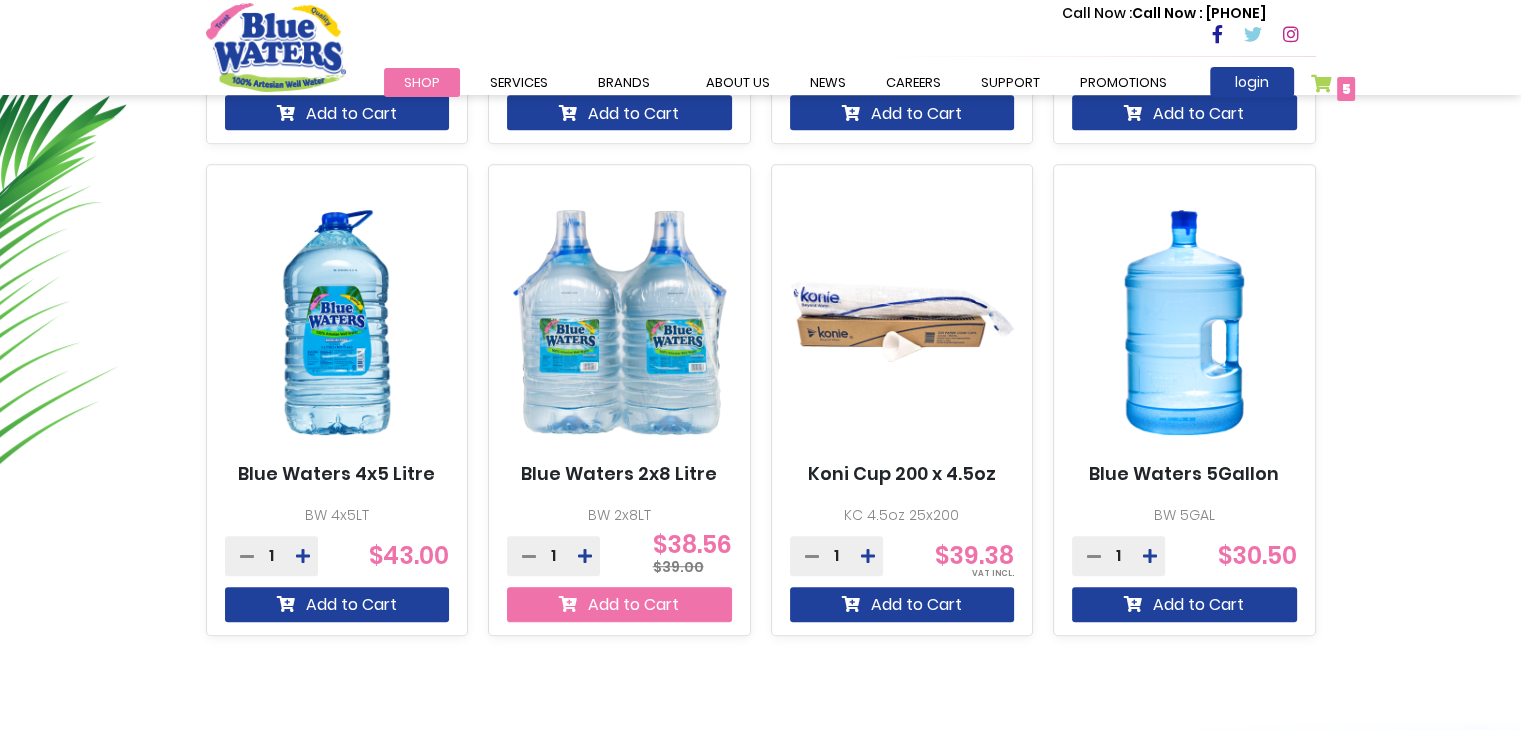 click on "Add to Cart" at bounding box center (337, 112) 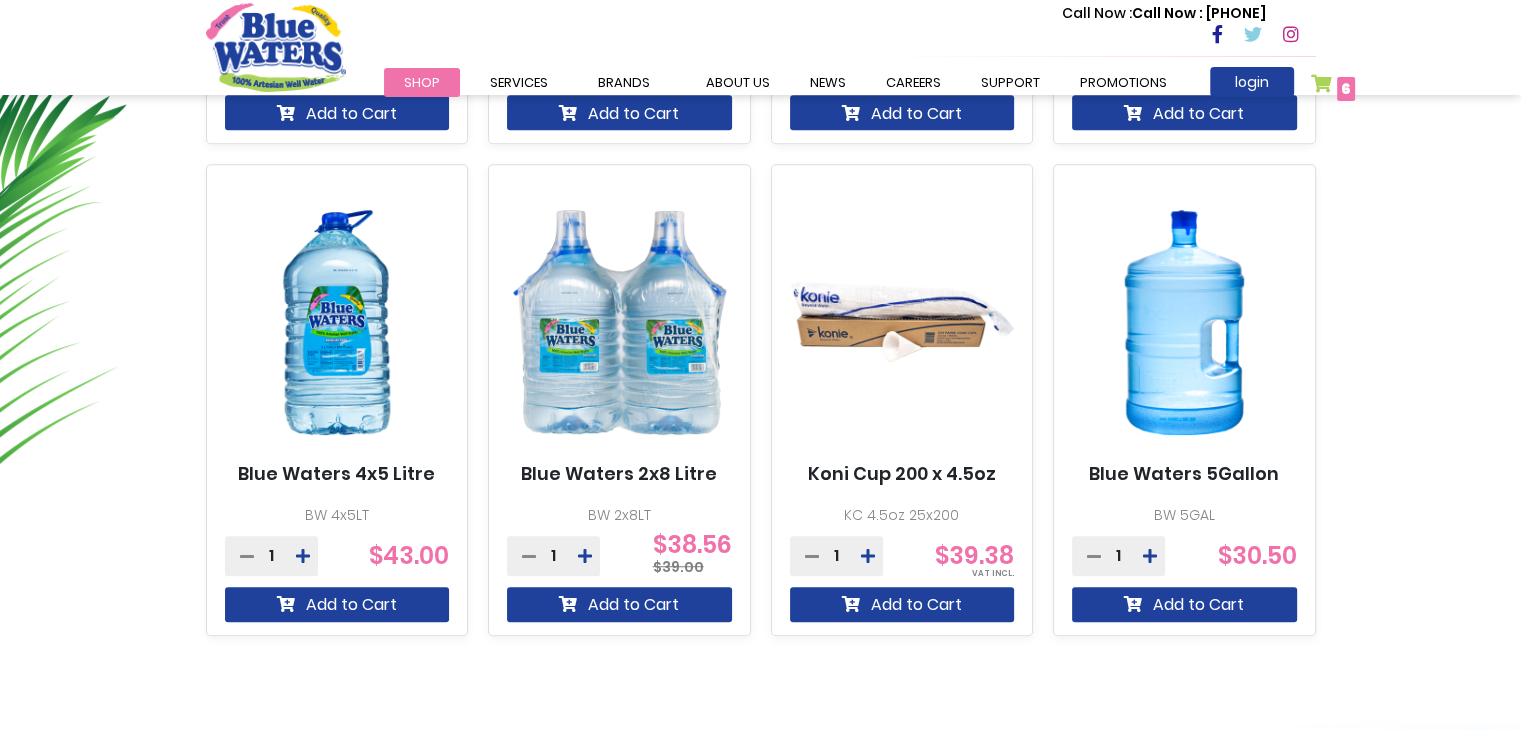 click on "My Cart
6
6
items" at bounding box center (1333, 88) 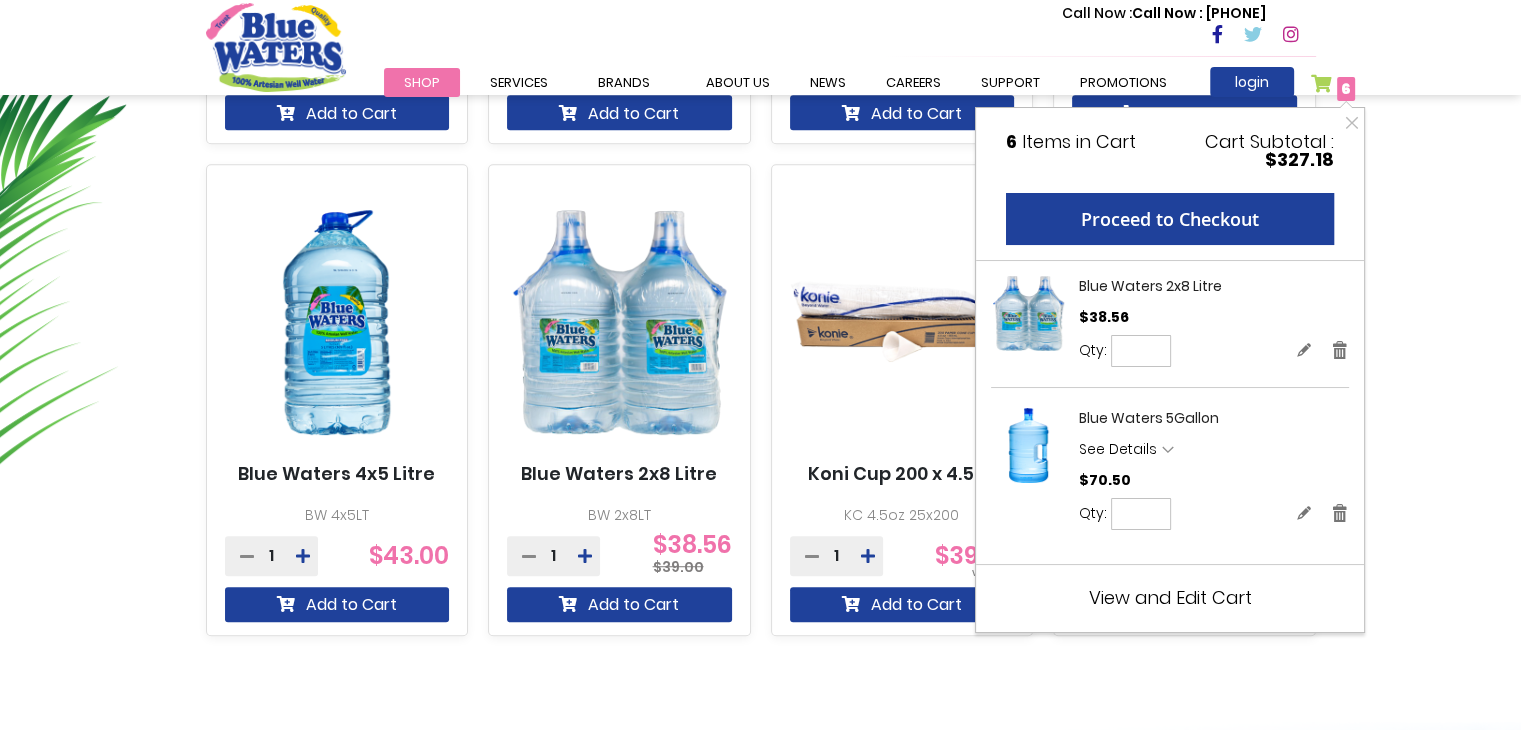 click on "*" at bounding box center (1141, 351) 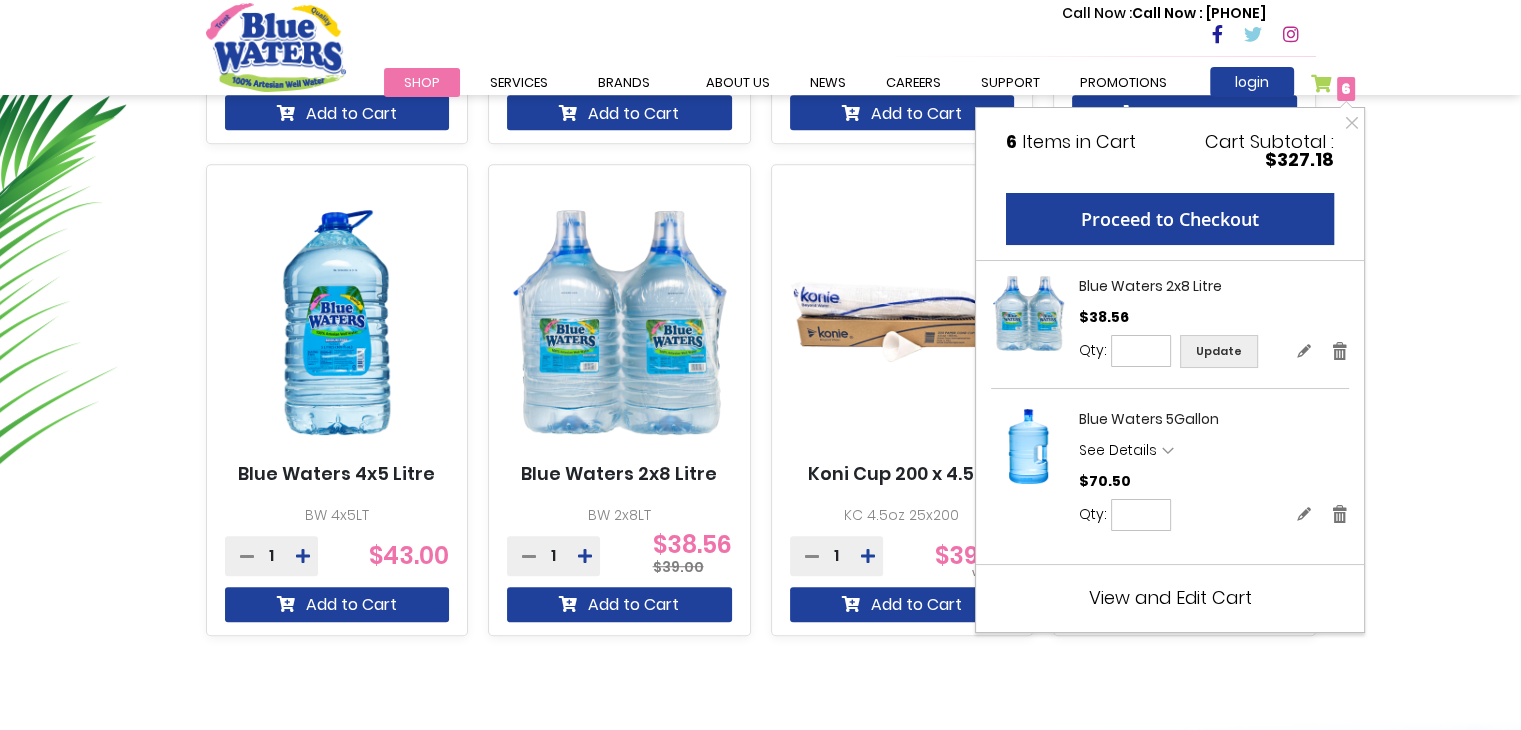 type on "*" 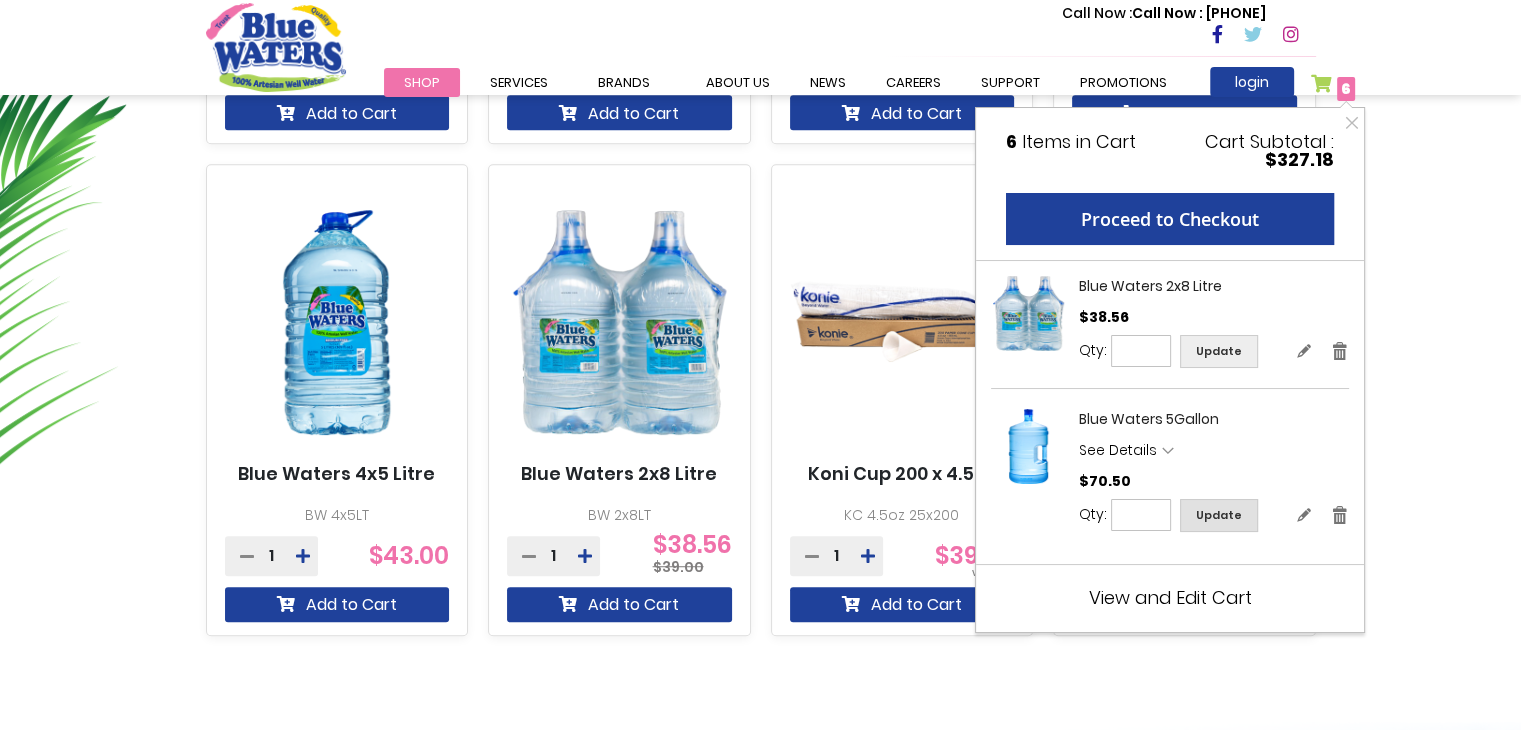 type on "*" 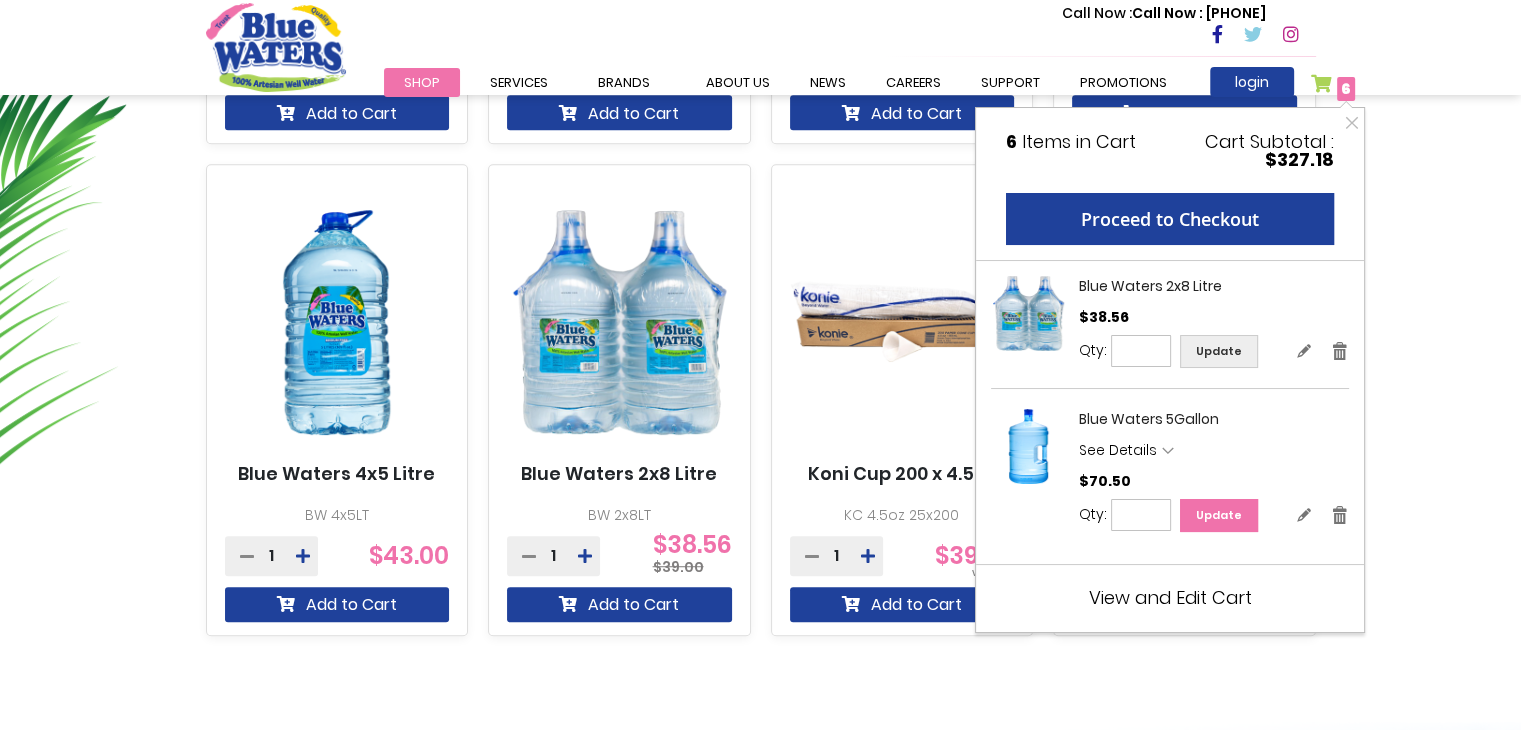 click on "Update" at bounding box center (1219, 515) 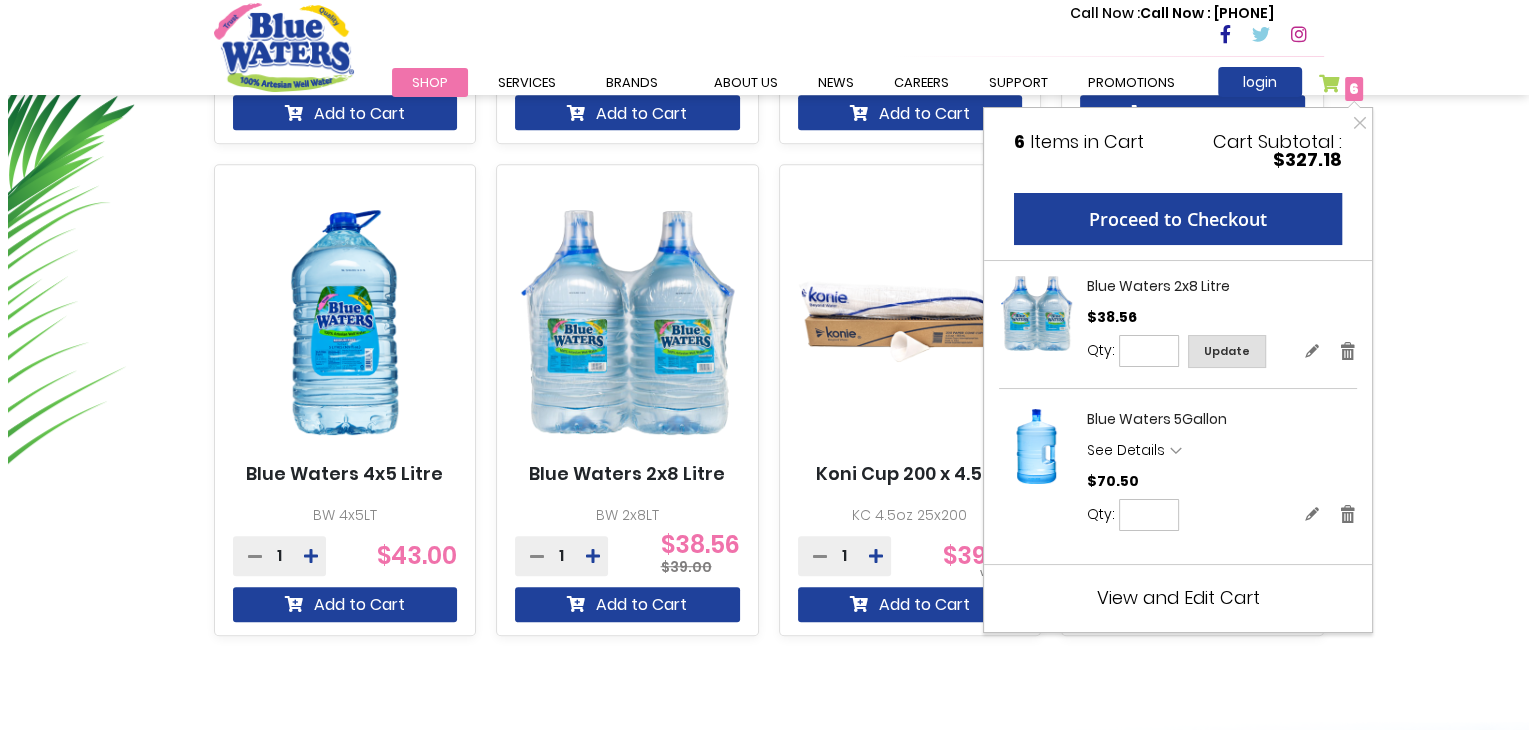 scroll, scrollTop: 1167, scrollLeft: 0, axis: vertical 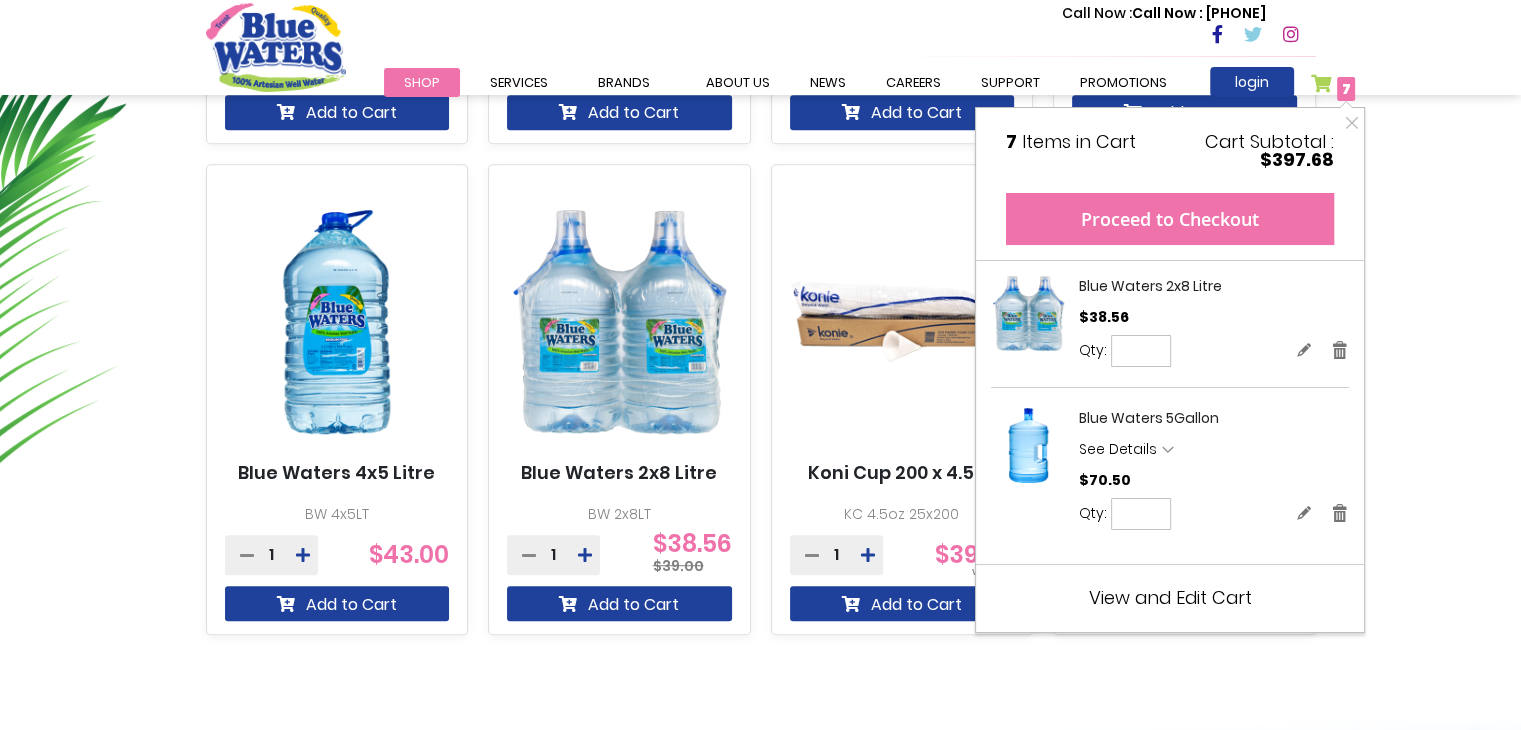 click on "Proceed to Checkout" at bounding box center (1170, 219) 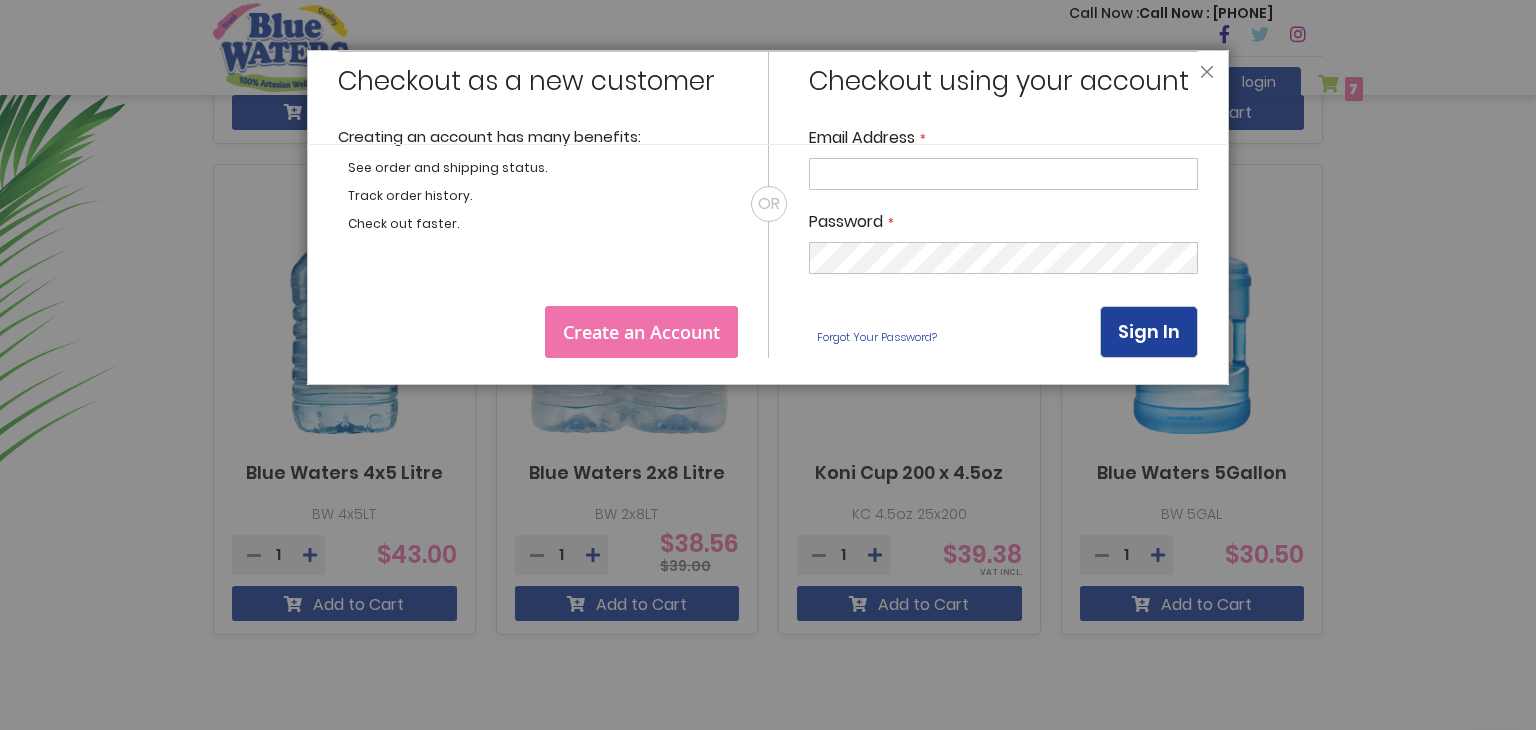click on "Create an Account" at bounding box center [641, 332] 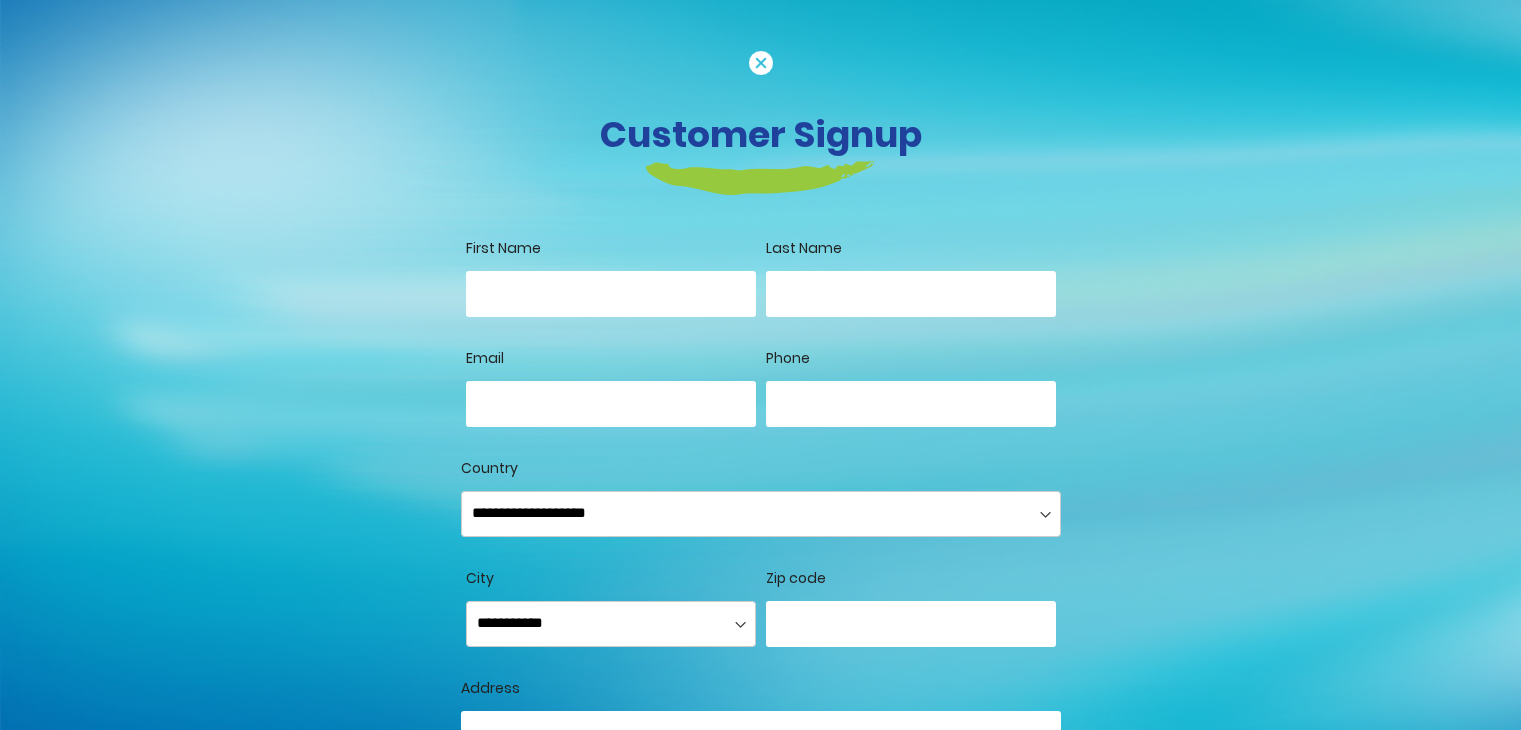 scroll, scrollTop: 0, scrollLeft: 0, axis: both 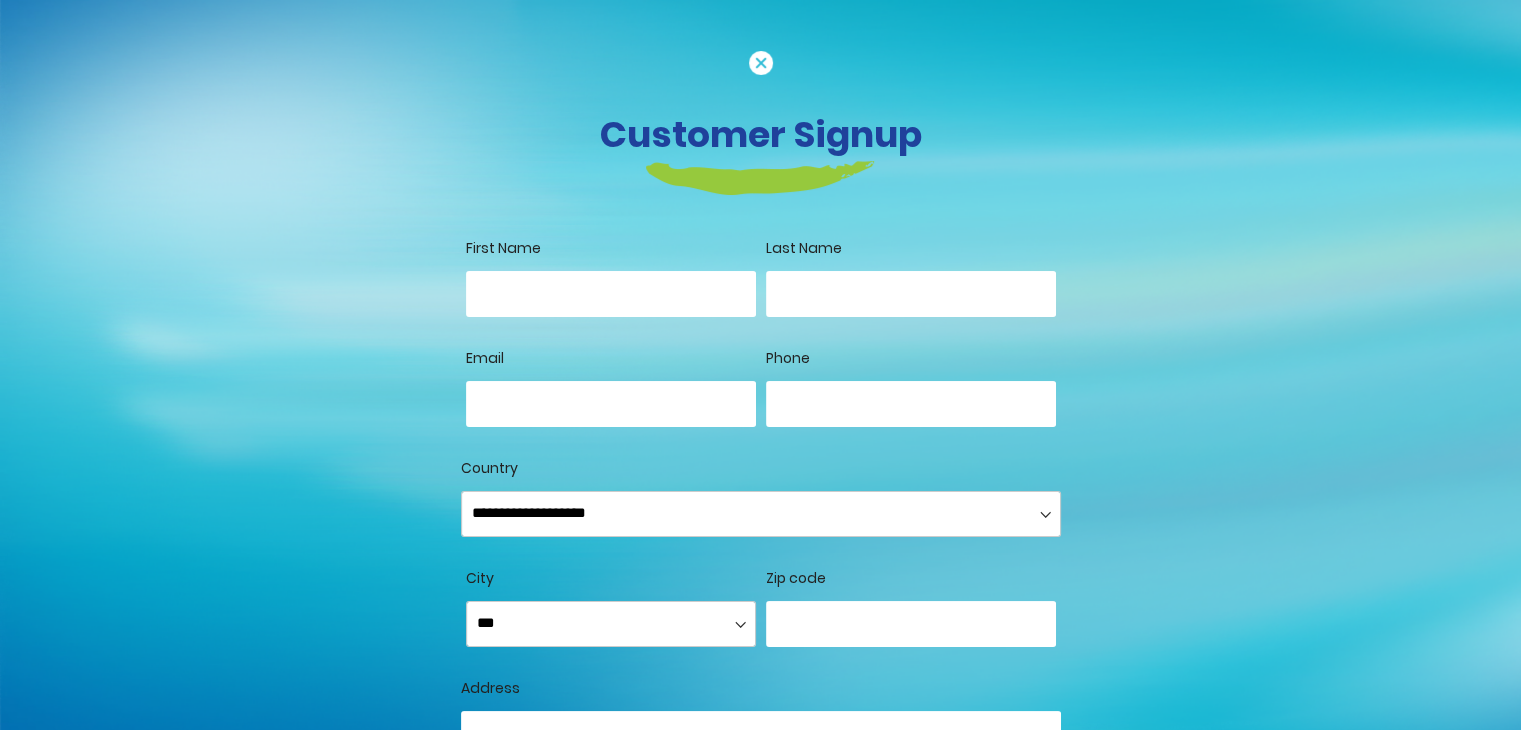 click on "First Name" at bounding box center (611, 294) 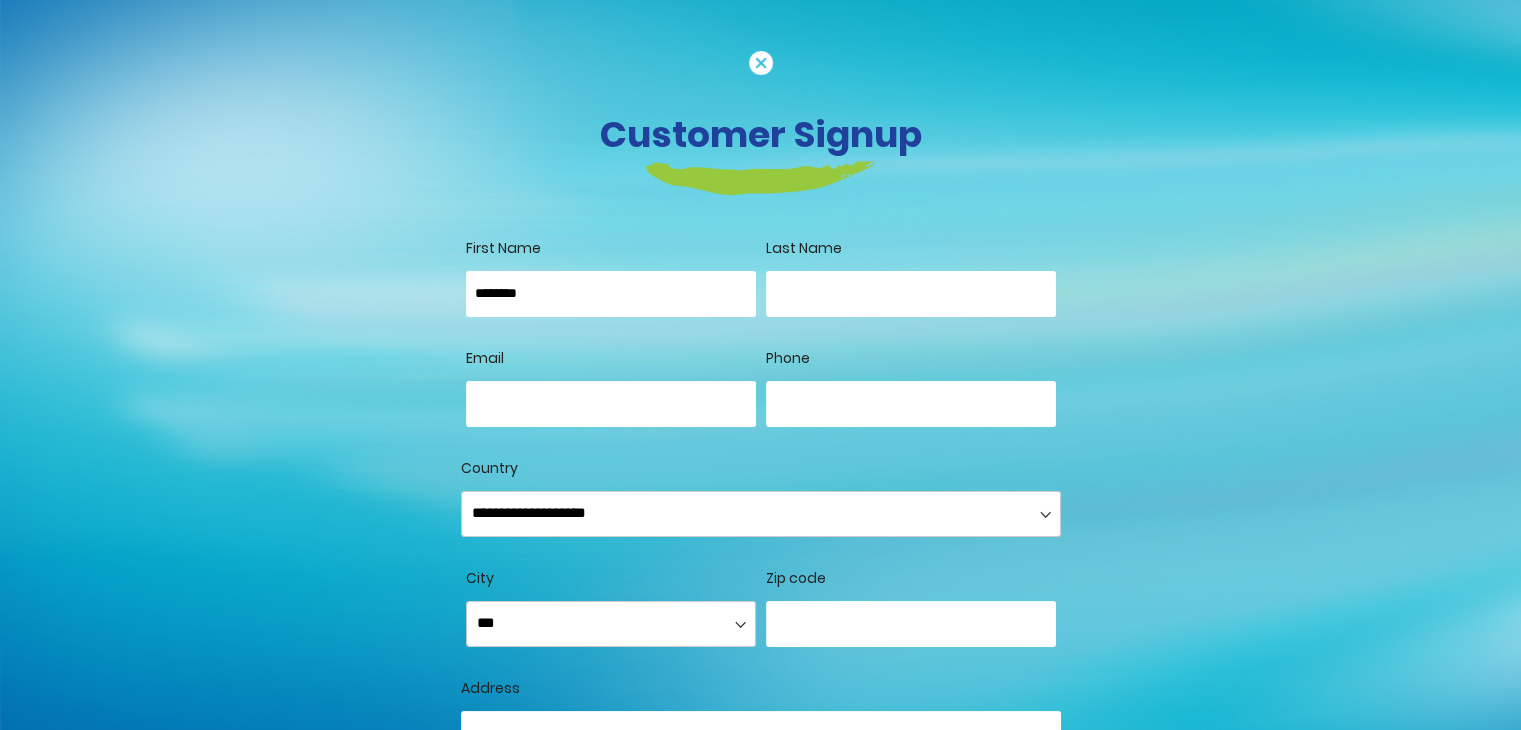 type on "**********" 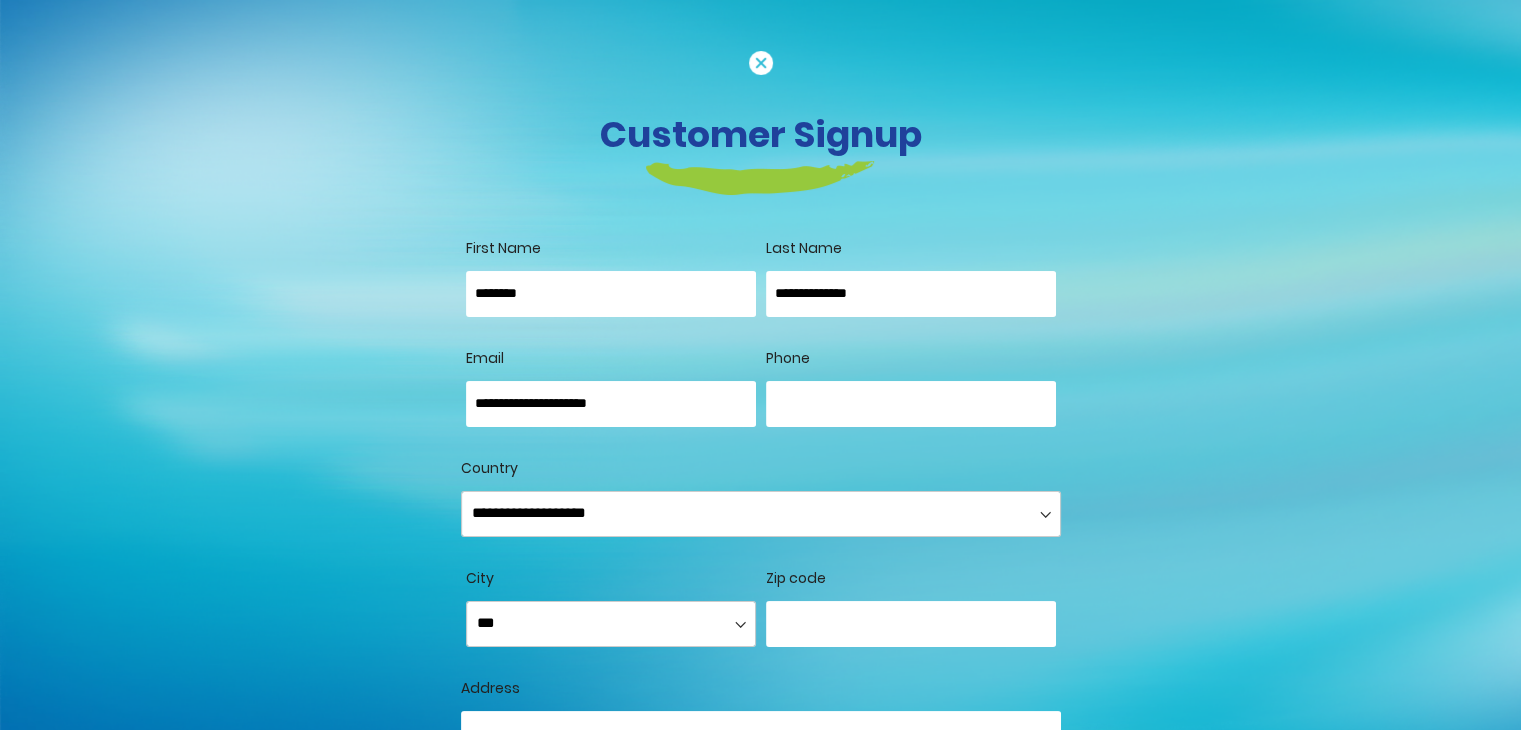 type on "**********" 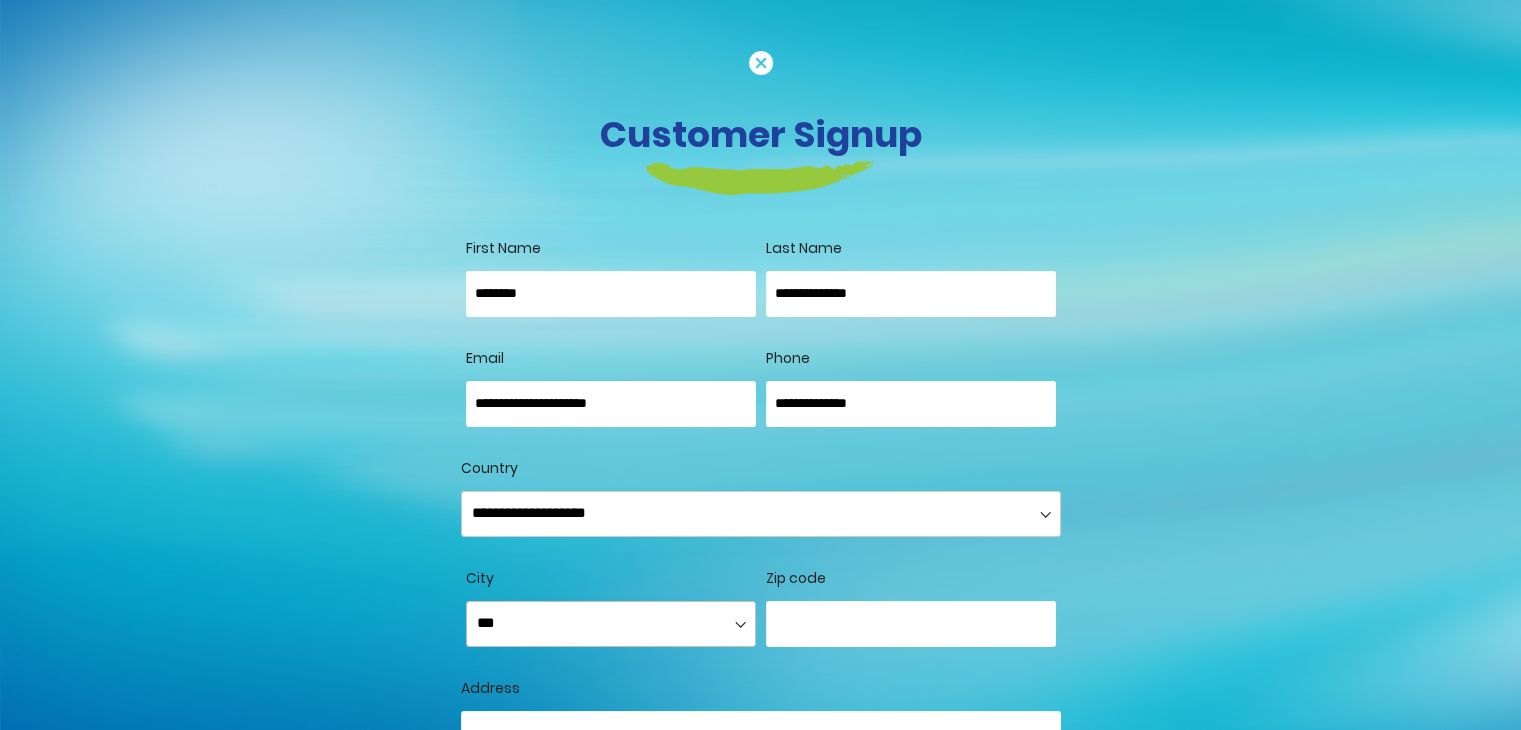 select on "**********" 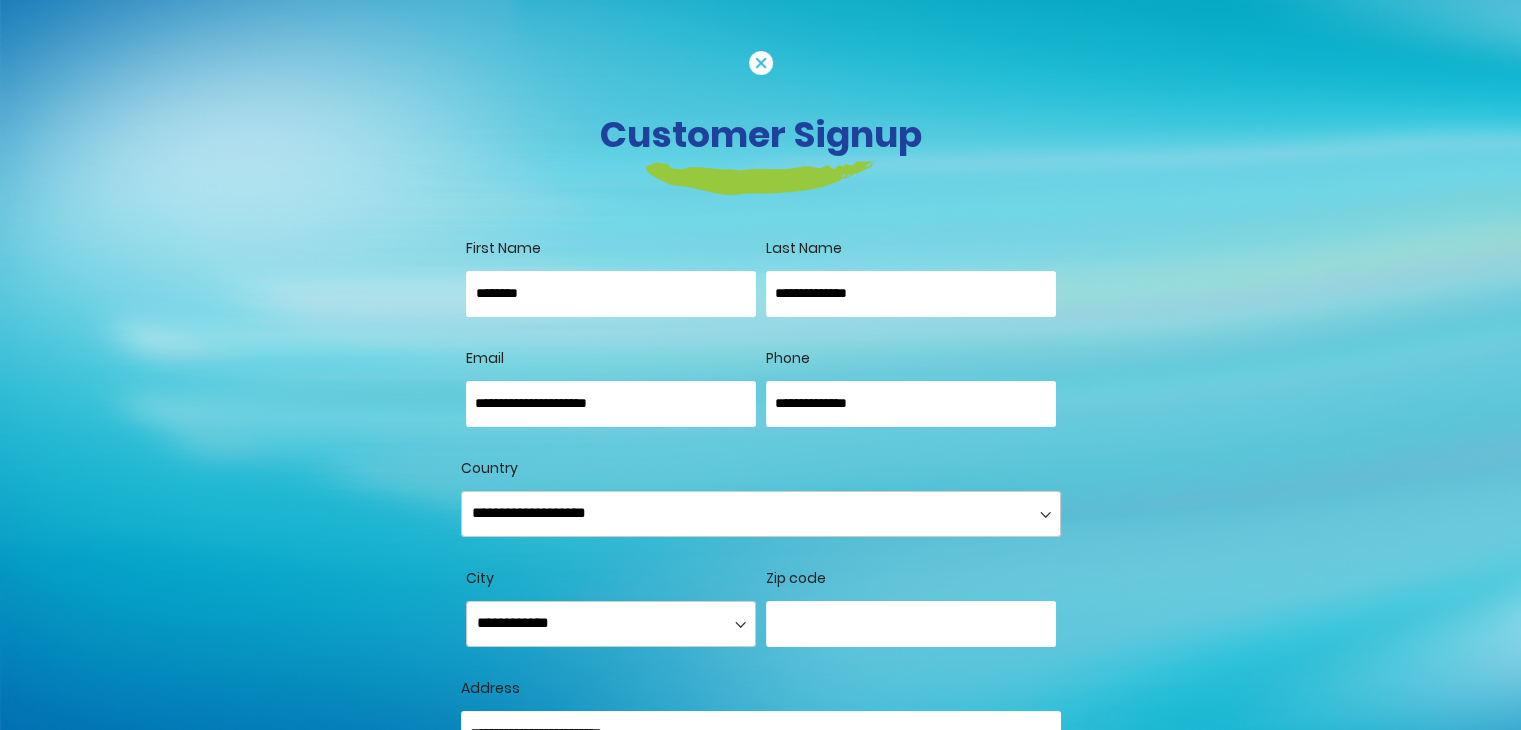 scroll, scrollTop: 50, scrollLeft: 0, axis: vertical 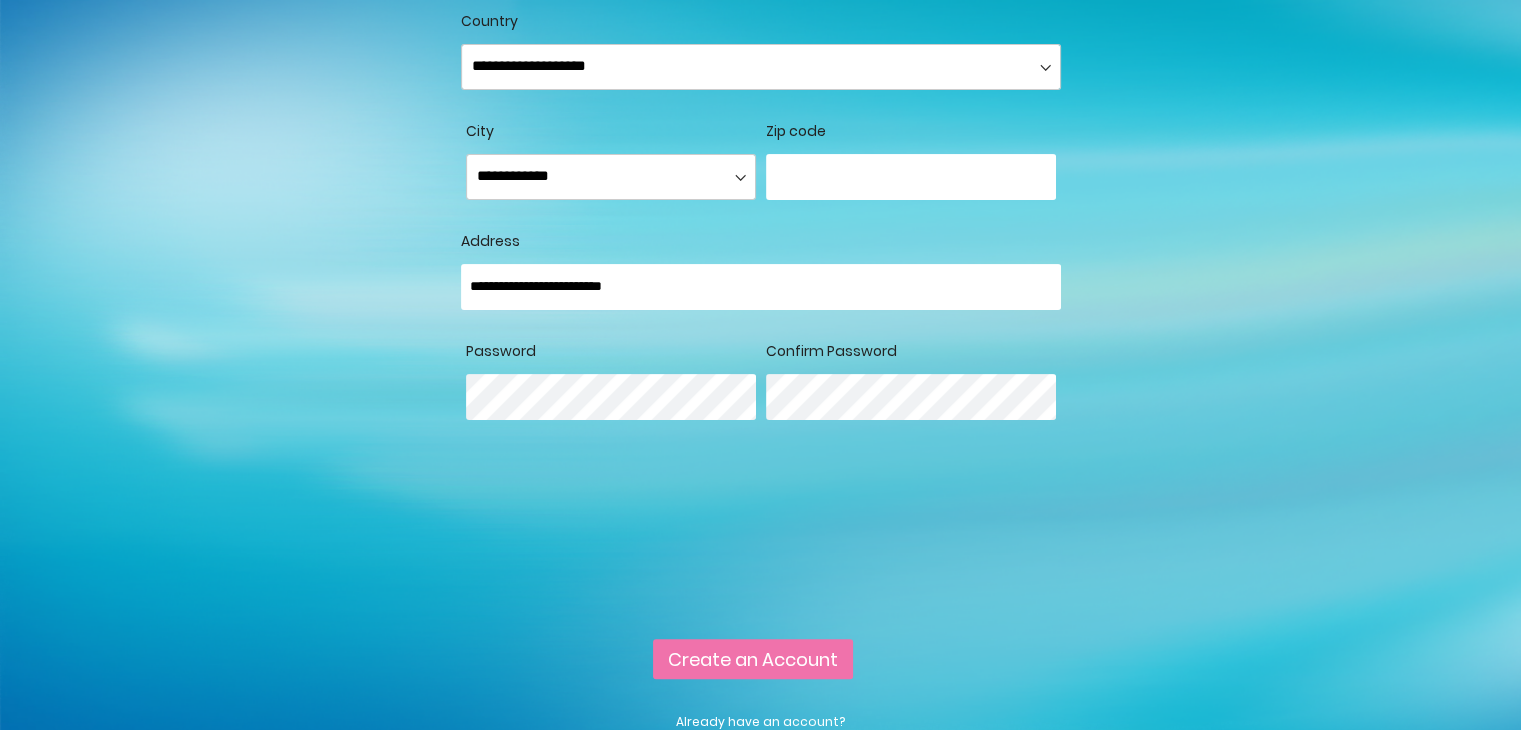 click on "Create an Account" at bounding box center [753, 659] 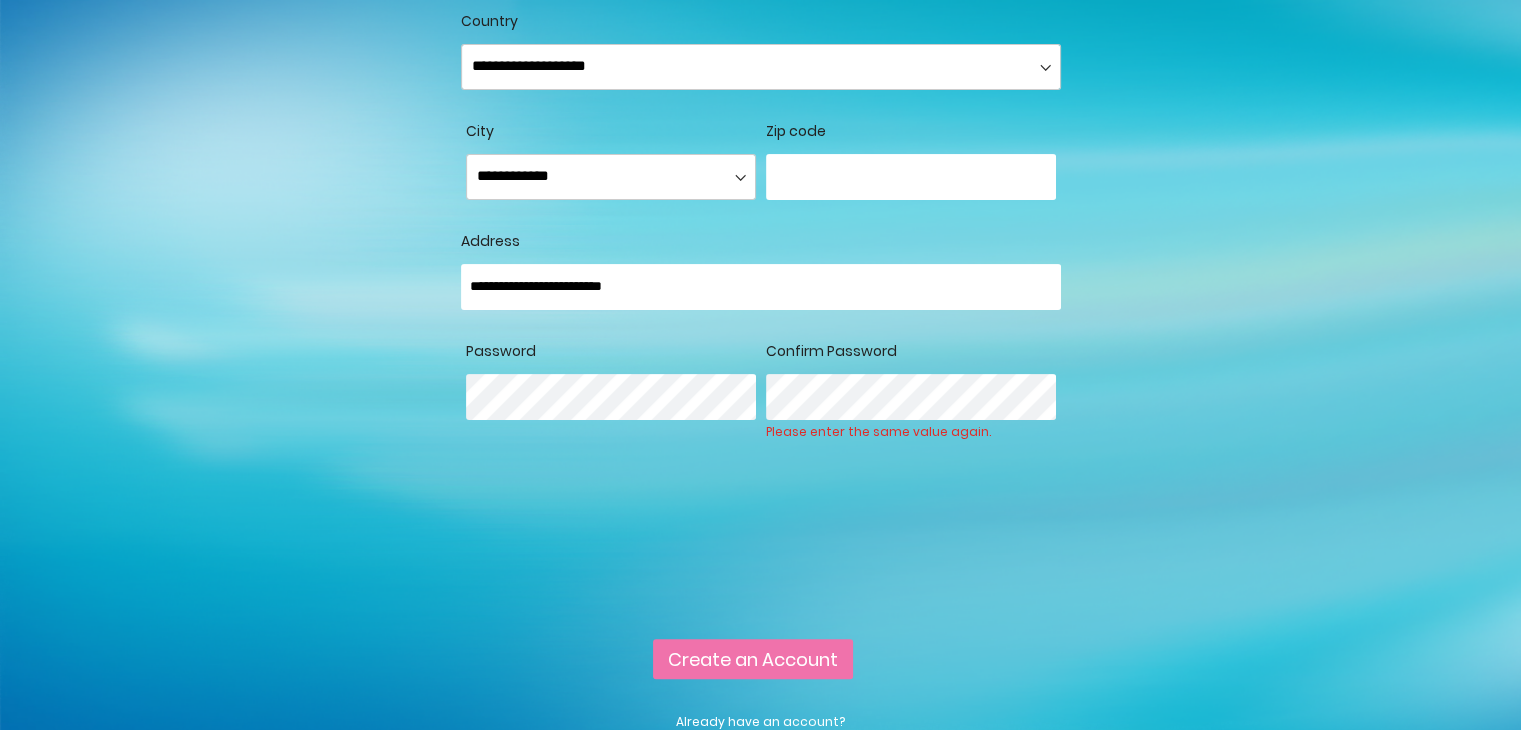 click on "**********" at bounding box center [761, 186] 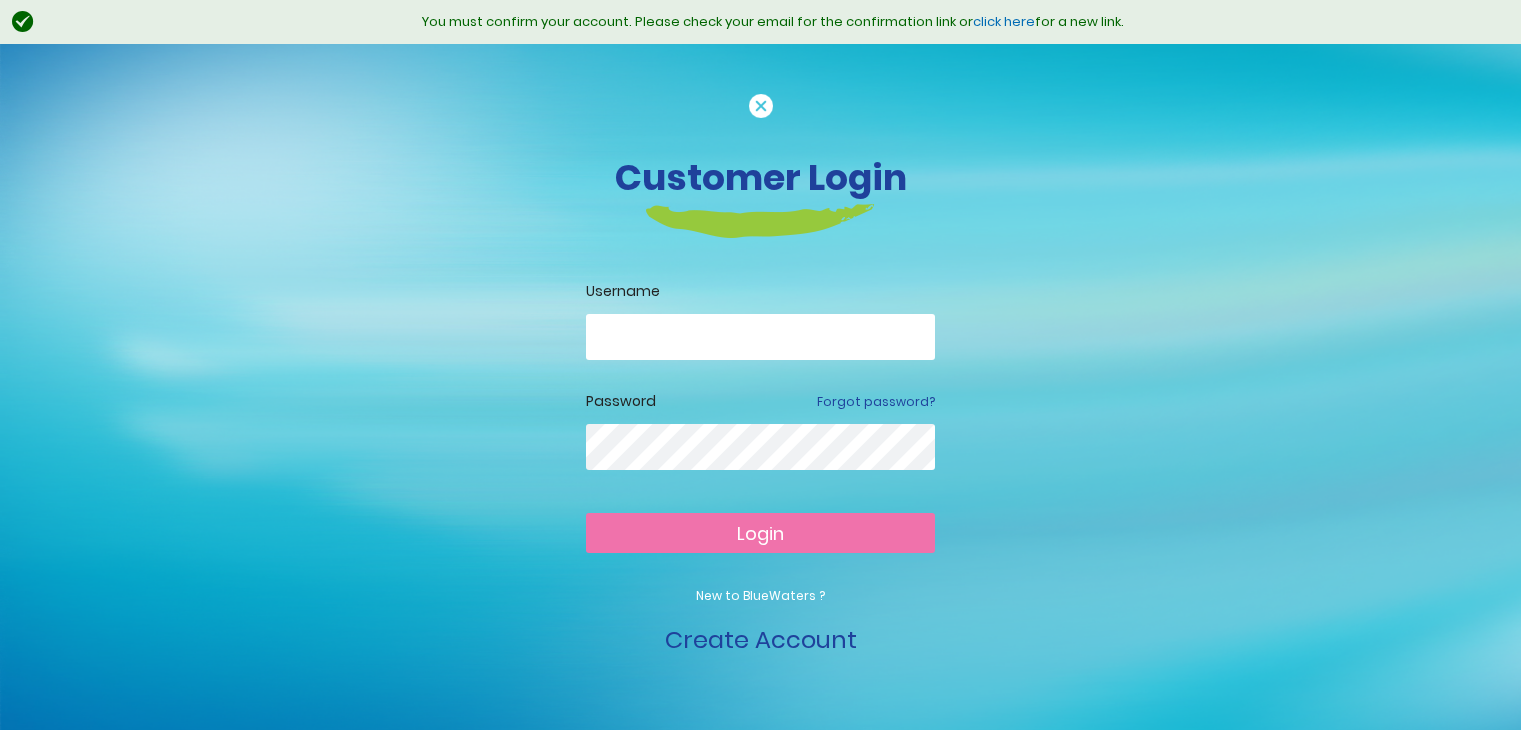 scroll, scrollTop: 0, scrollLeft: 0, axis: both 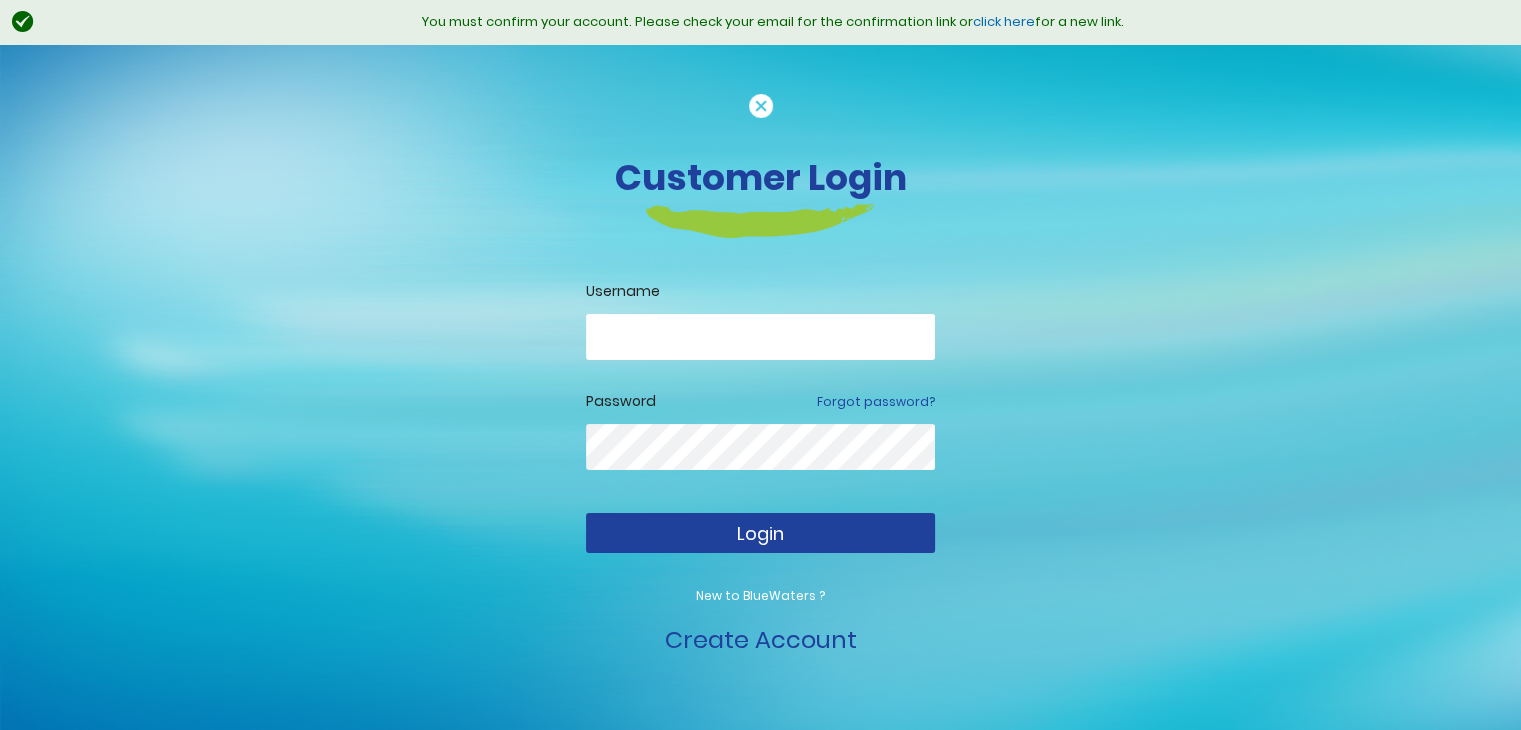 type on "**********" 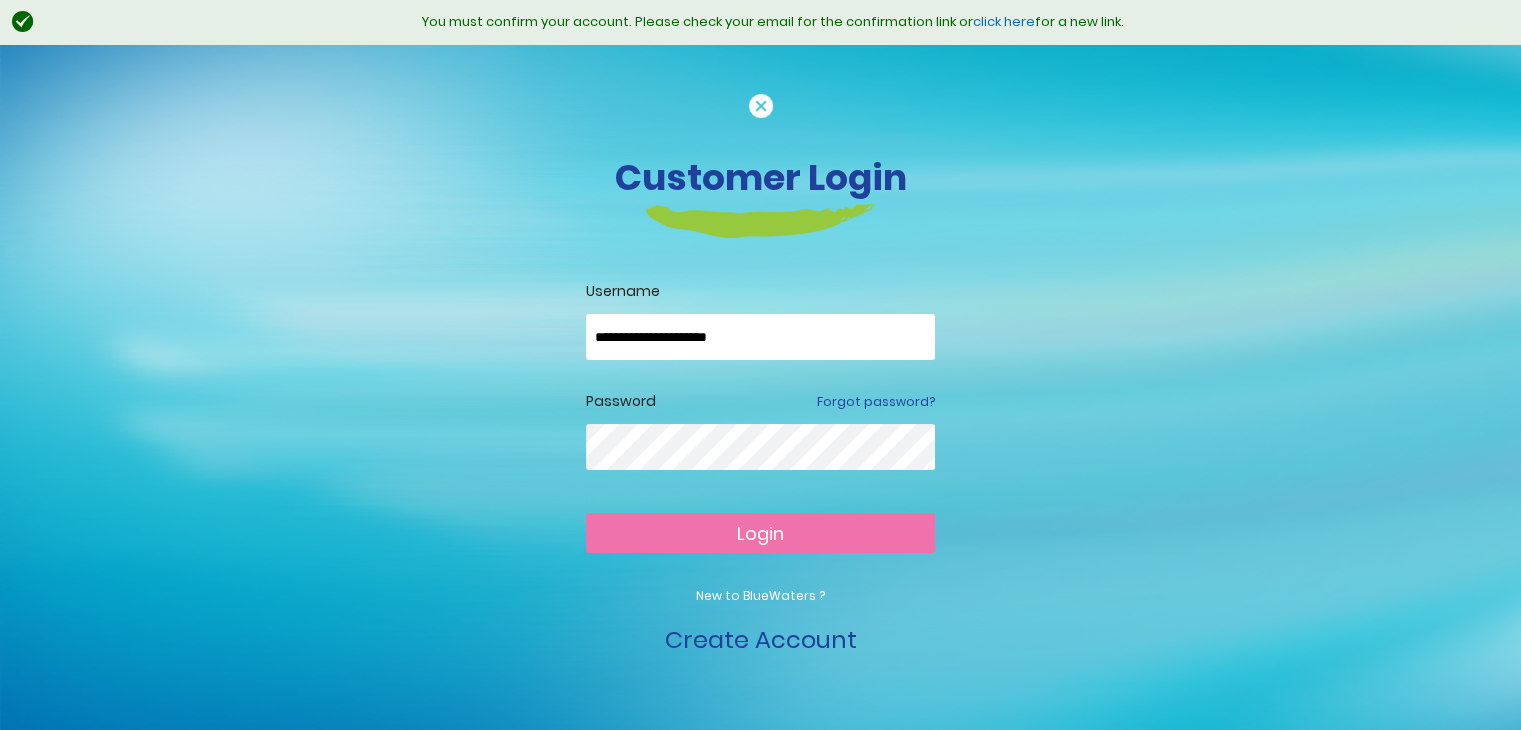 click on "Login" at bounding box center (760, 533) 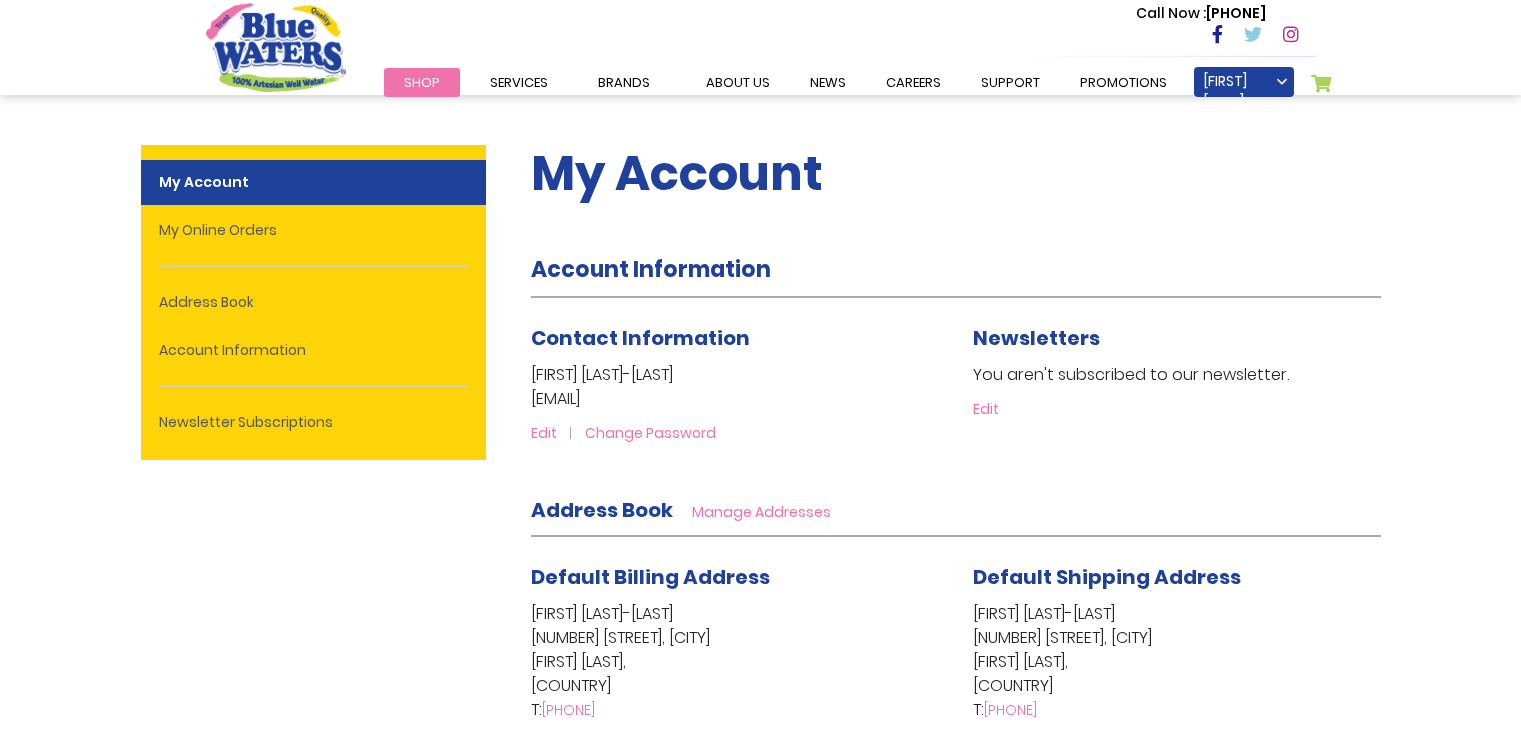 scroll, scrollTop: 0, scrollLeft: 0, axis: both 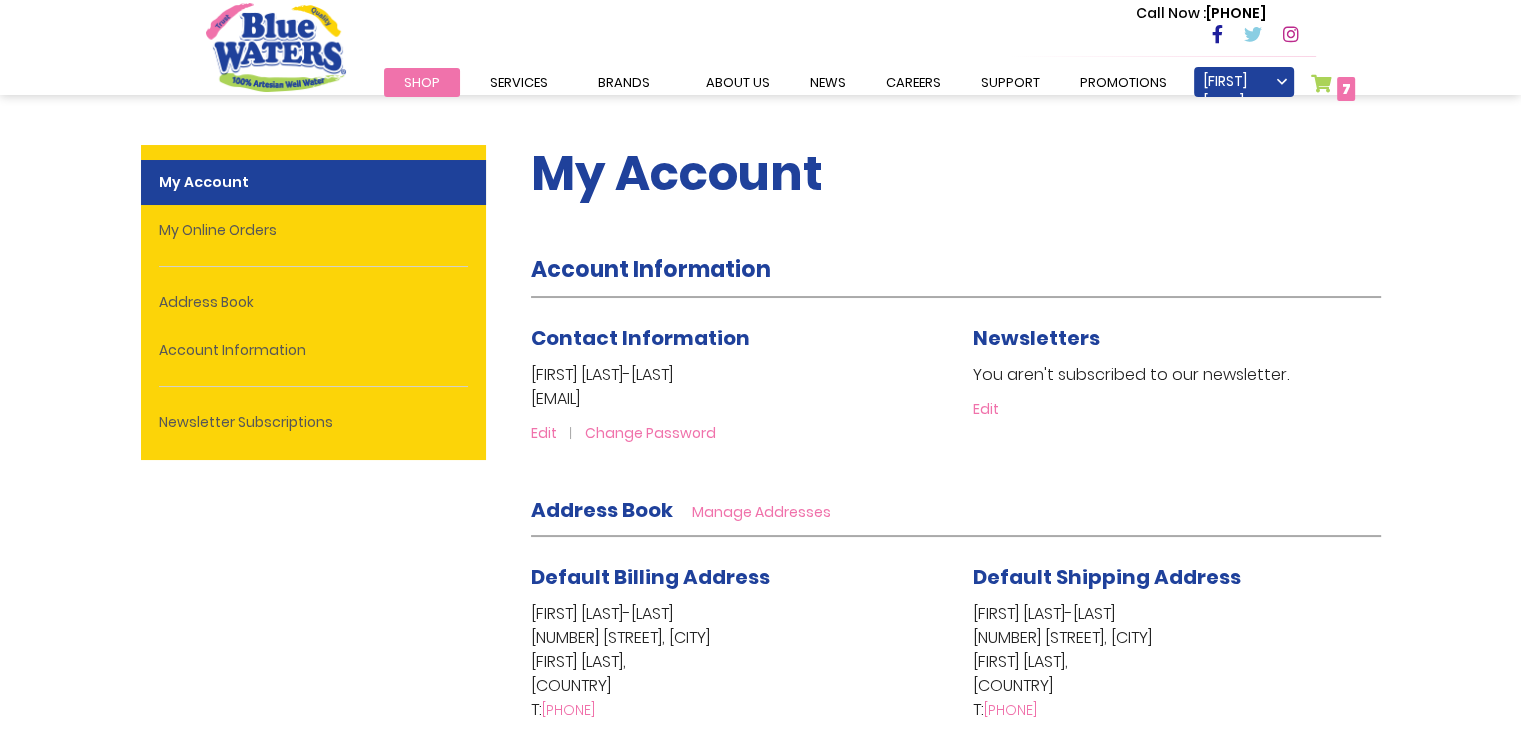type on "**********" 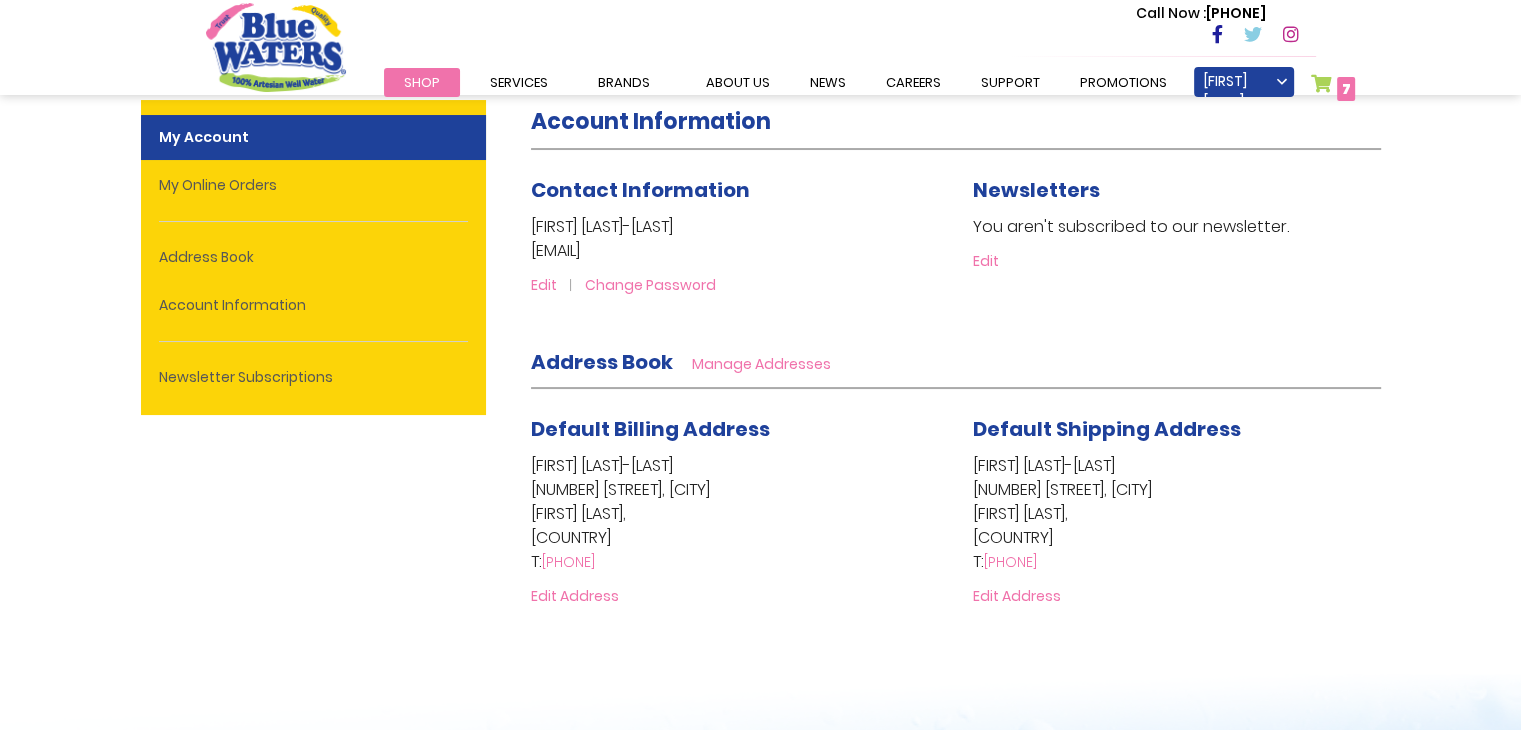 scroll, scrollTop: 0, scrollLeft: 0, axis: both 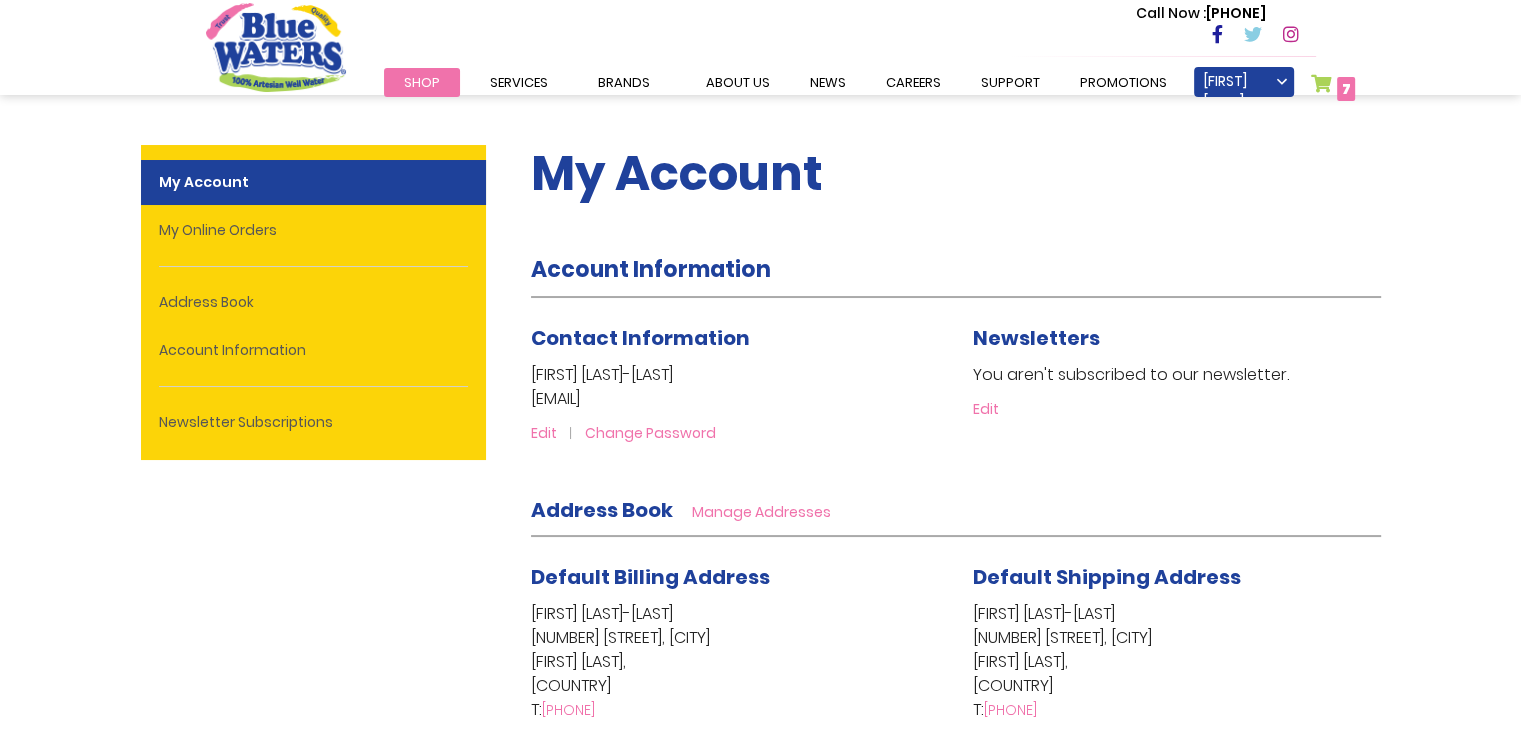 click on "7
7
items" at bounding box center (1346, 89) 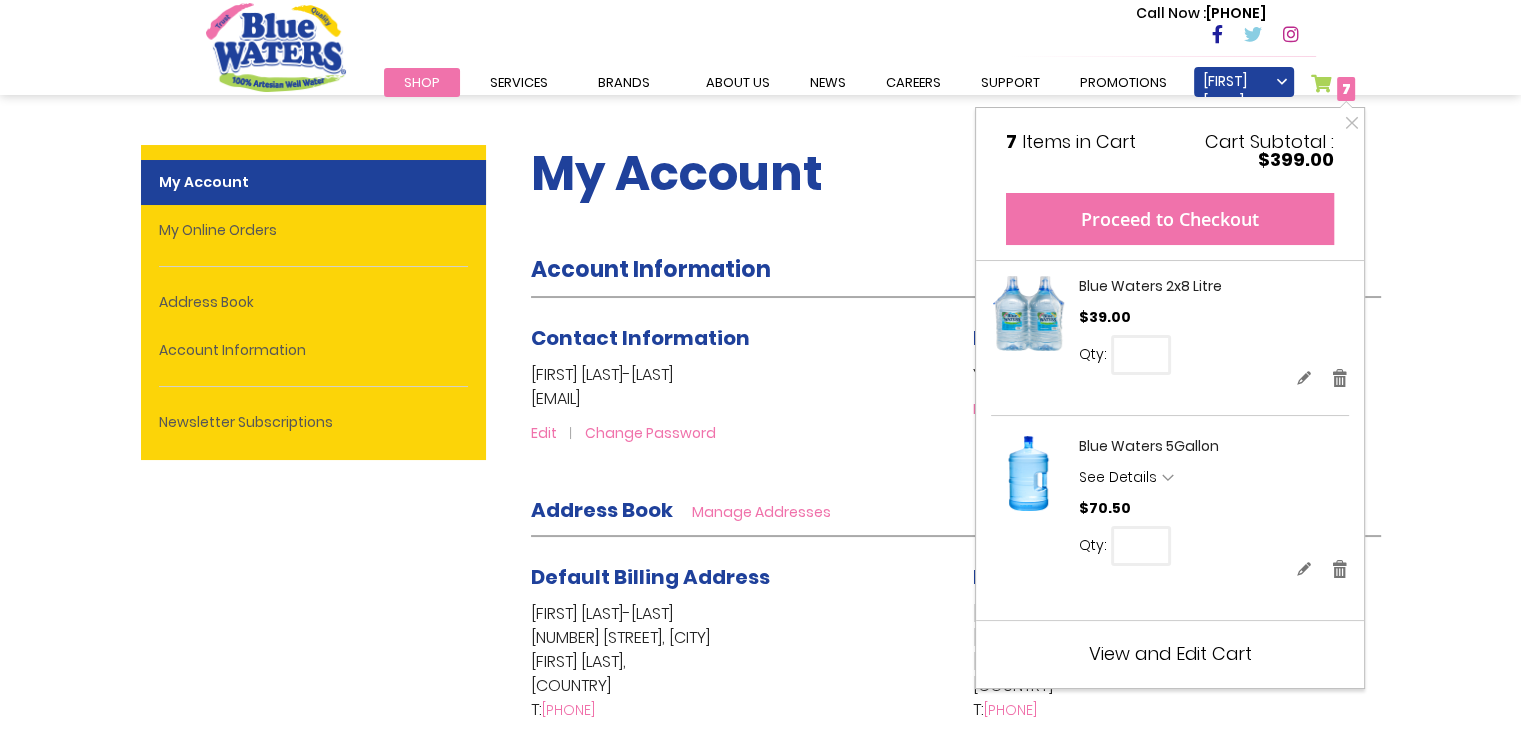 click on "Proceed to Checkout" at bounding box center [1170, 219] 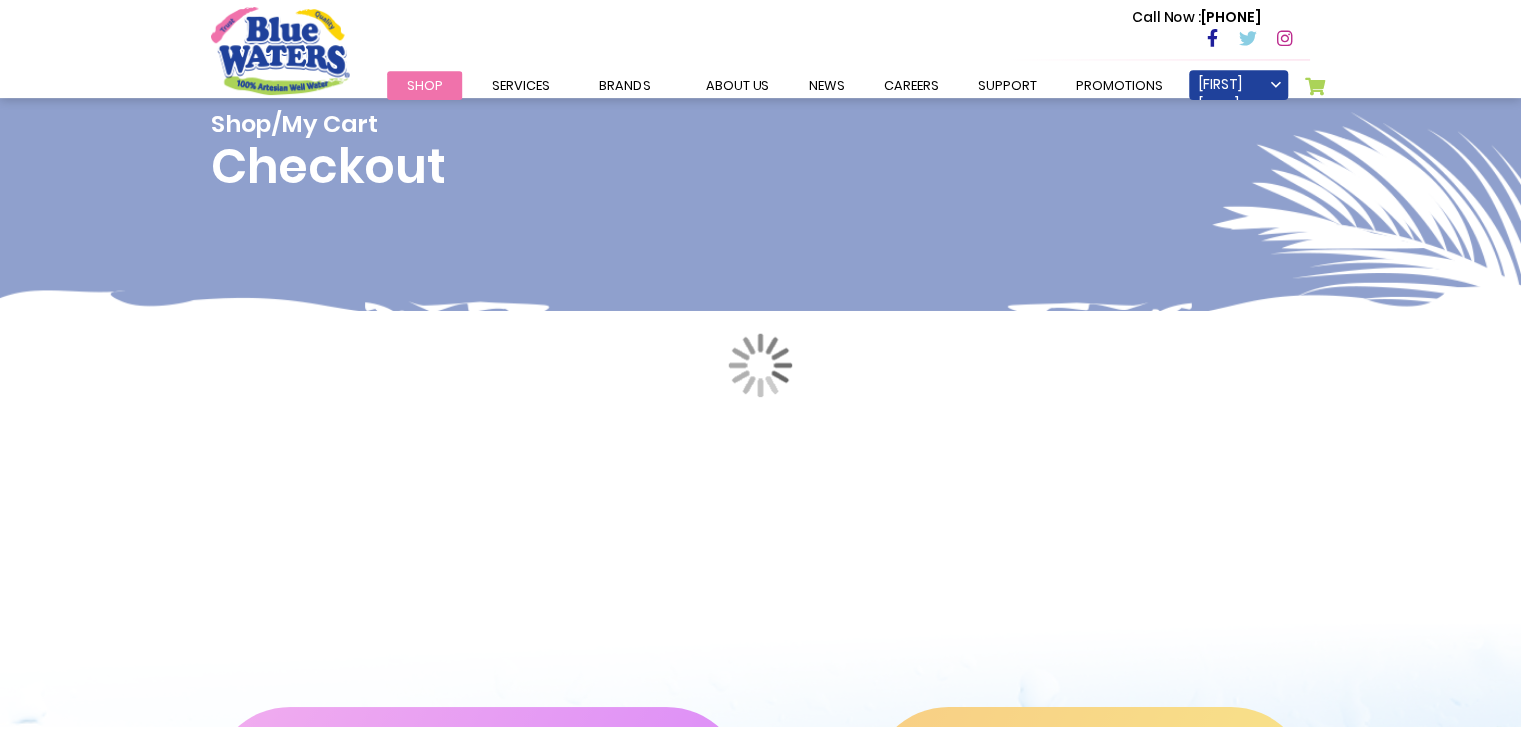 scroll, scrollTop: 0, scrollLeft: 0, axis: both 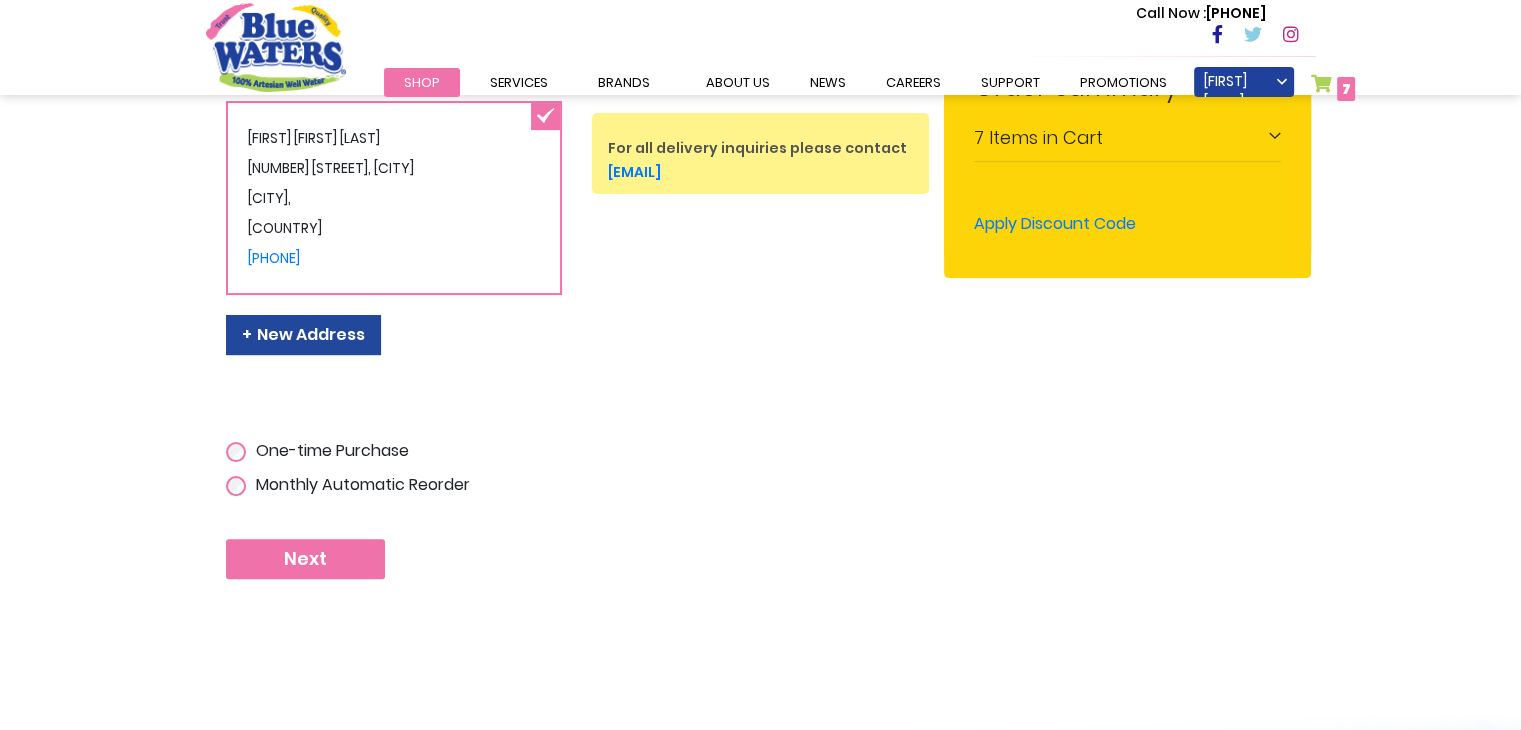 type on "**********" 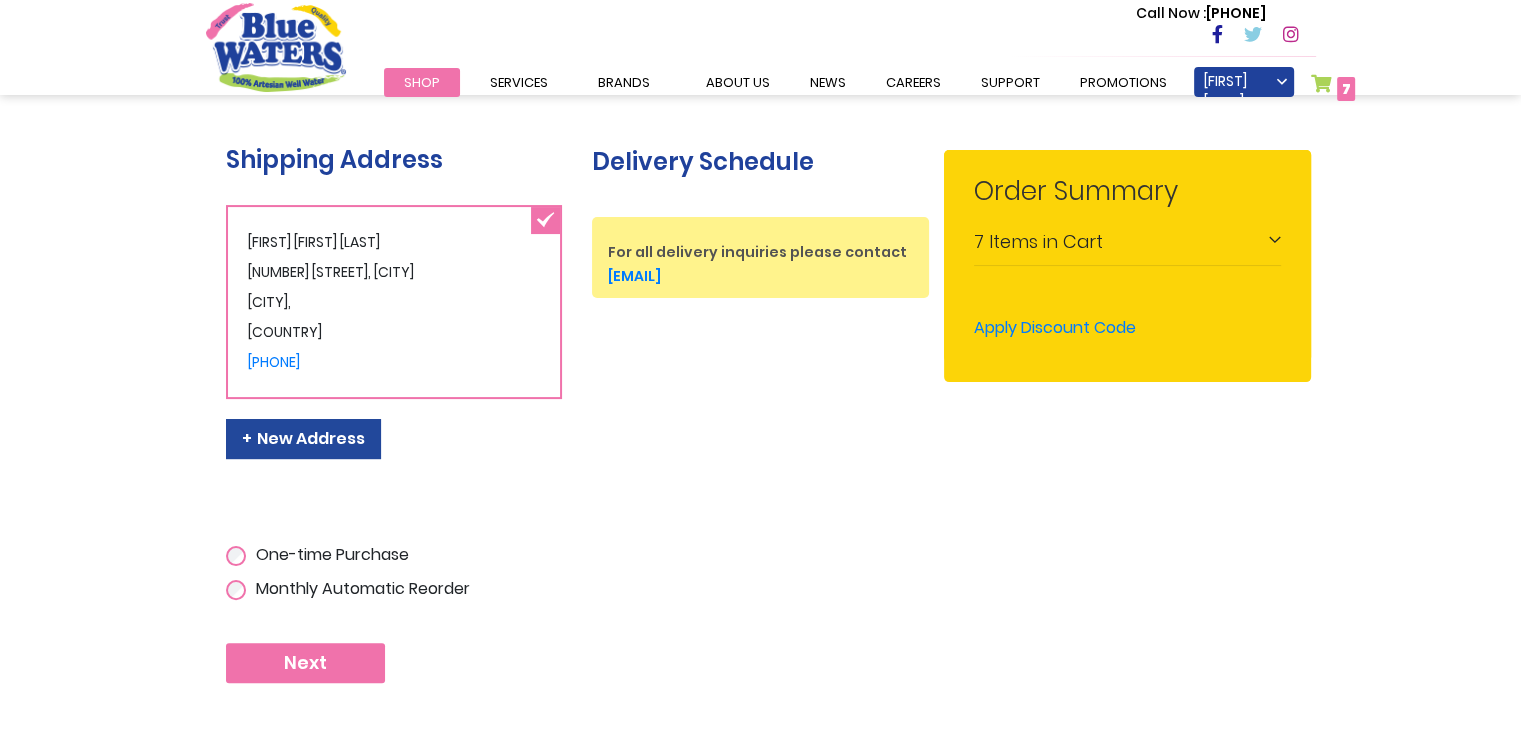 scroll, scrollTop: 372, scrollLeft: 0, axis: vertical 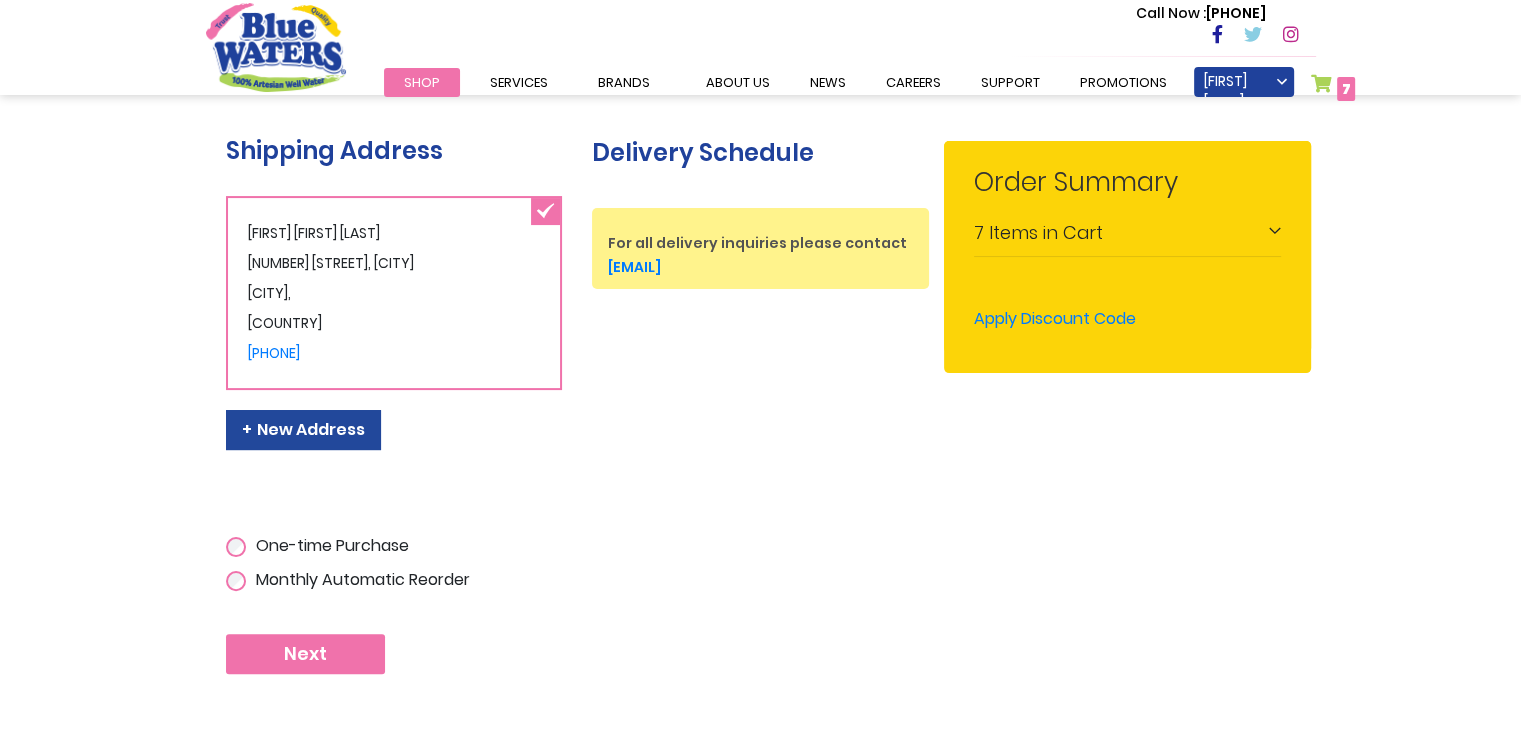 click on "Next" at bounding box center (305, 654) 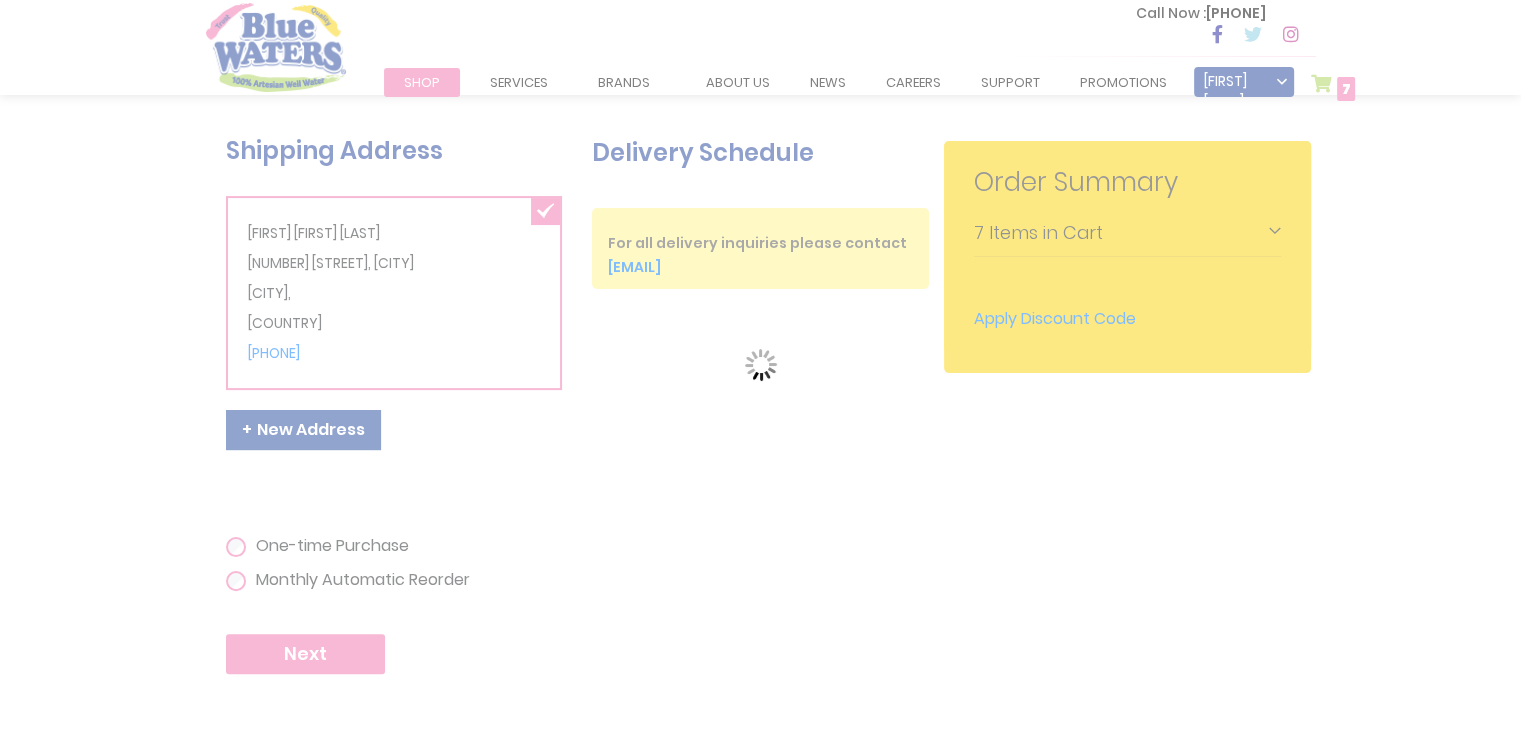 click on "Please wait..." at bounding box center [760, 365] 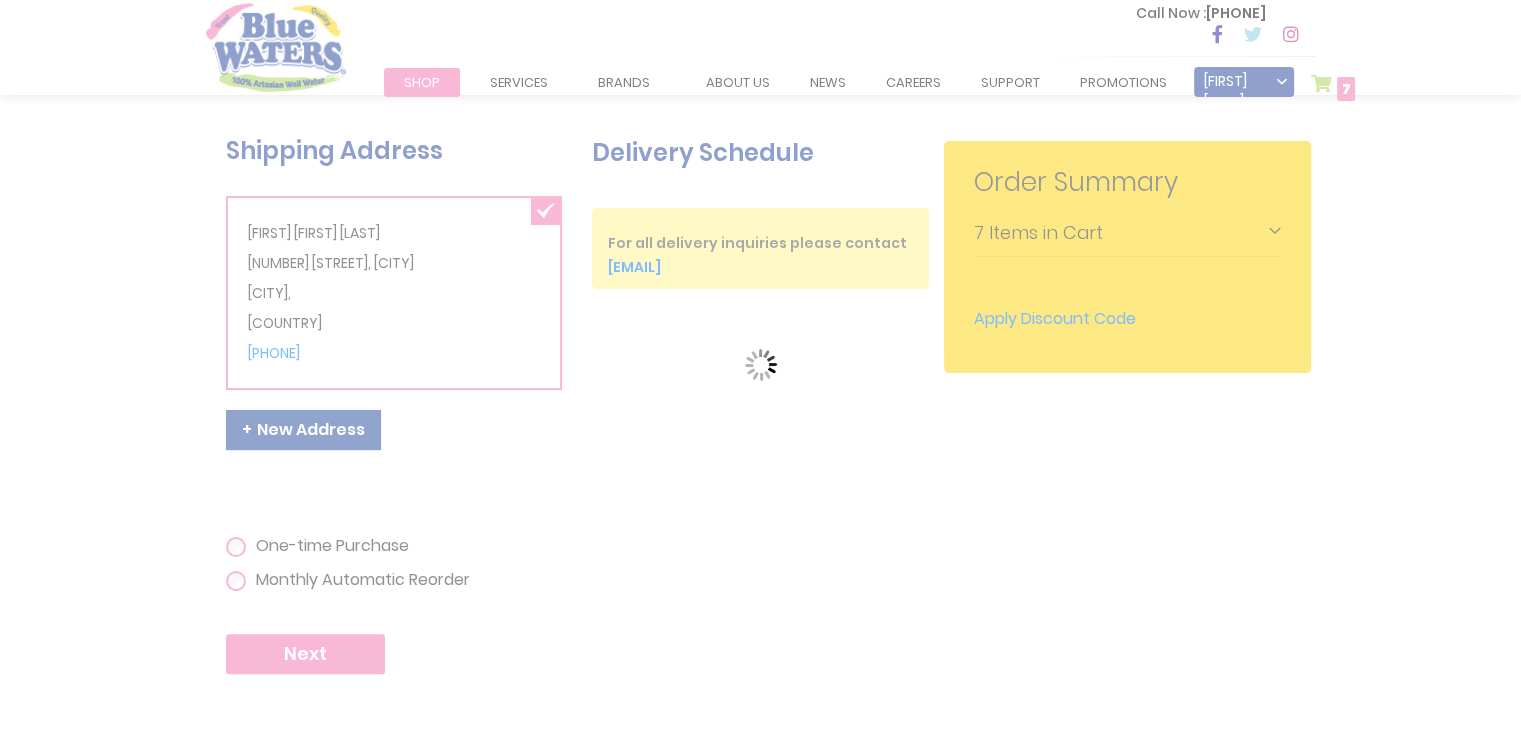scroll, scrollTop: 0, scrollLeft: 0, axis: both 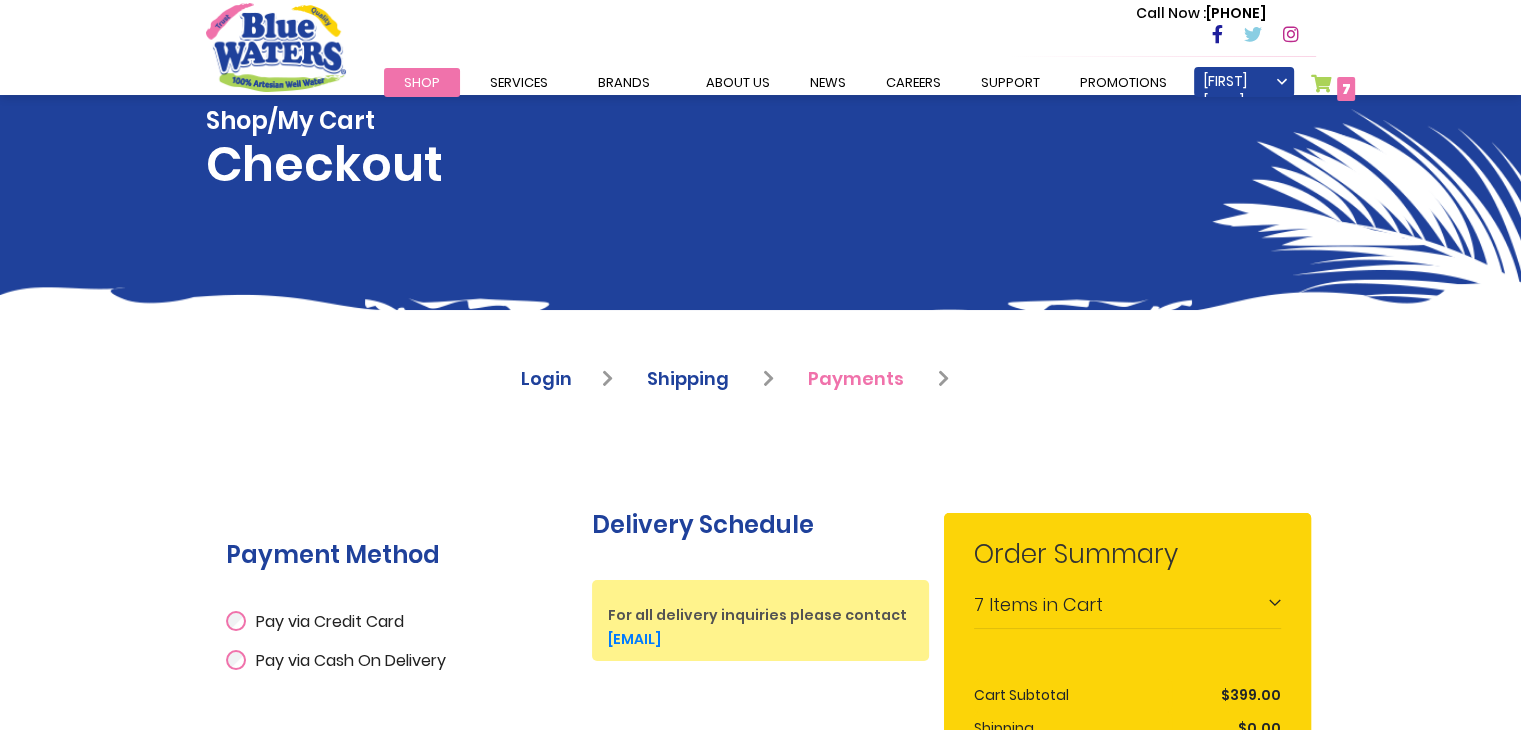 click on "Pay via Credit Card" at bounding box center (330, 621) 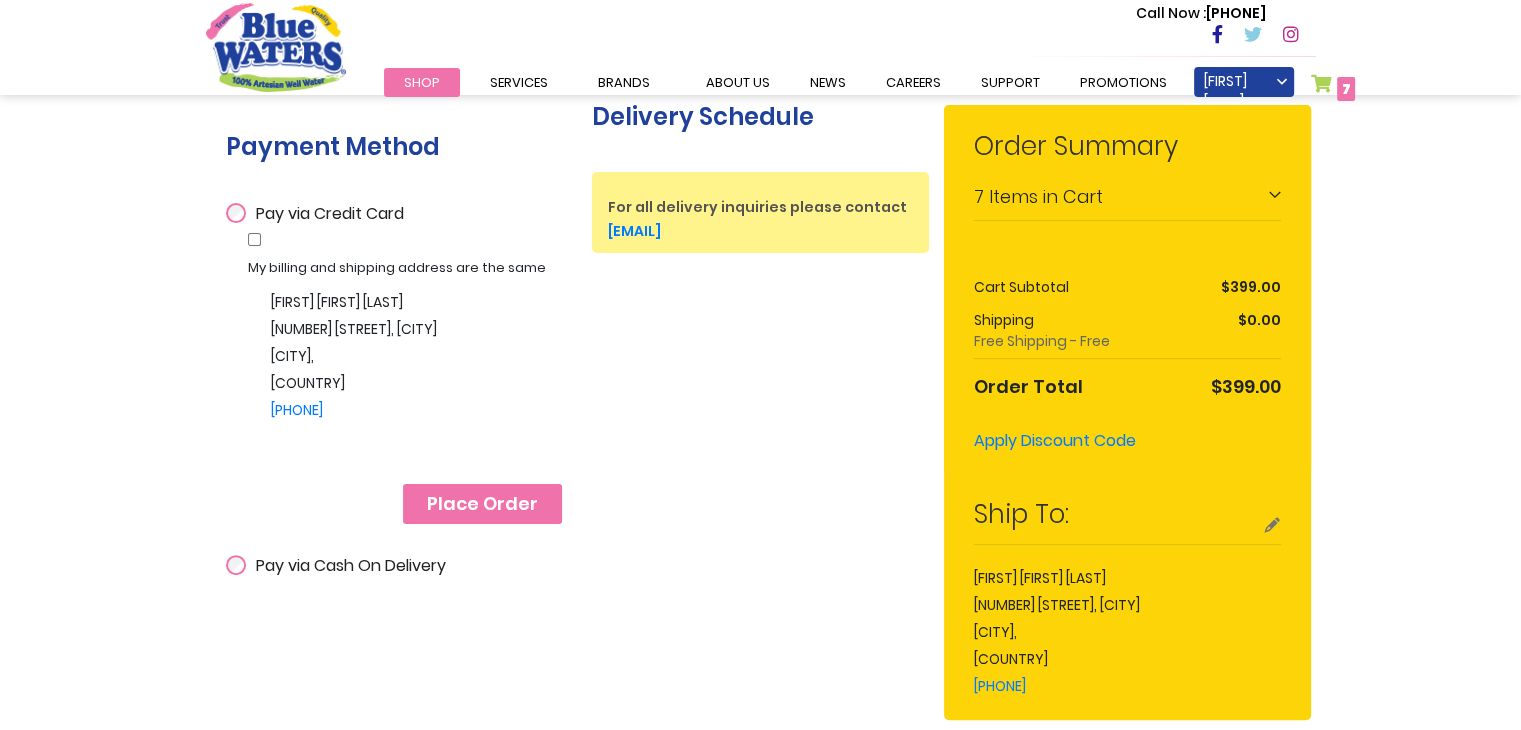 scroll, scrollTop: 405, scrollLeft: 0, axis: vertical 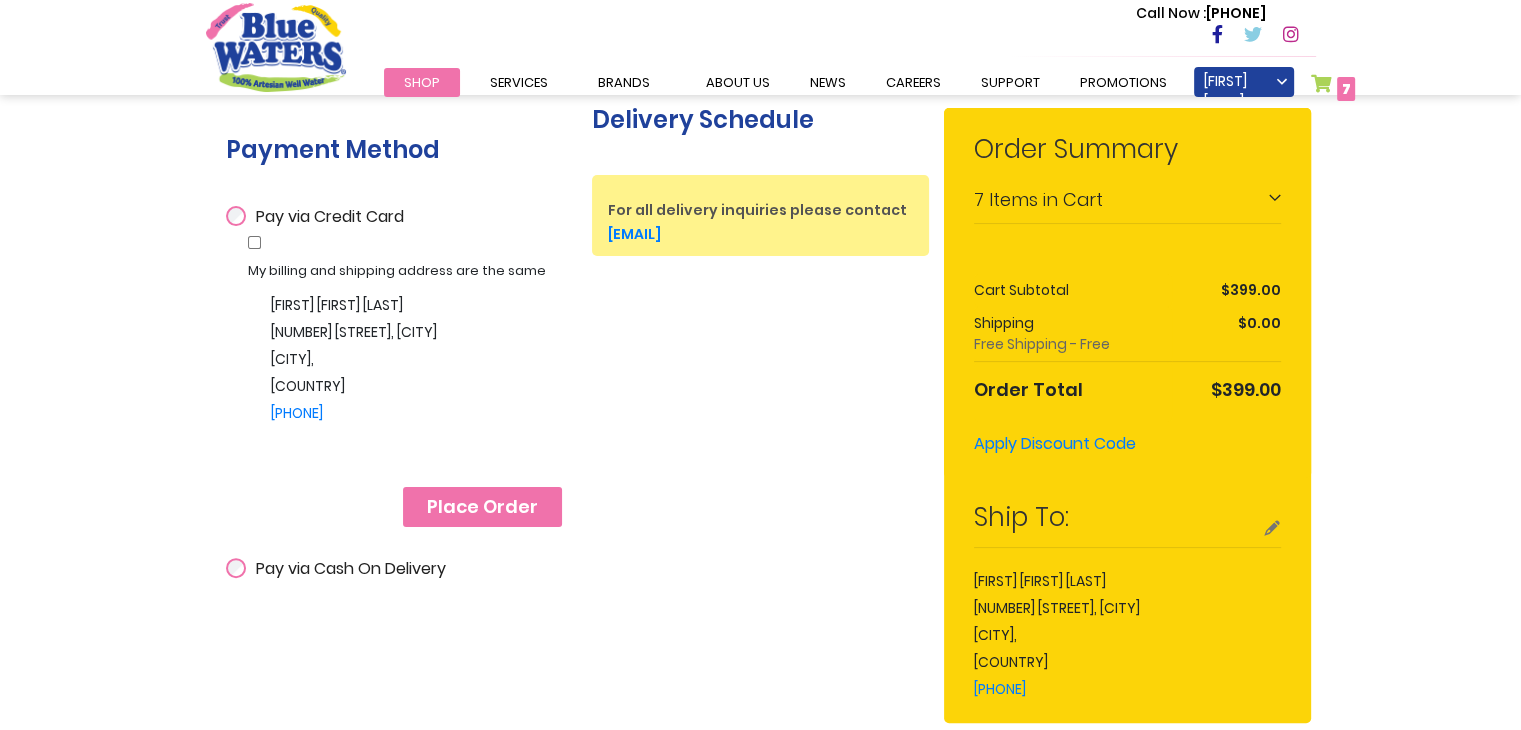 click on "Place Order" at bounding box center [482, 507] 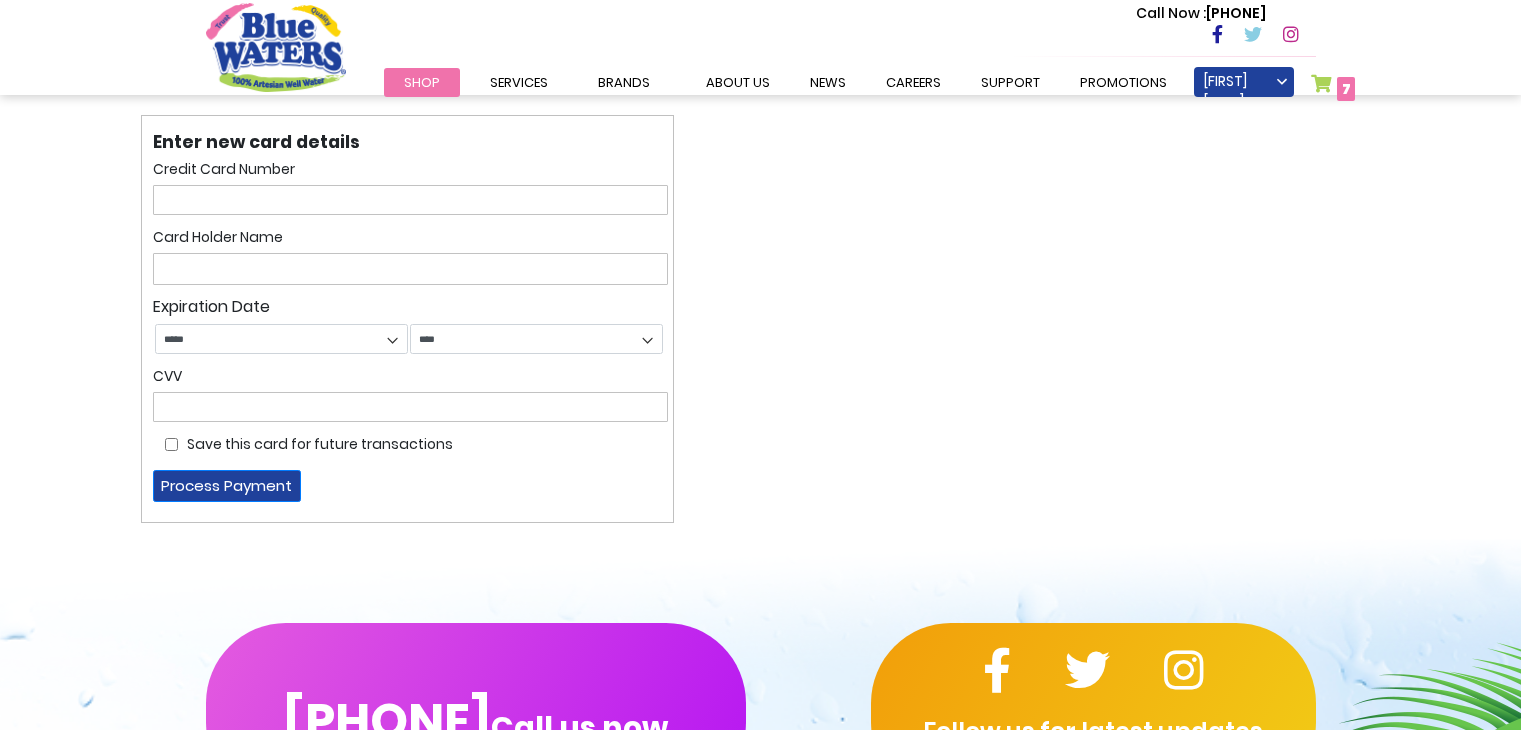 scroll, scrollTop: 0, scrollLeft: 0, axis: both 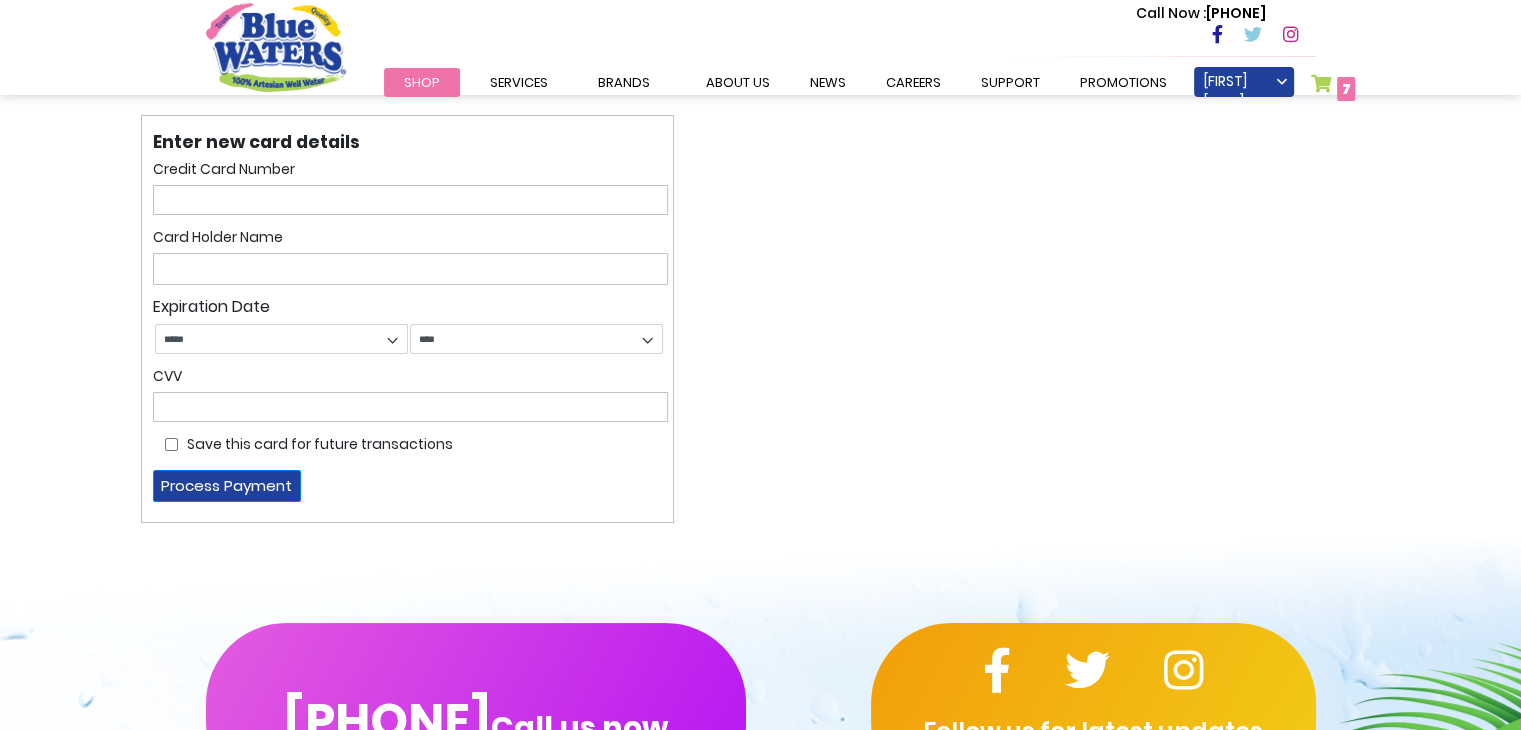 type on "**********" 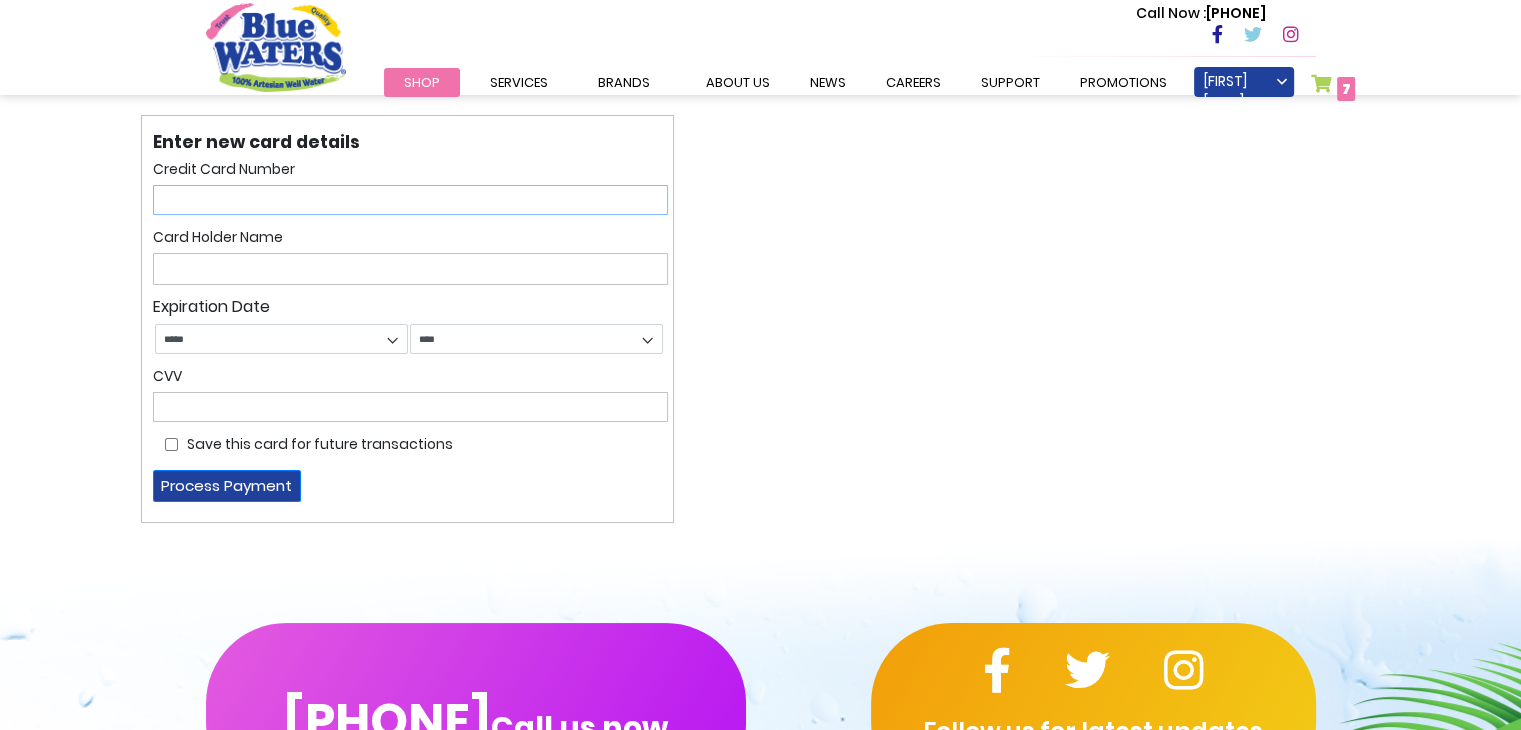 click at bounding box center [410, 200] 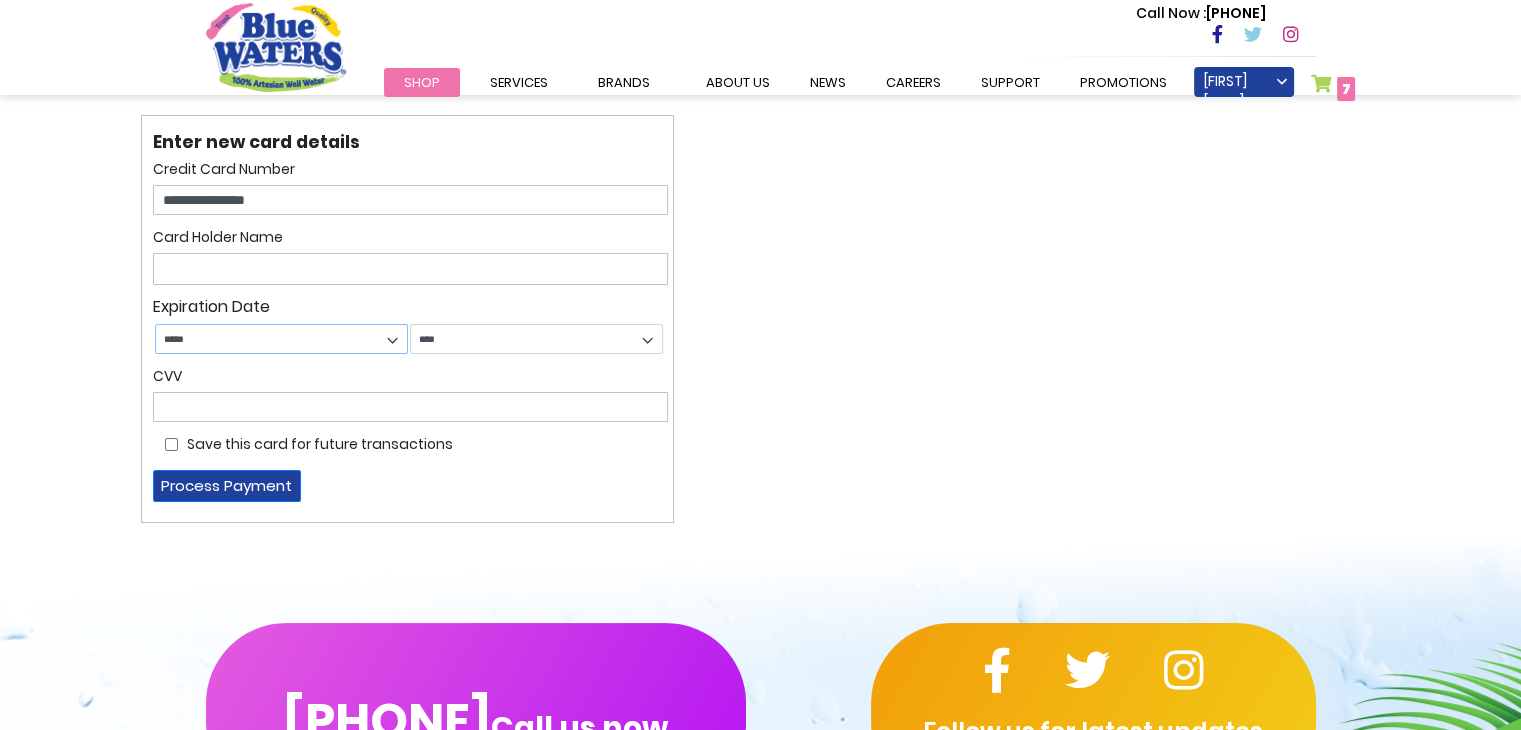 select on "*" 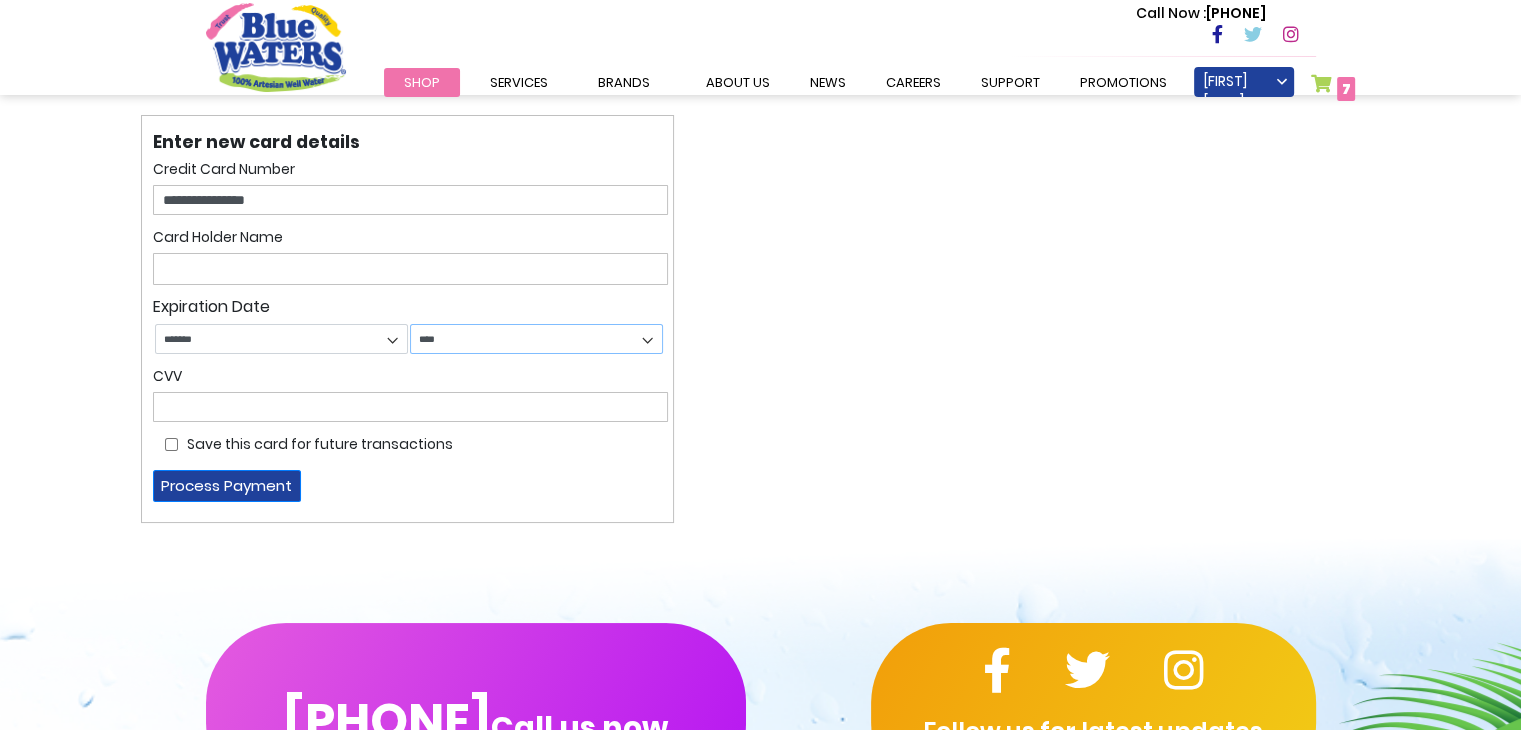 select on "****" 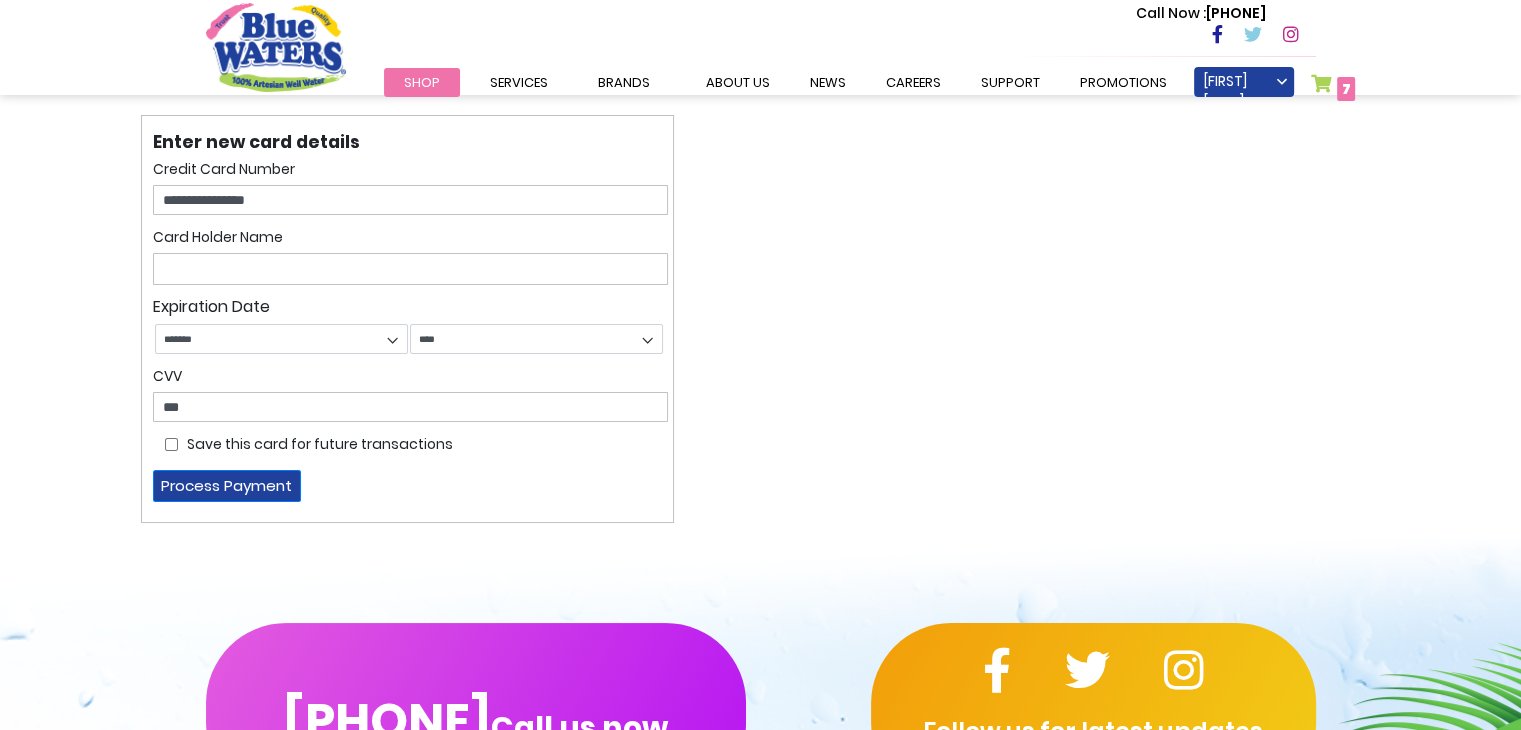 click at bounding box center [410, 269] 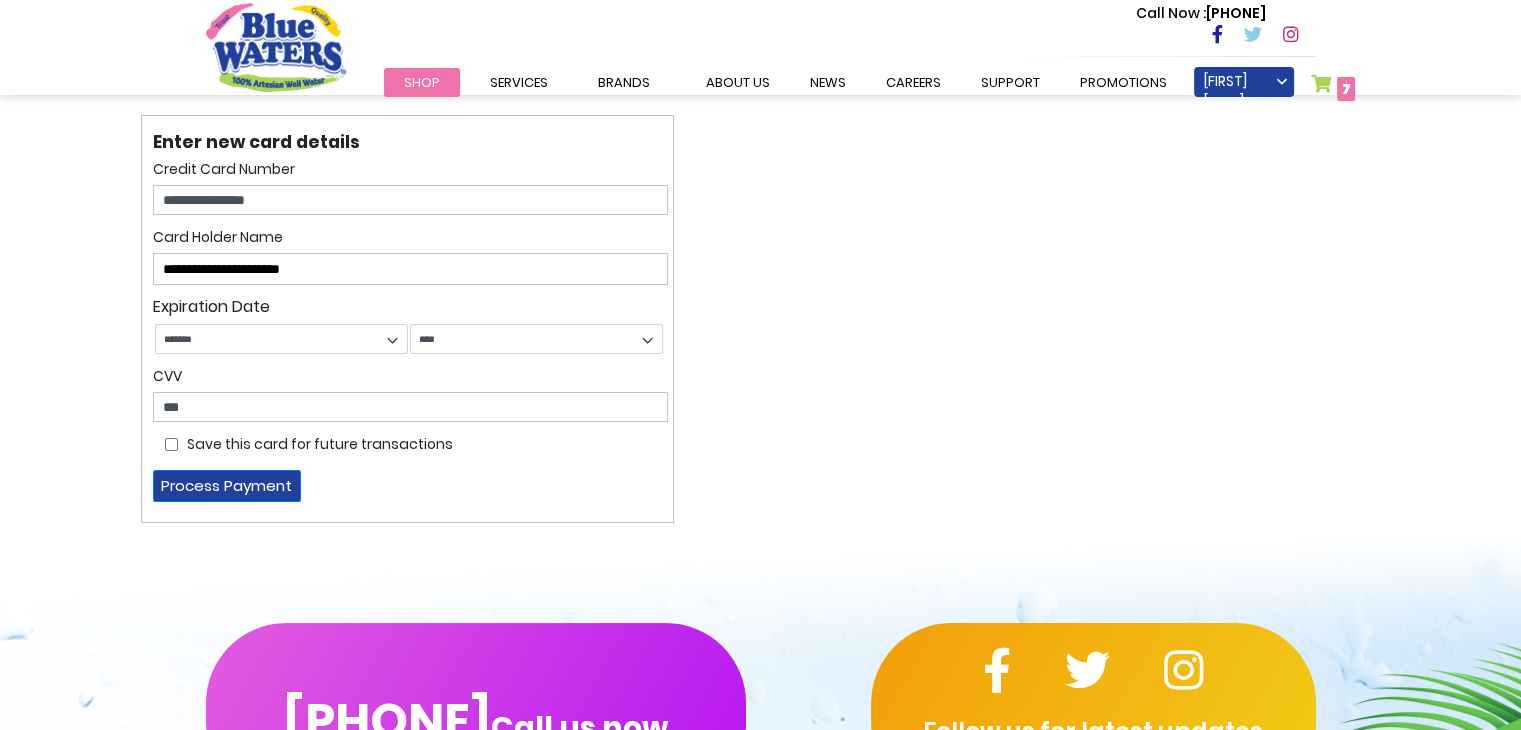 type on "**********" 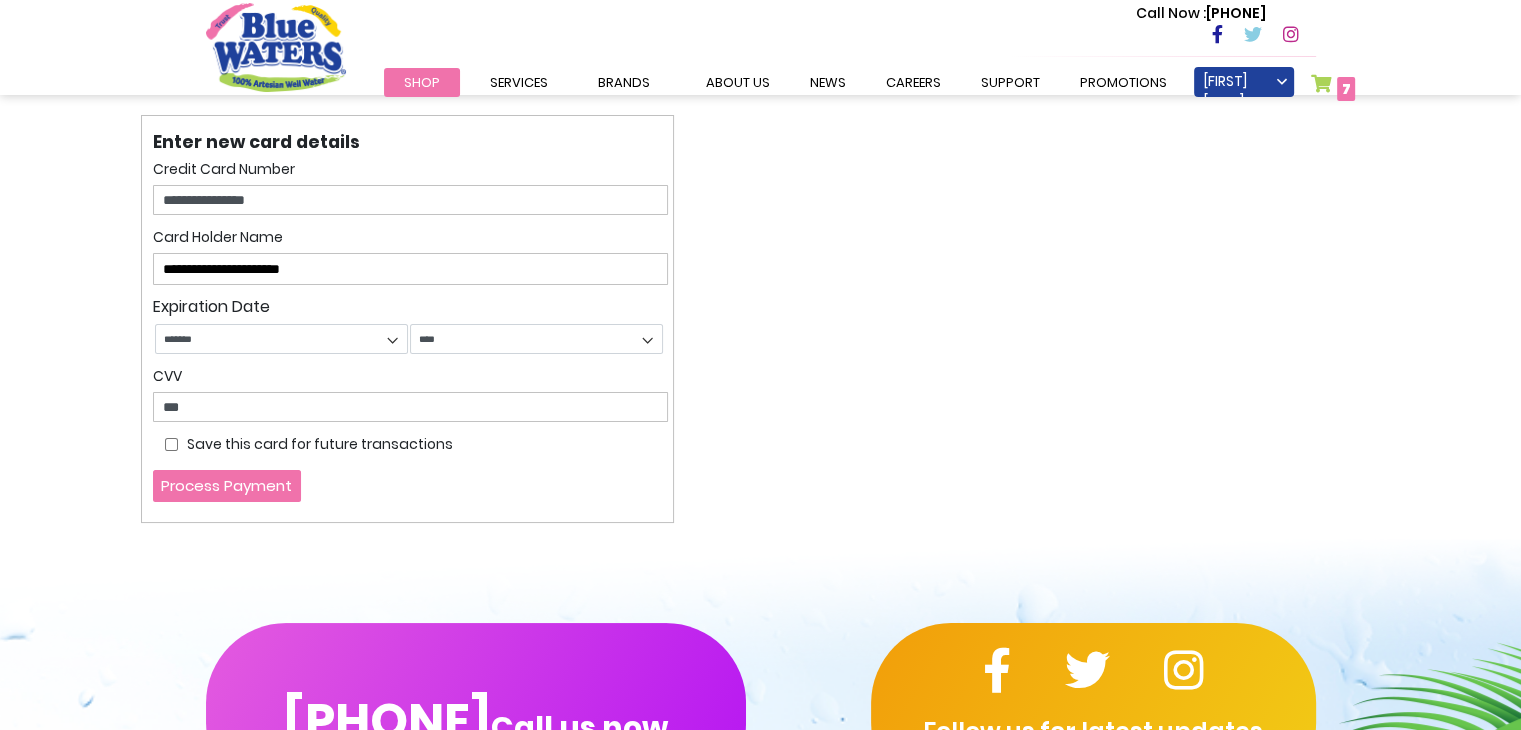 click on "Process Payment" at bounding box center (227, 486) 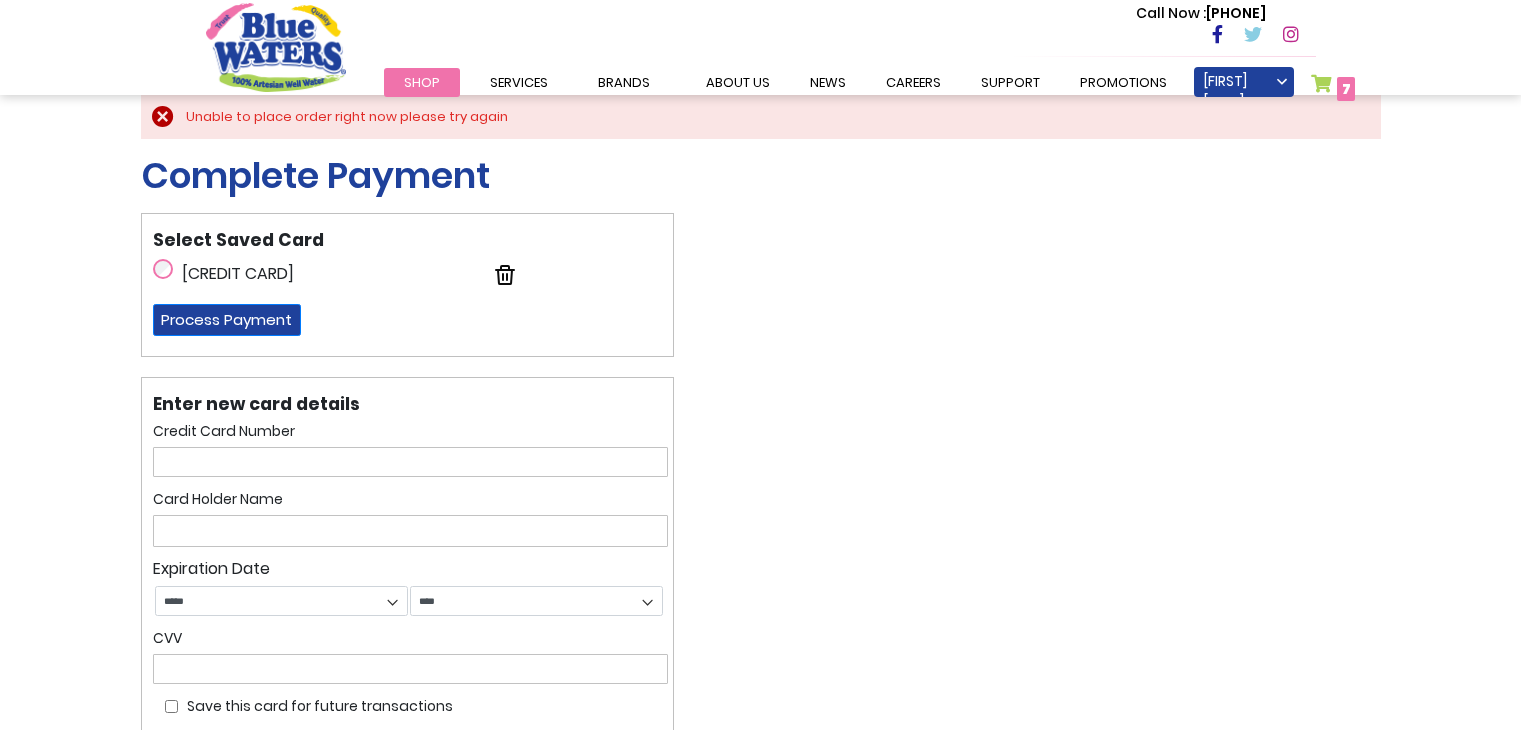 scroll, scrollTop: 0, scrollLeft: 0, axis: both 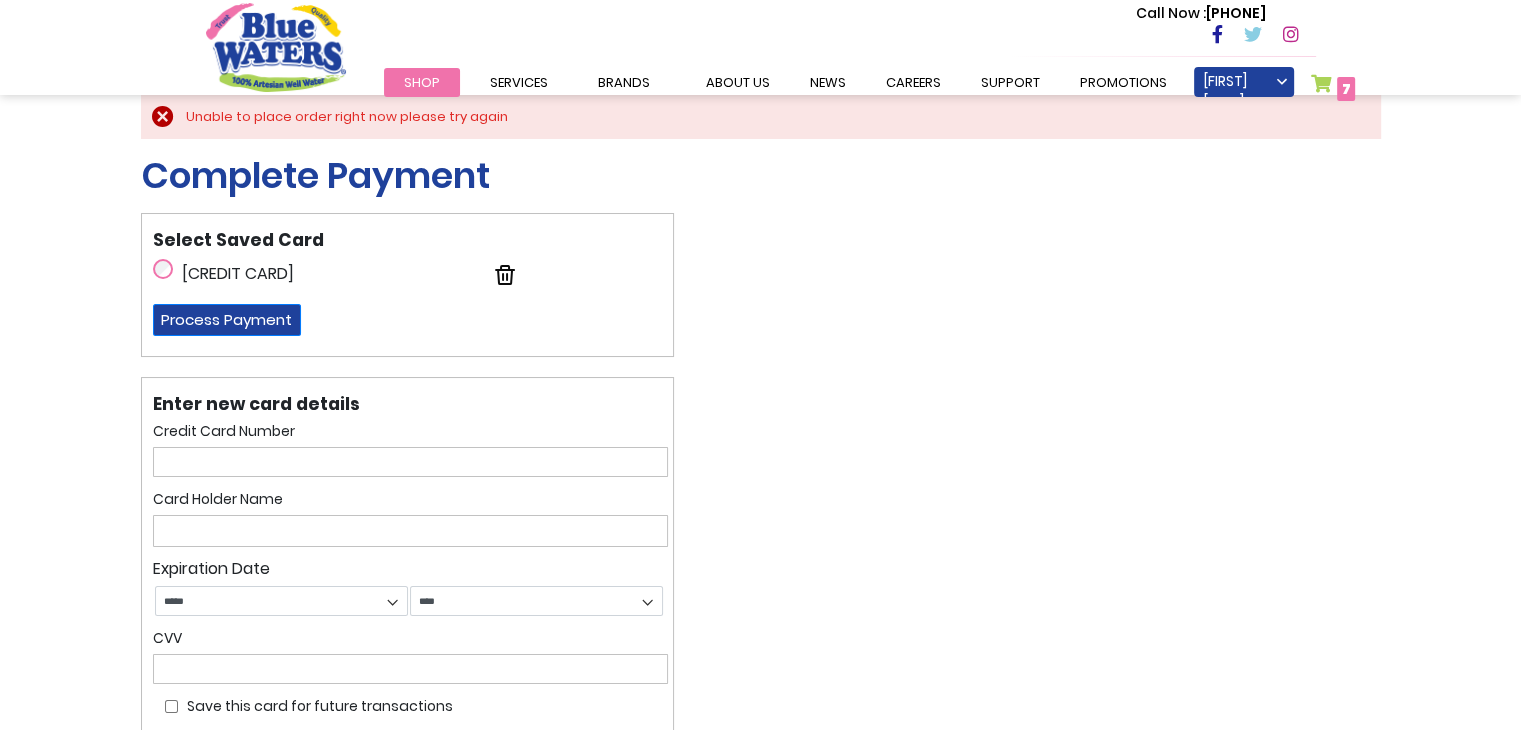 type on "**********" 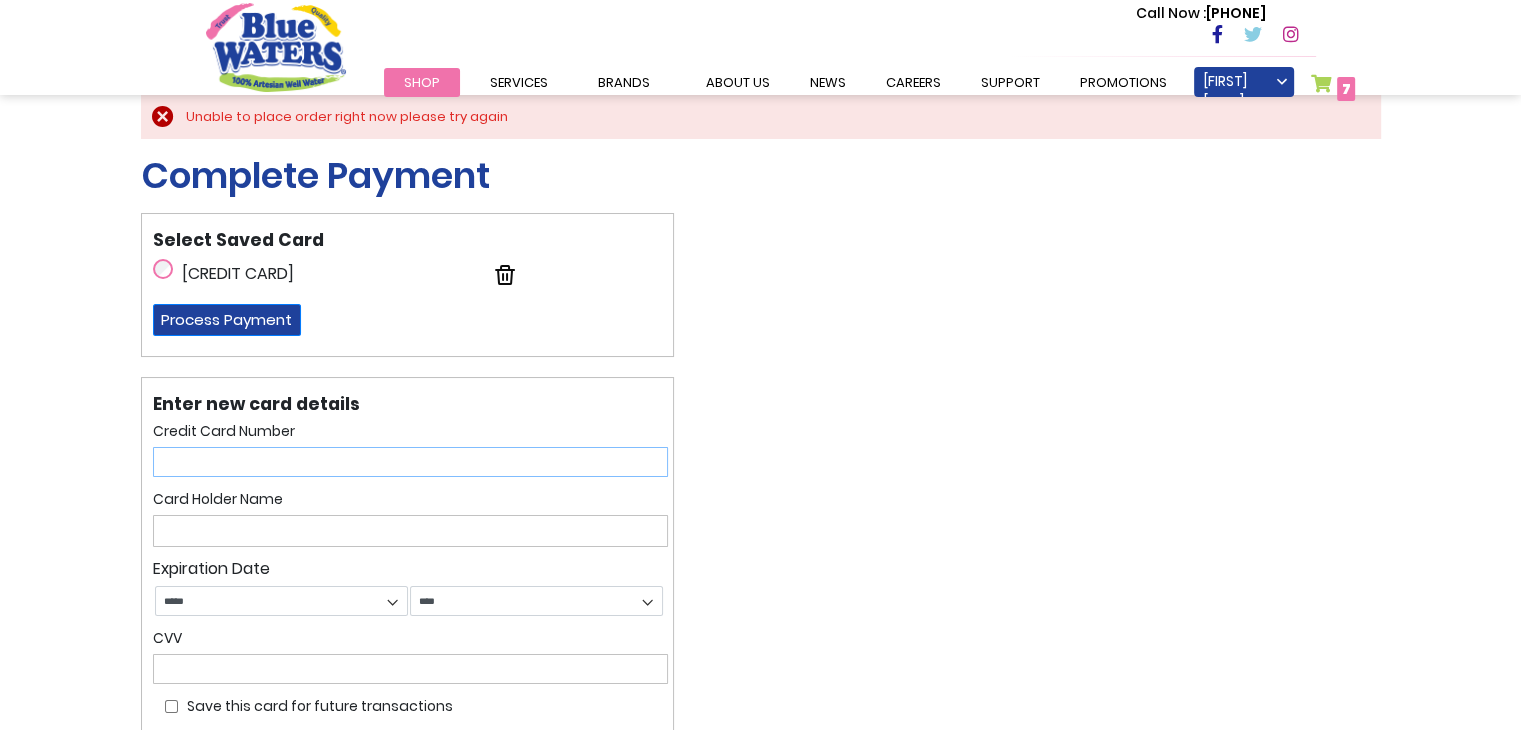 click at bounding box center (410, 462) 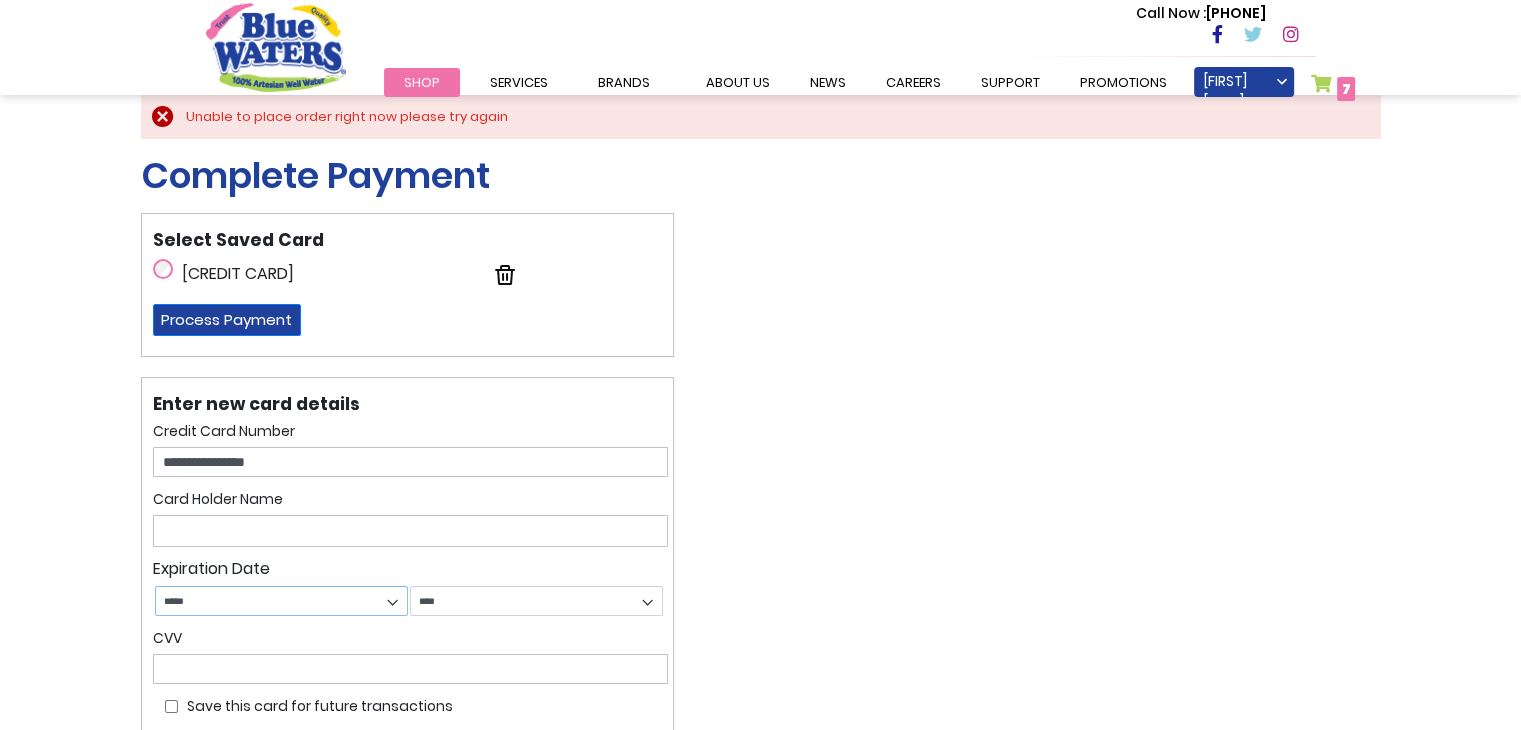 select on "*" 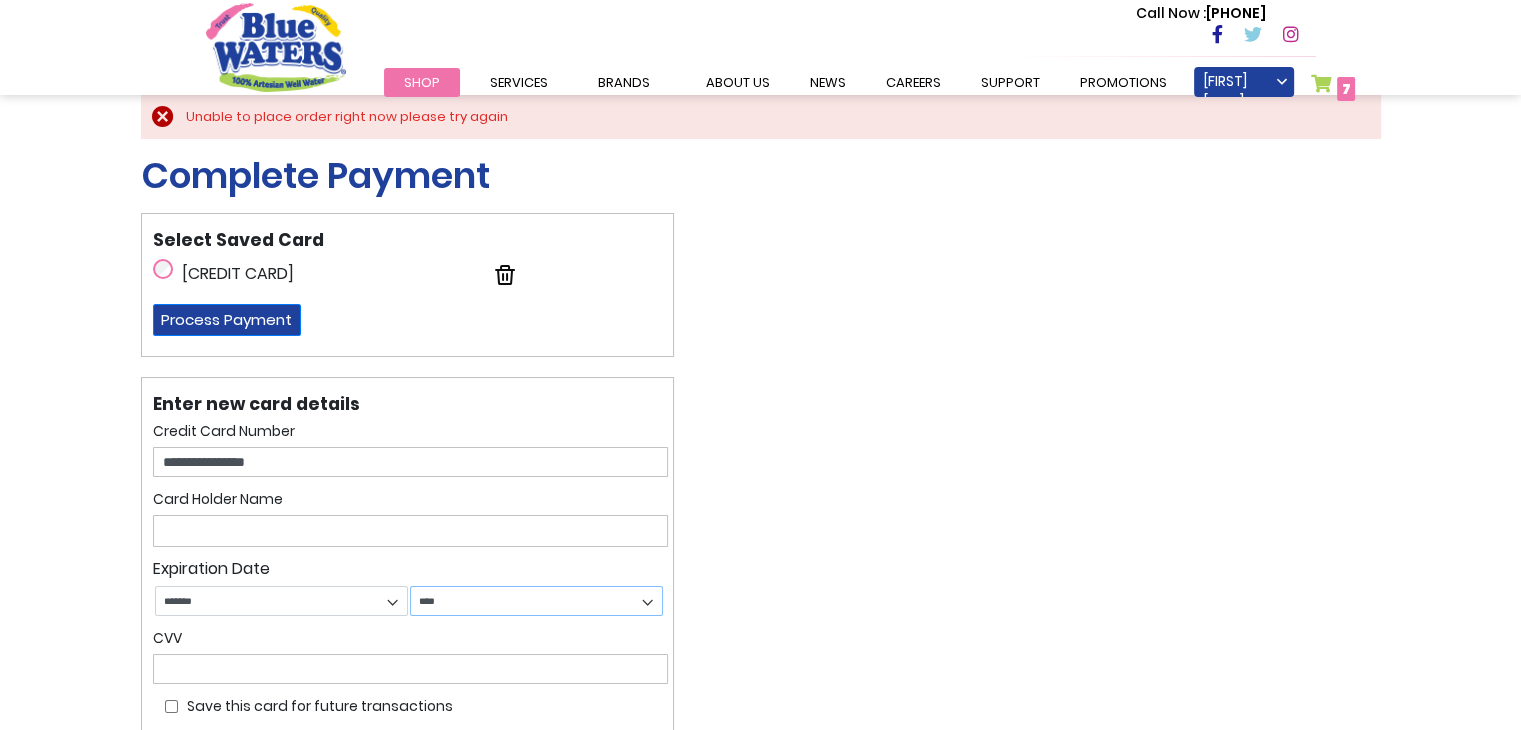 select on "****" 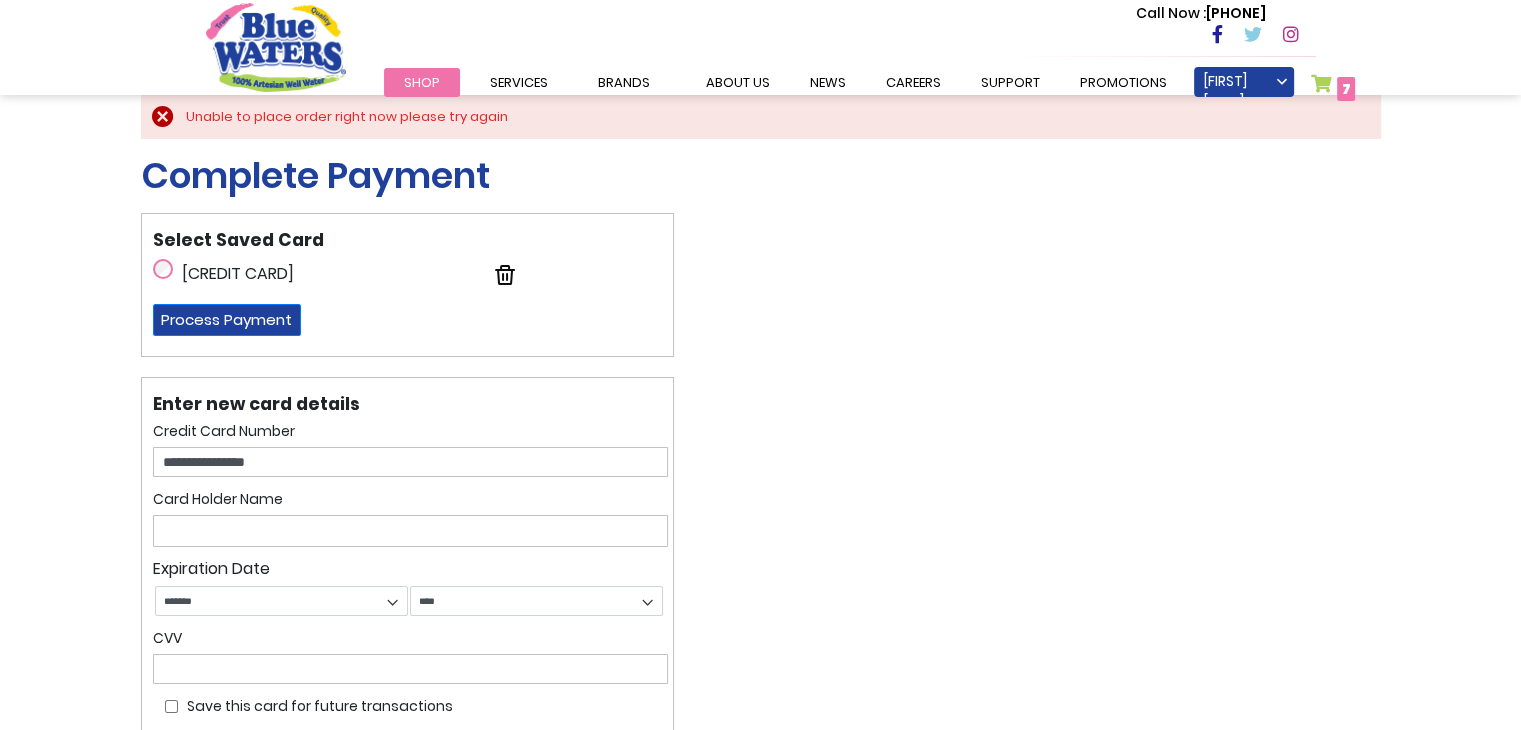 click at bounding box center [410, 531] 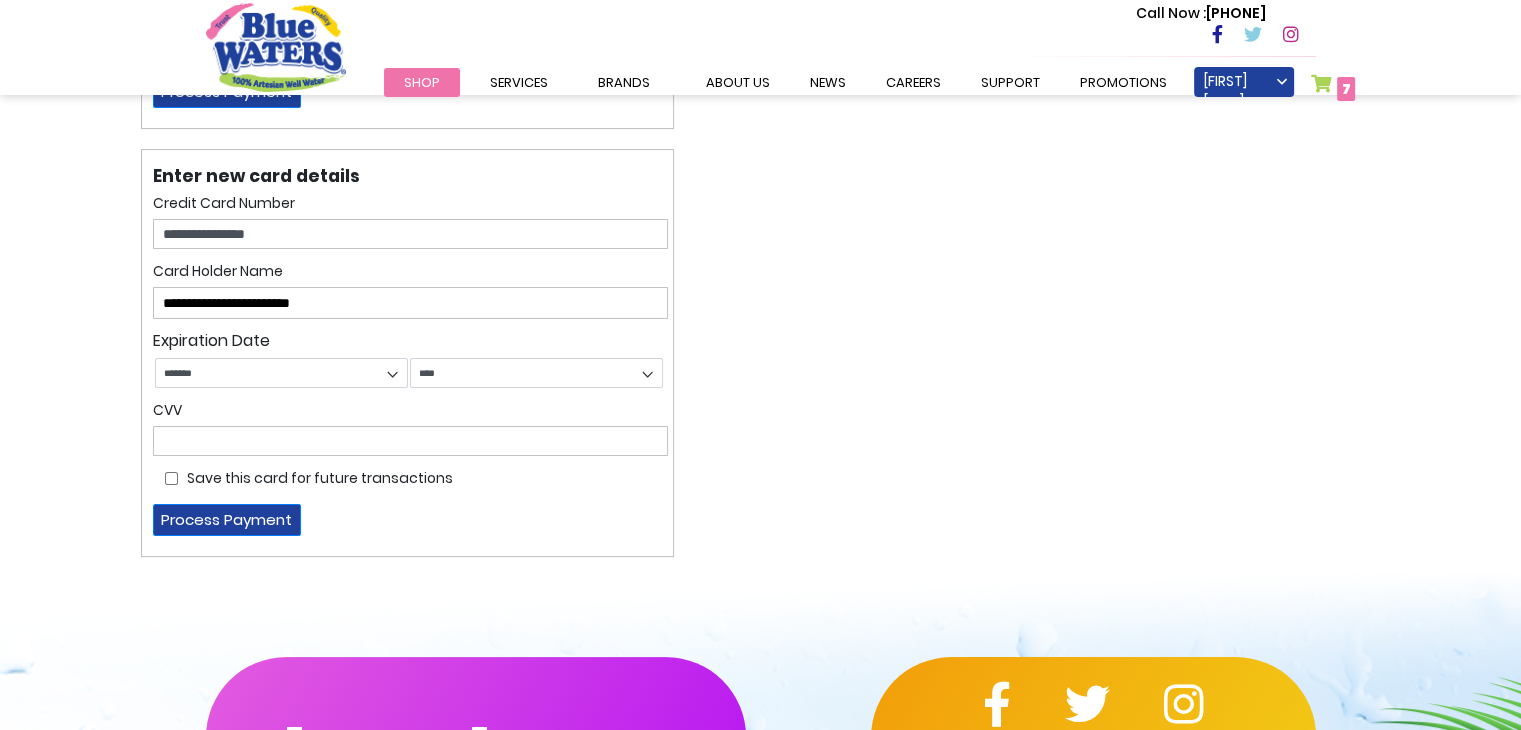 scroll, scrollTop: 233, scrollLeft: 0, axis: vertical 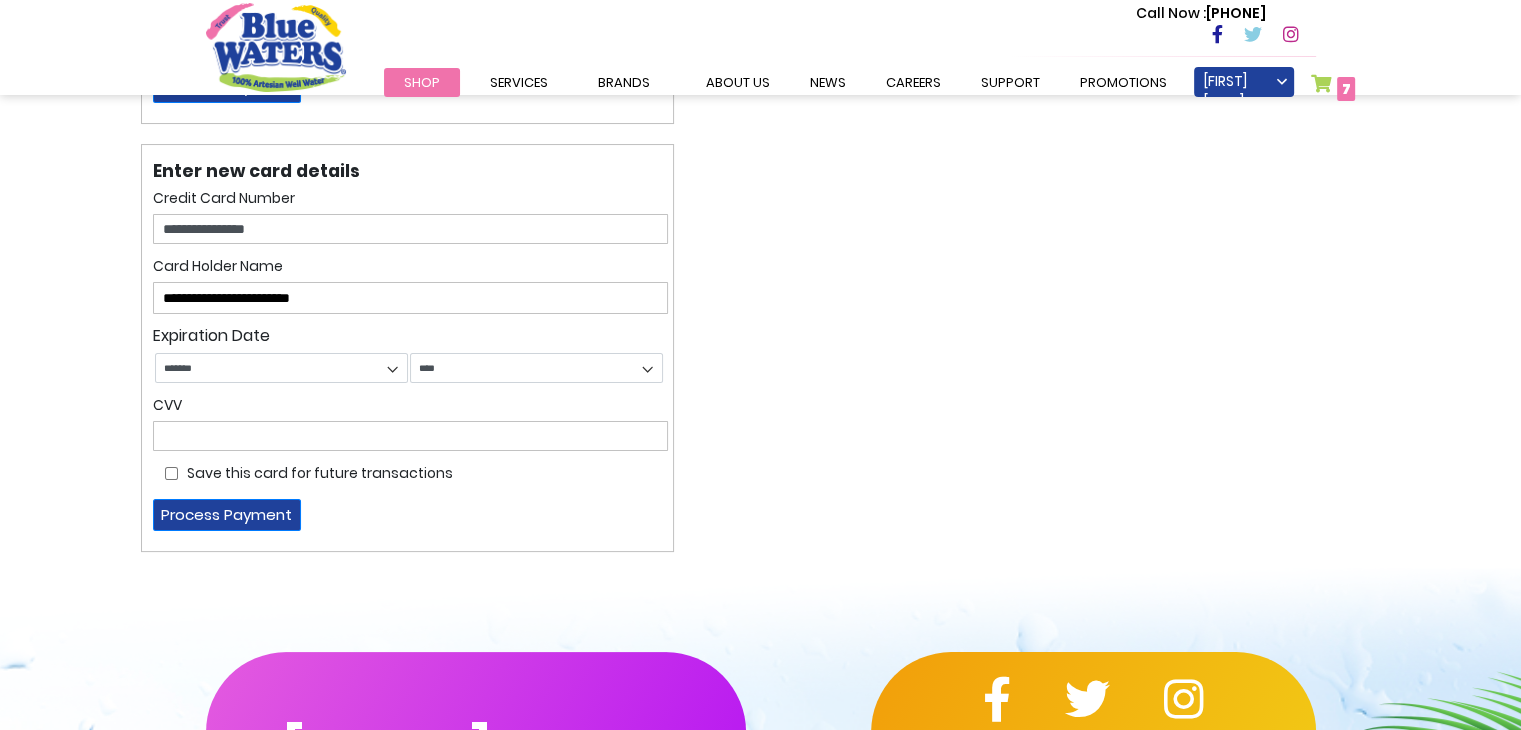 type on "**********" 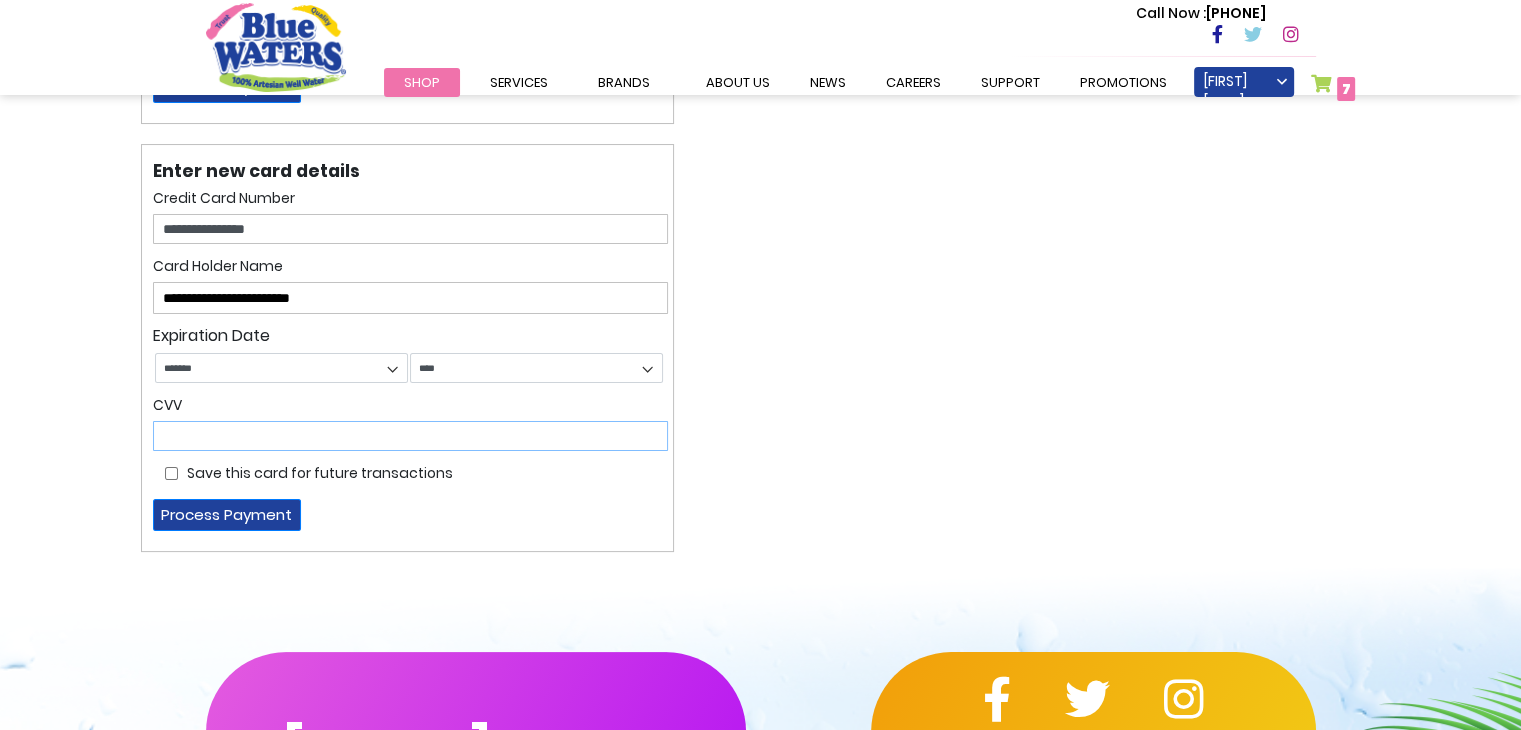 click at bounding box center (410, 436) 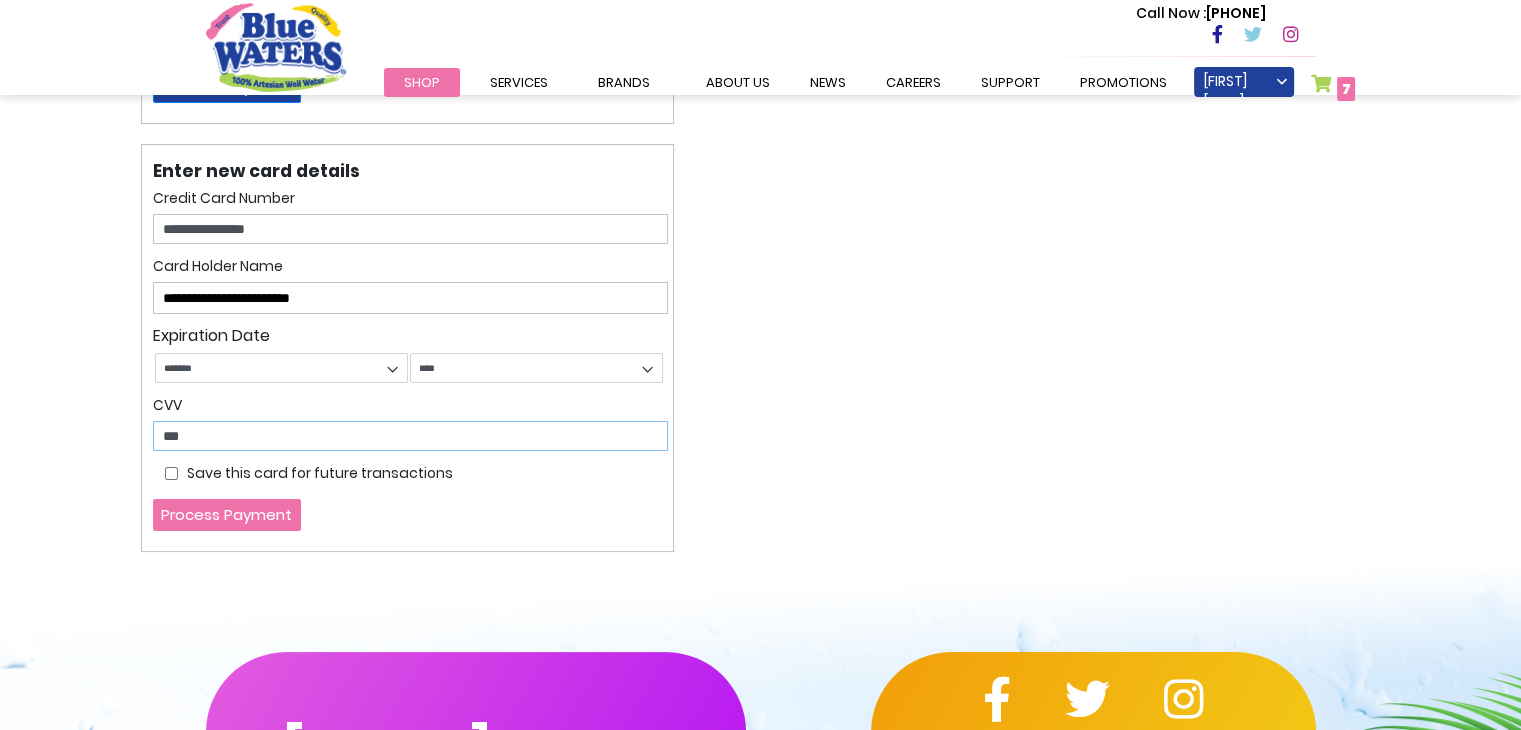 type on "***" 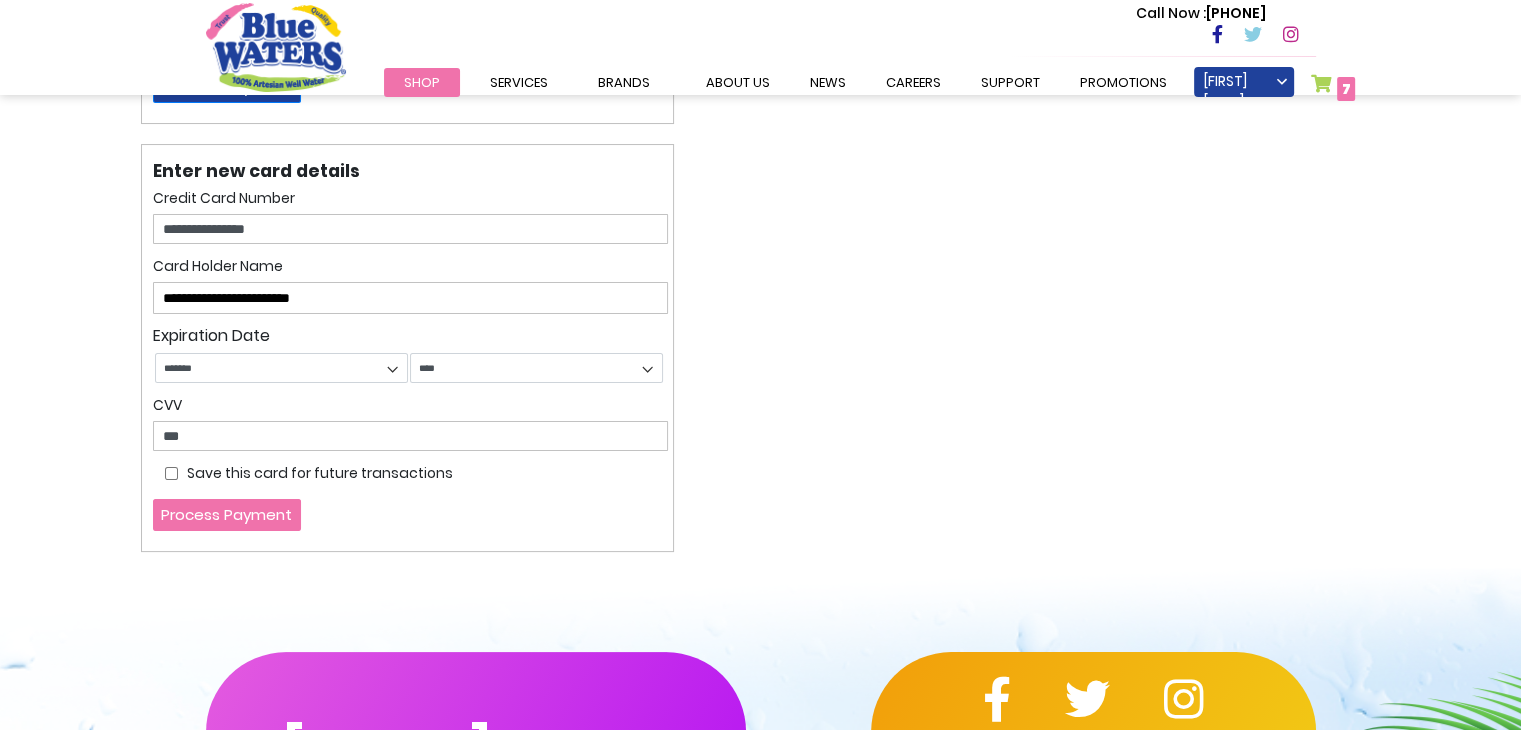 click on "Process Payment" at bounding box center [227, 515] 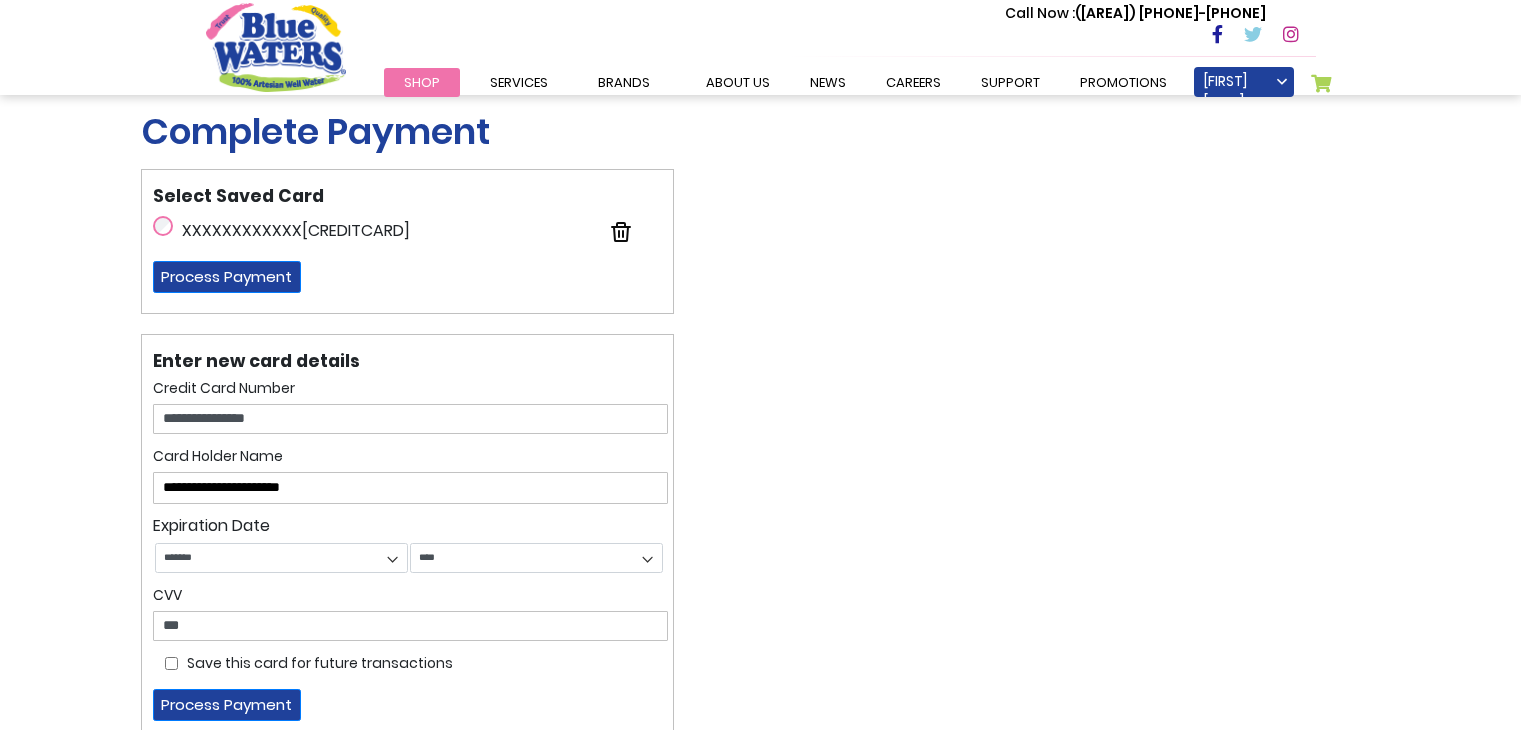 scroll, scrollTop: 0, scrollLeft: 0, axis: both 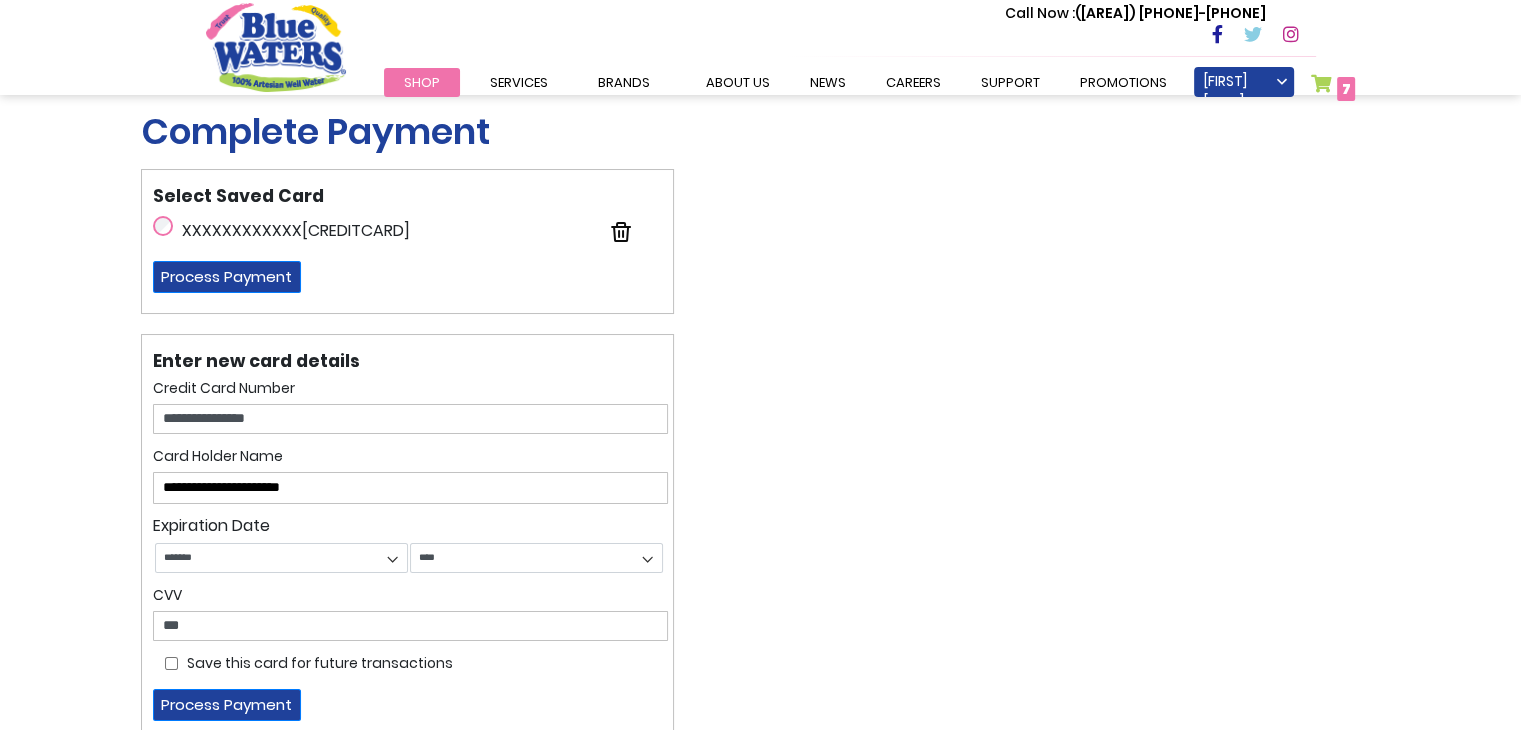 type on "**********" 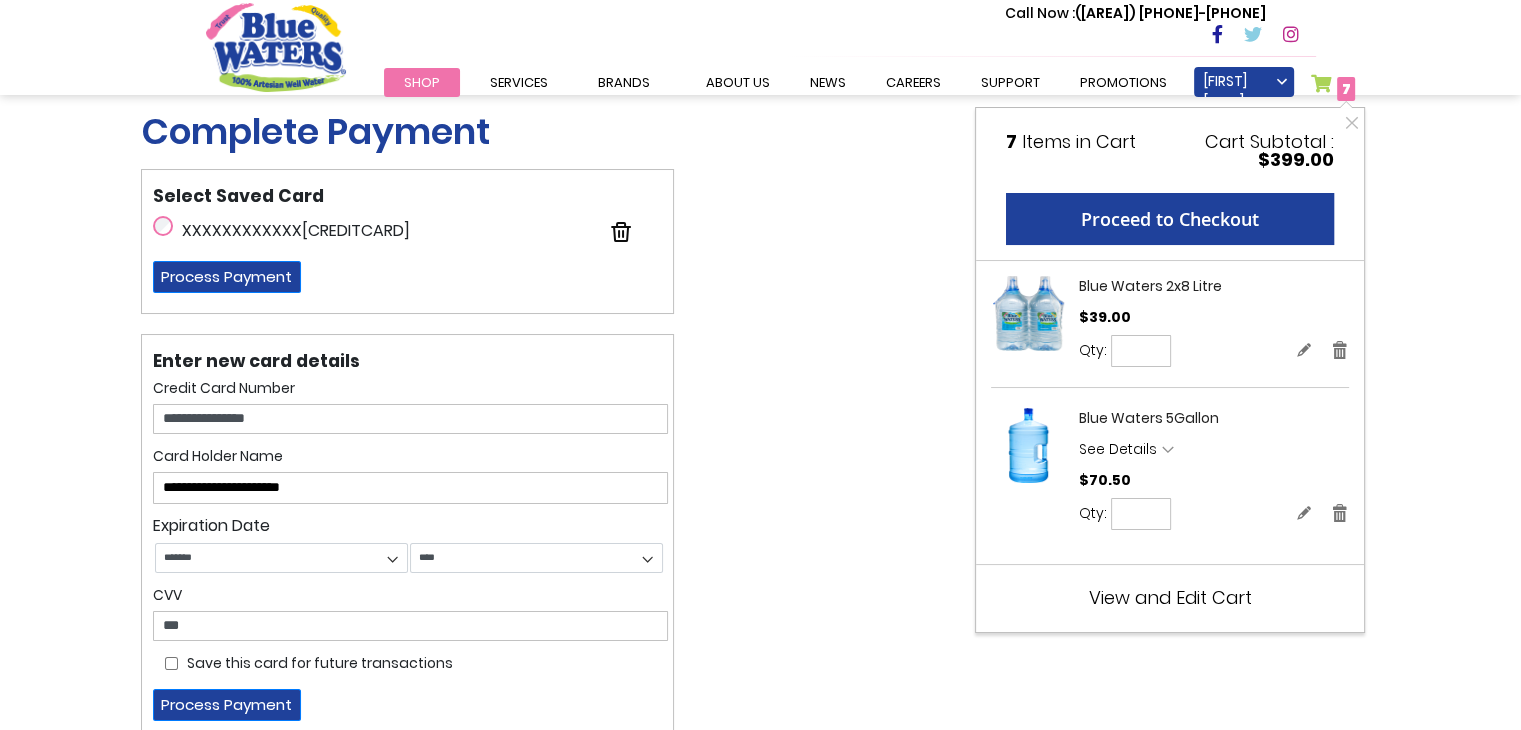 click on "View and Edit Cart" at bounding box center (1170, 597) 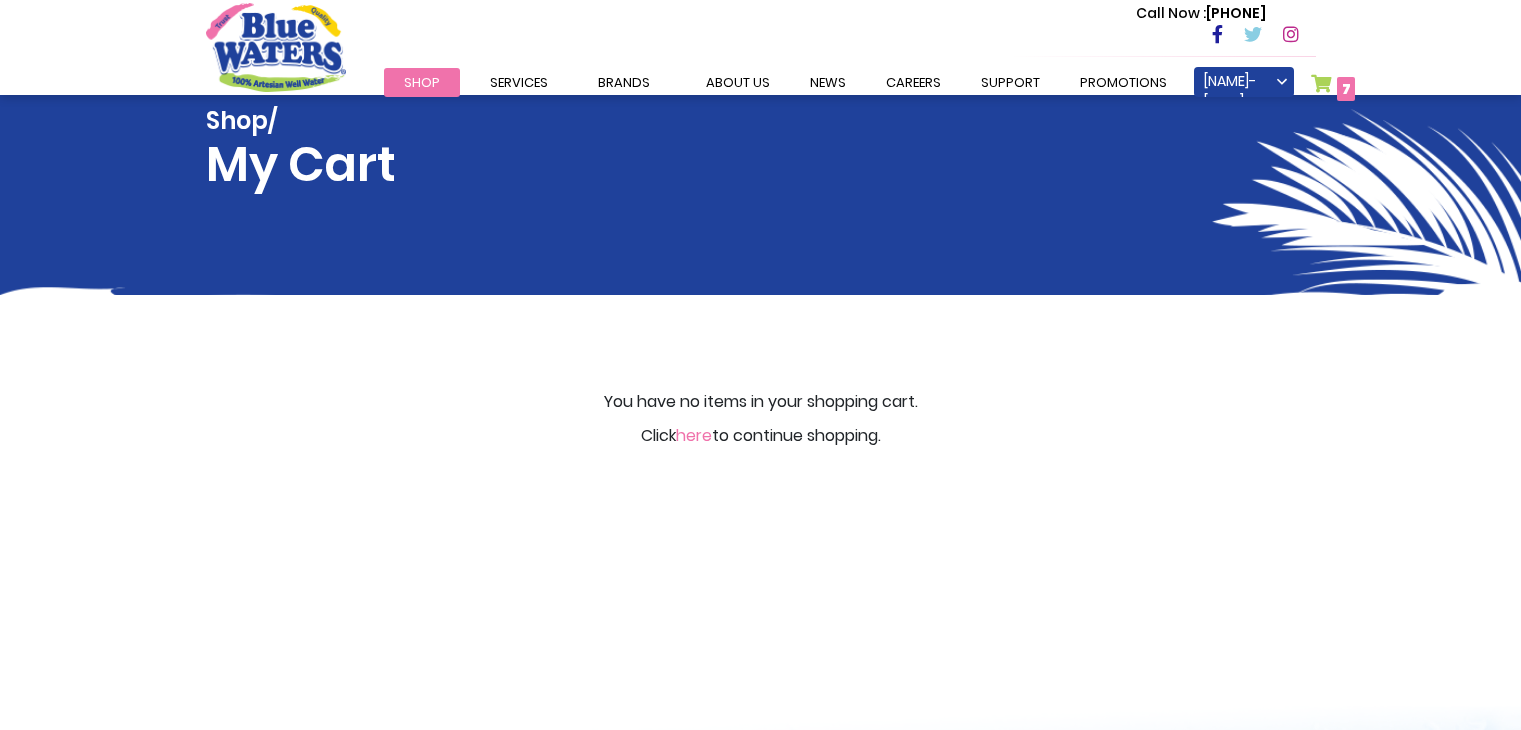 scroll, scrollTop: 0, scrollLeft: 0, axis: both 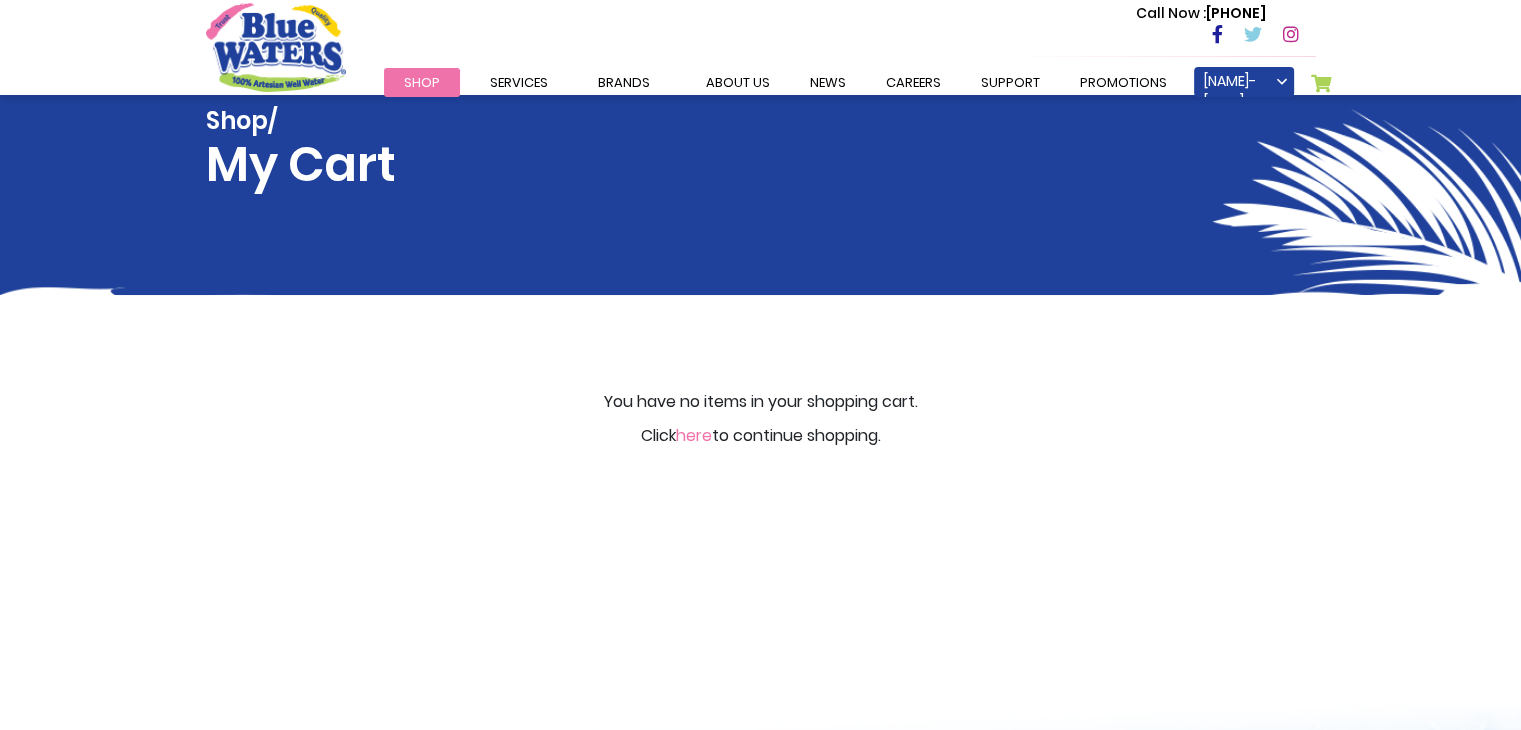 type on "**********" 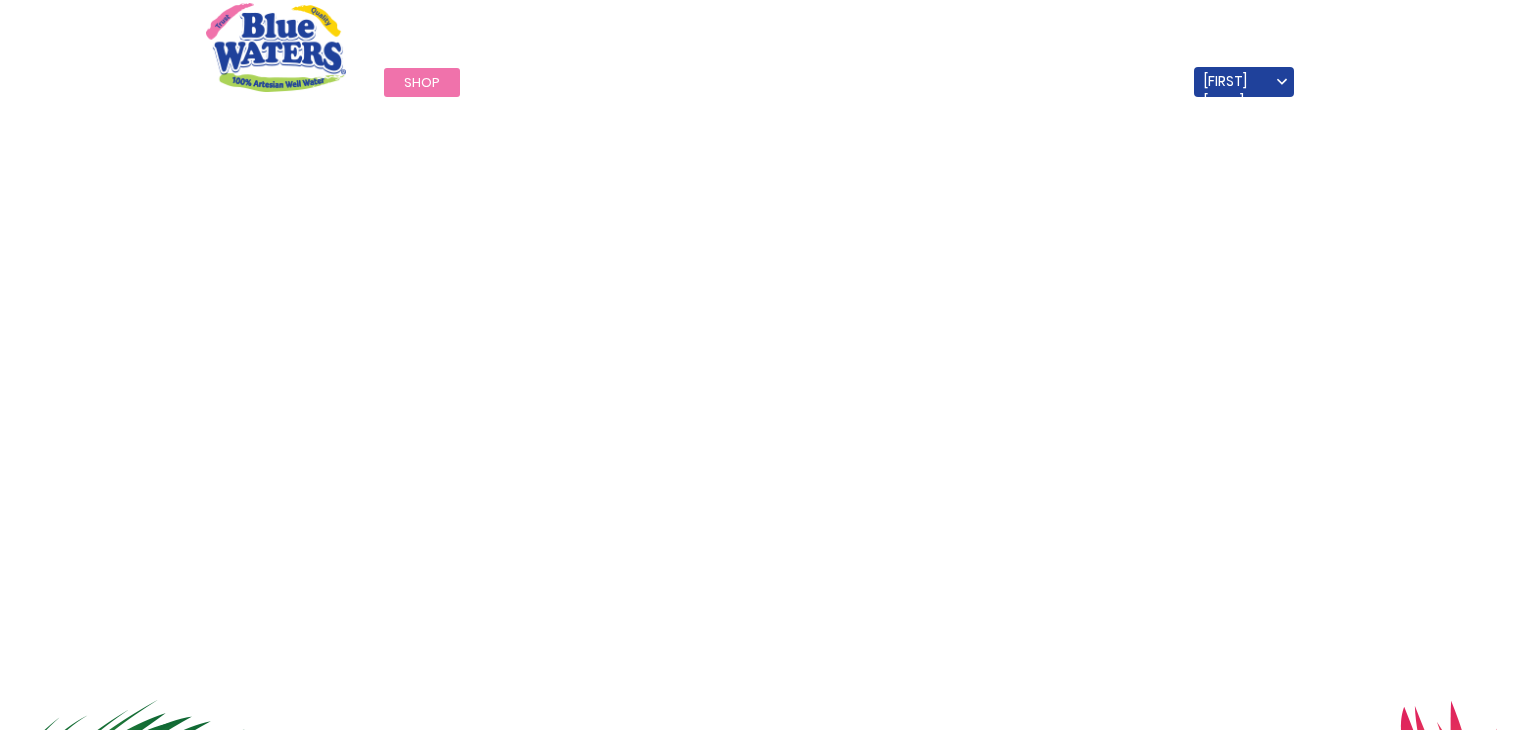 scroll, scrollTop: 0, scrollLeft: 0, axis: both 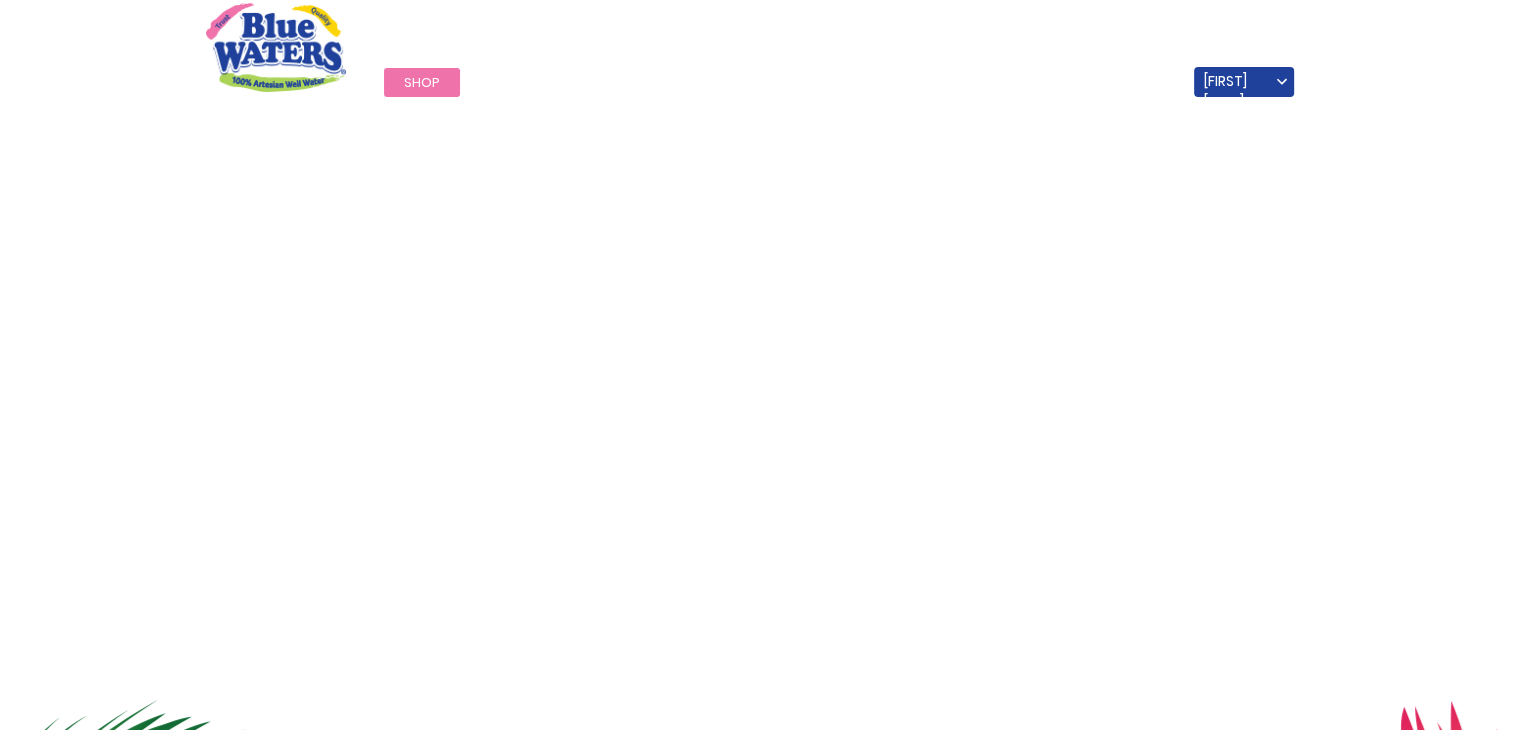 type on "**********" 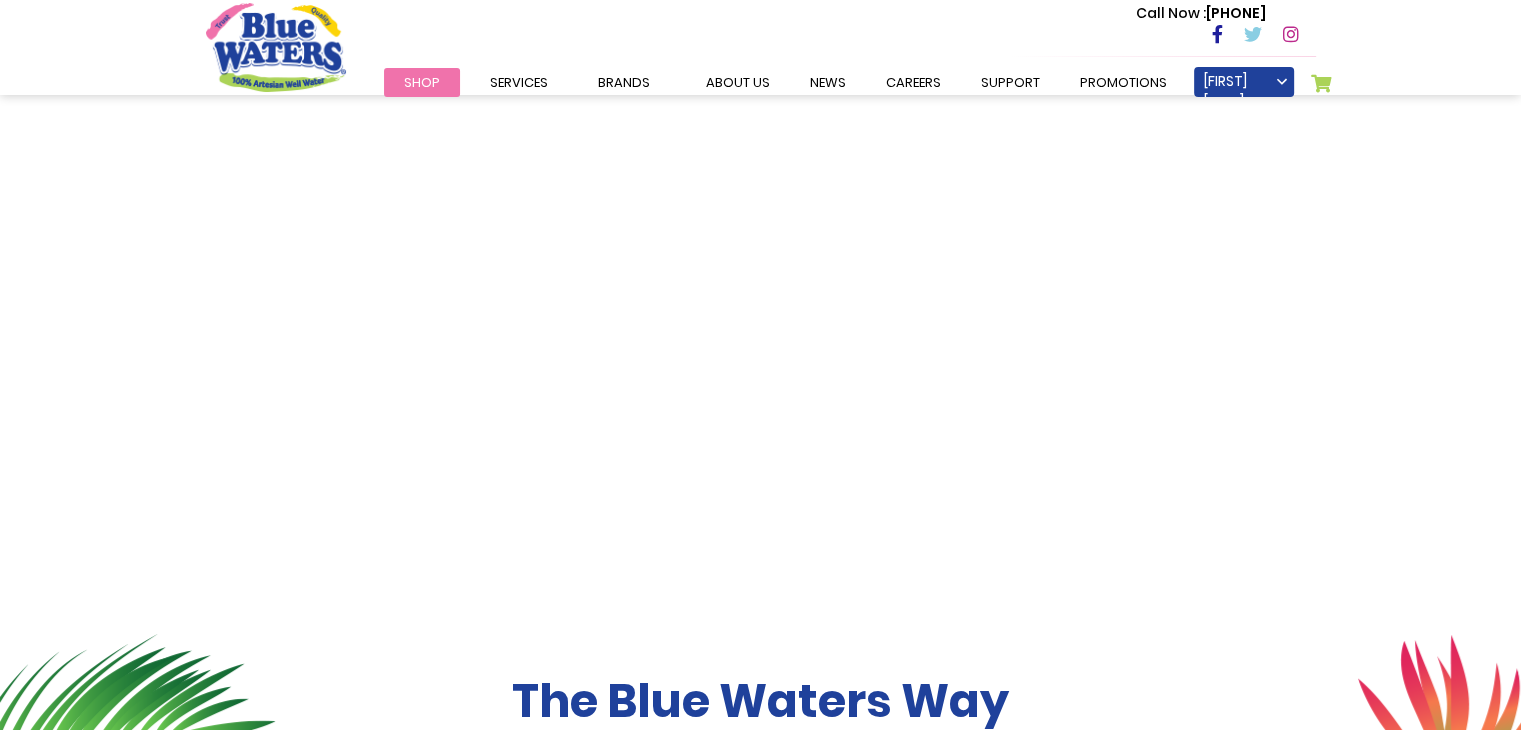 scroll, scrollTop: 61, scrollLeft: 0, axis: vertical 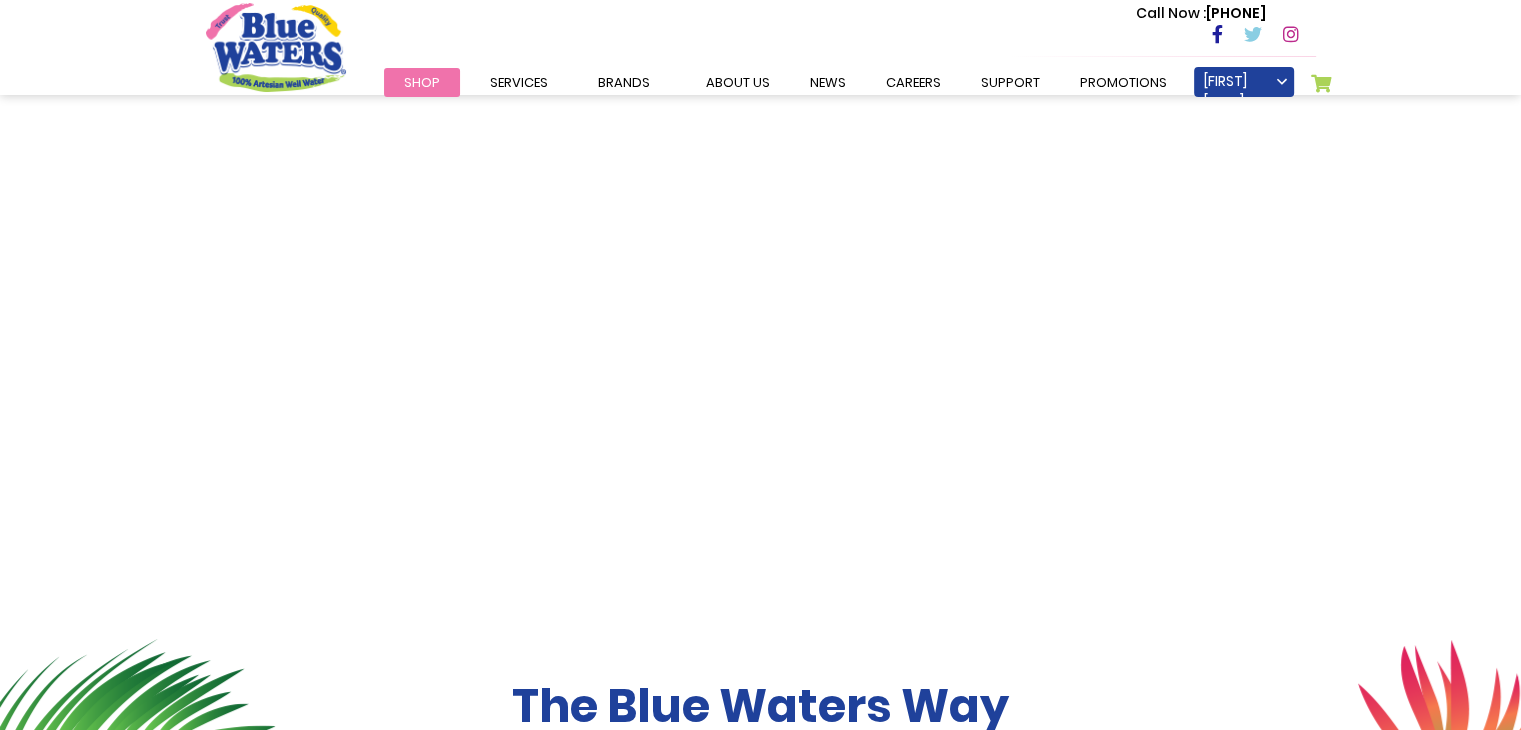 click on "Shop" at bounding box center [422, 82] 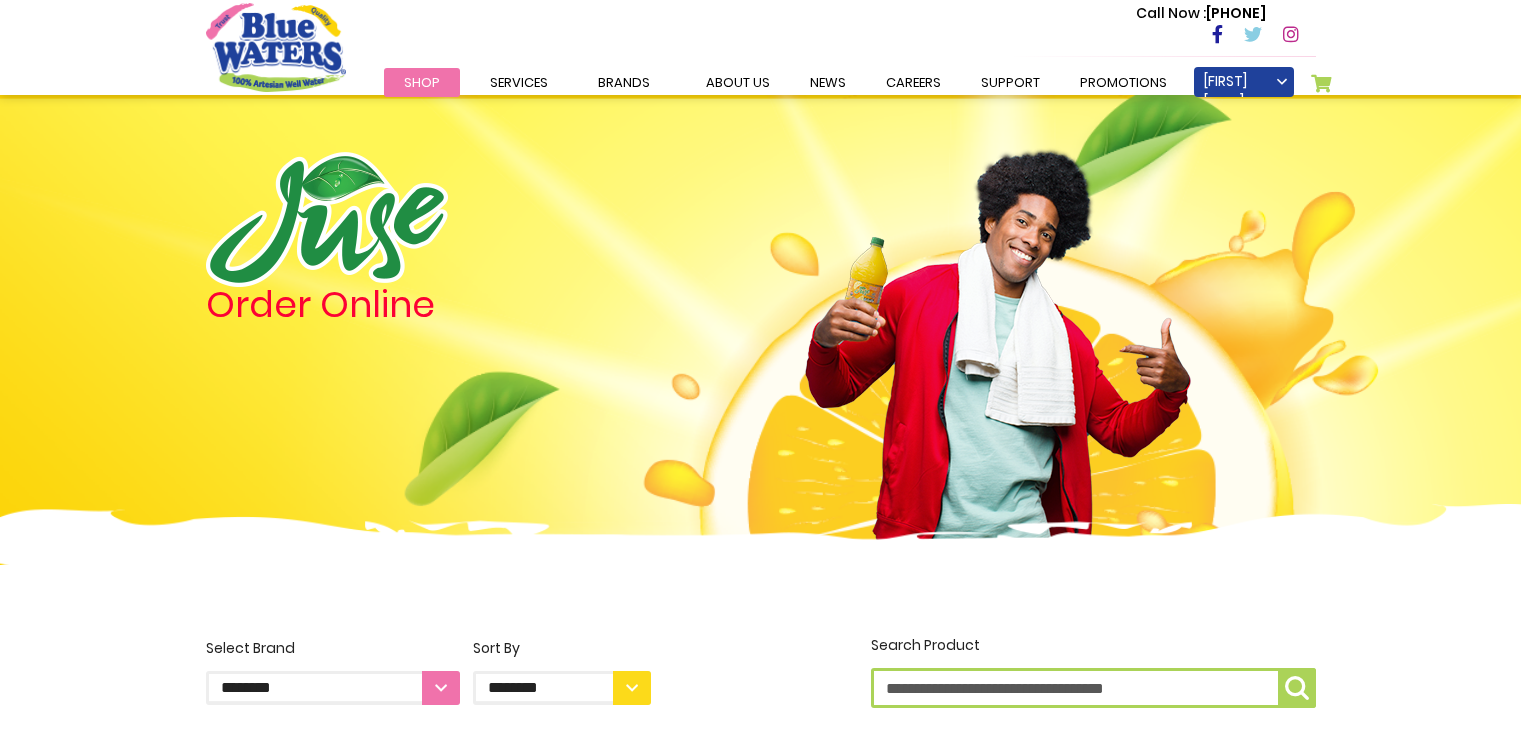 scroll, scrollTop: 0, scrollLeft: 0, axis: both 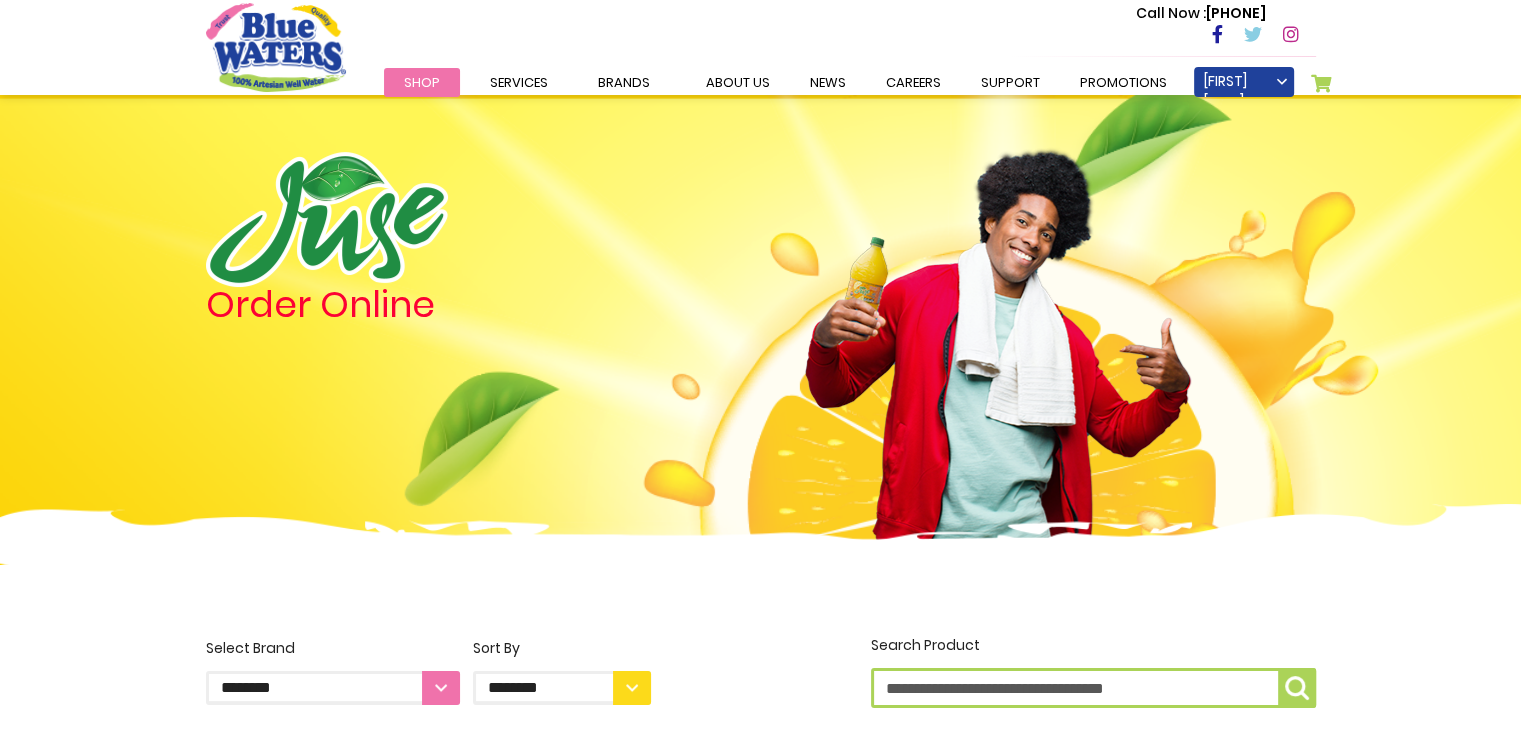type on "**********" 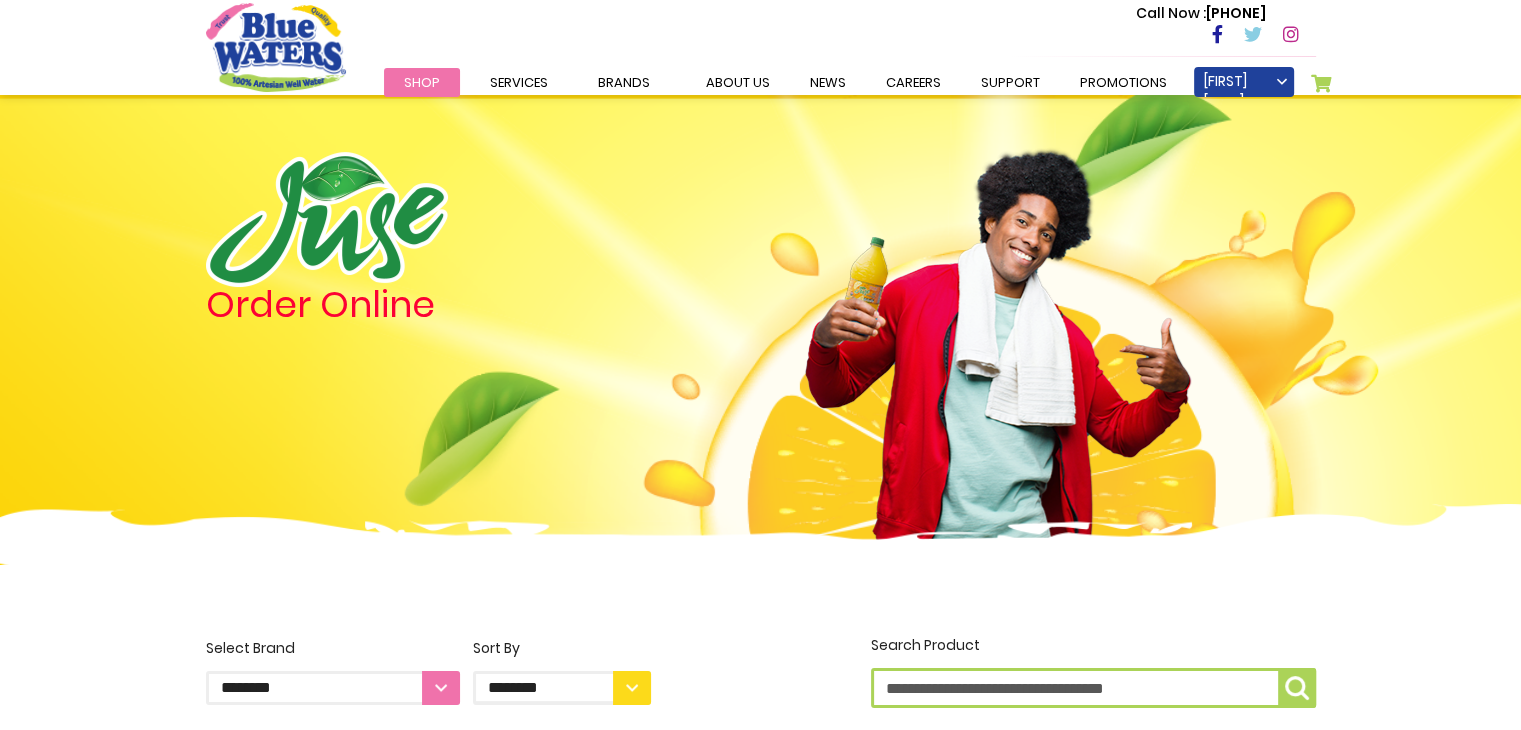 click on "**********" at bounding box center (333, 688) 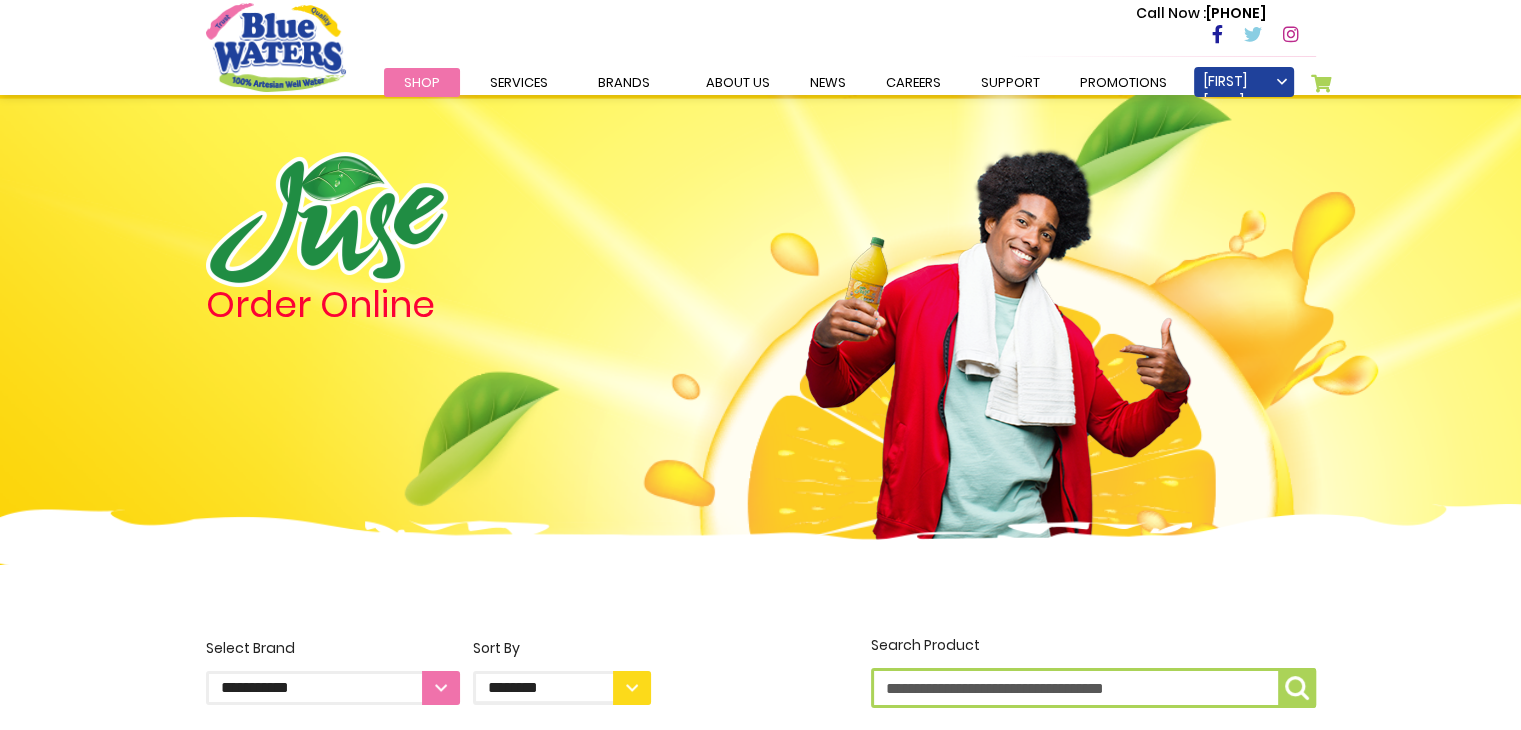 click on "**********" at bounding box center [333, 688] 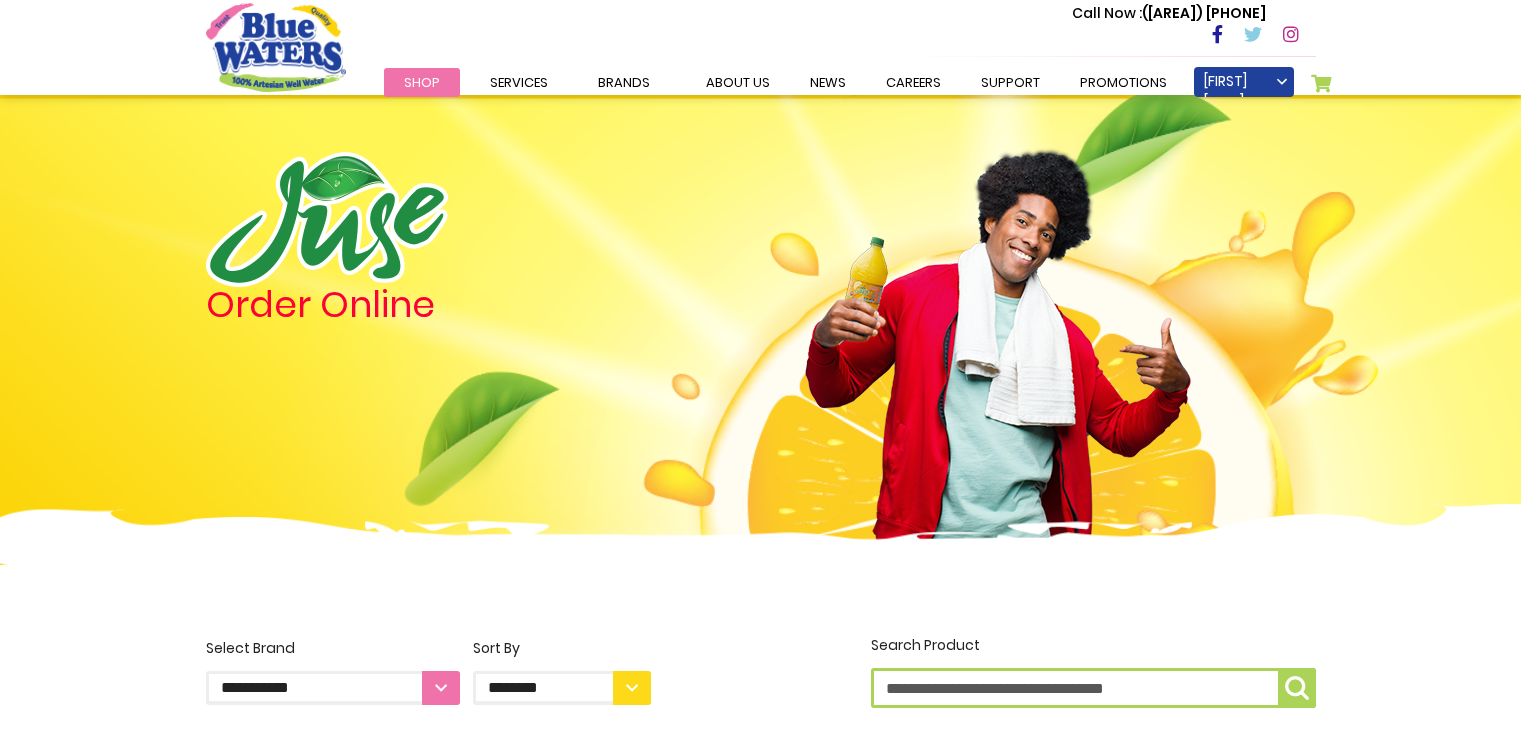 scroll, scrollTop: 0, scrollLeft: 0, axis: both 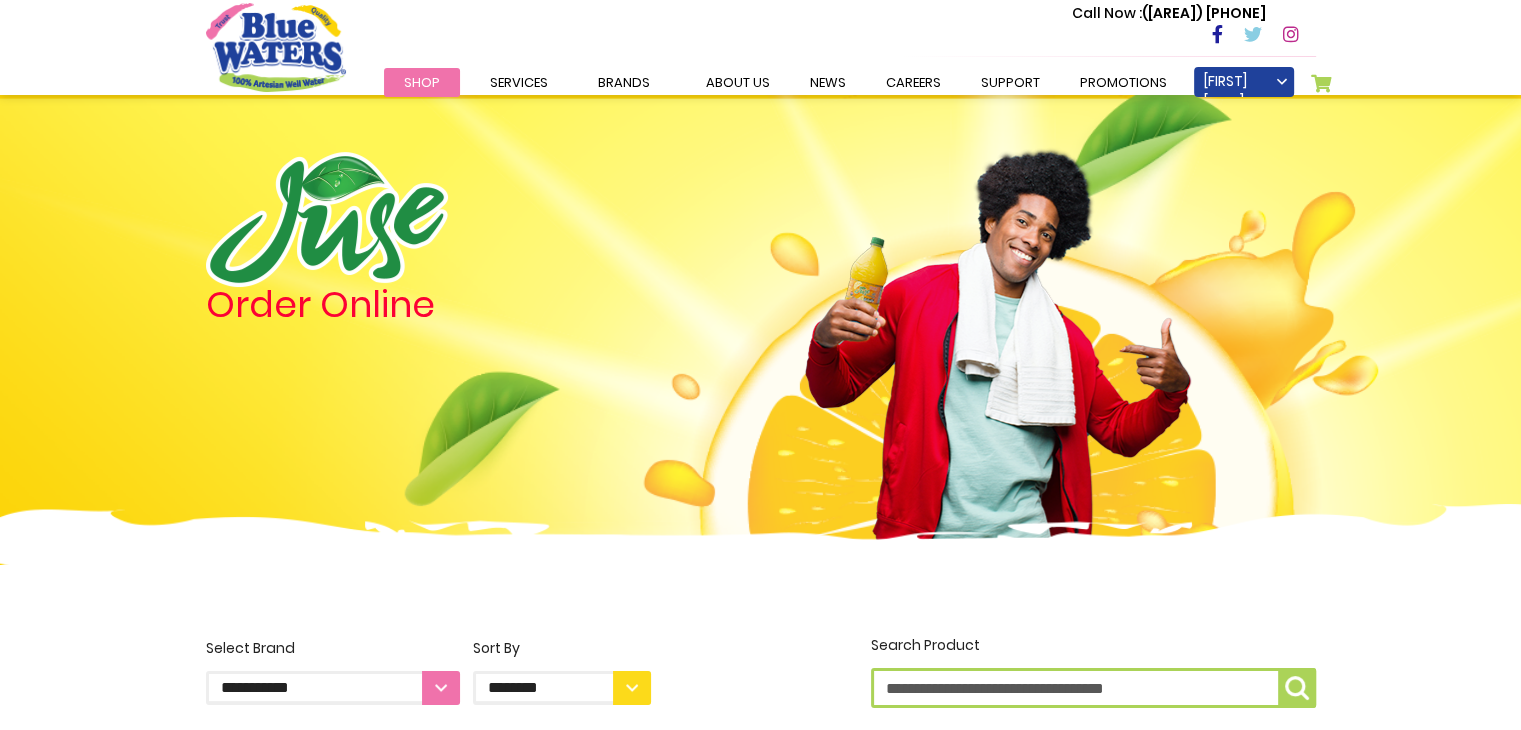 type on "**********" 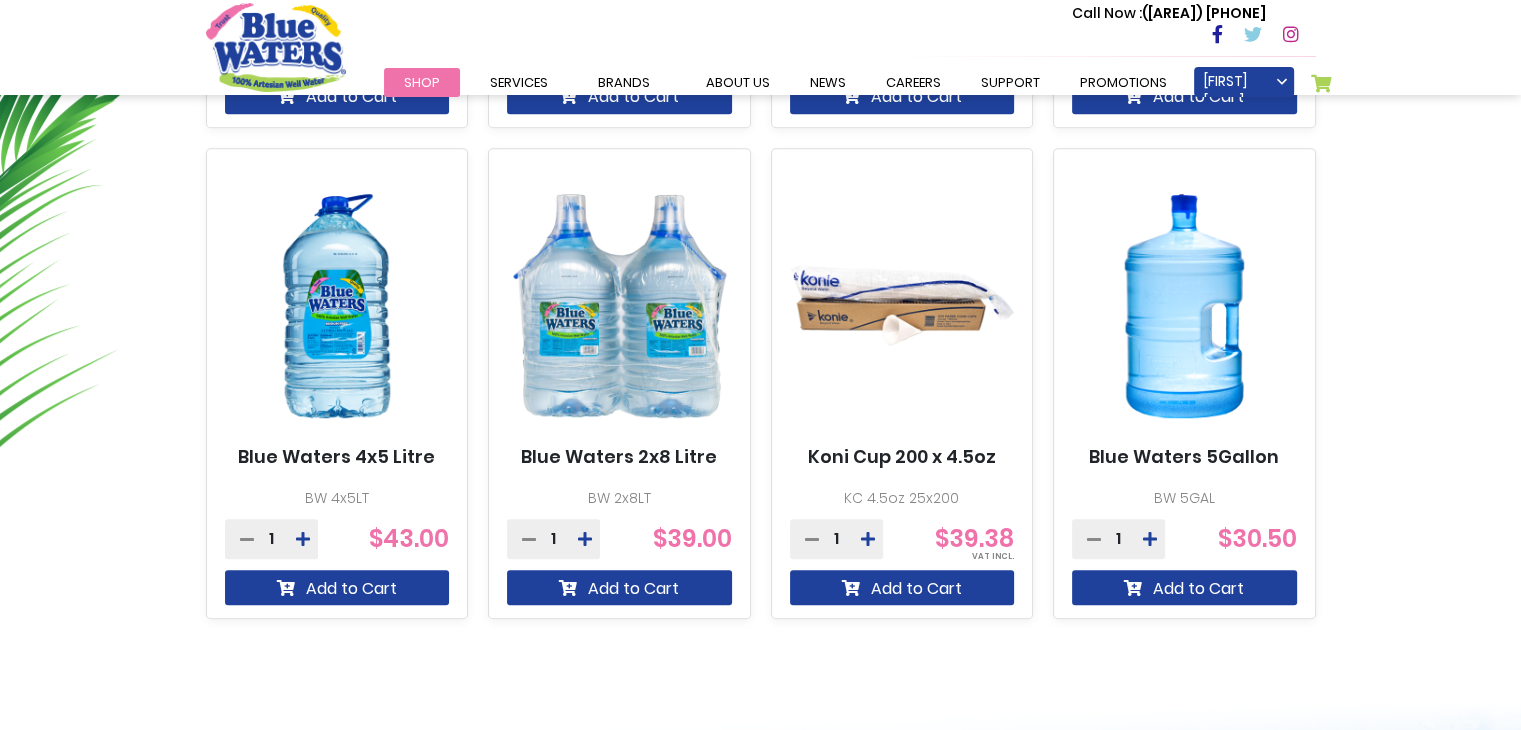 scroll, scrollTop: 1214, scrollLeft: 0, axis: vertical 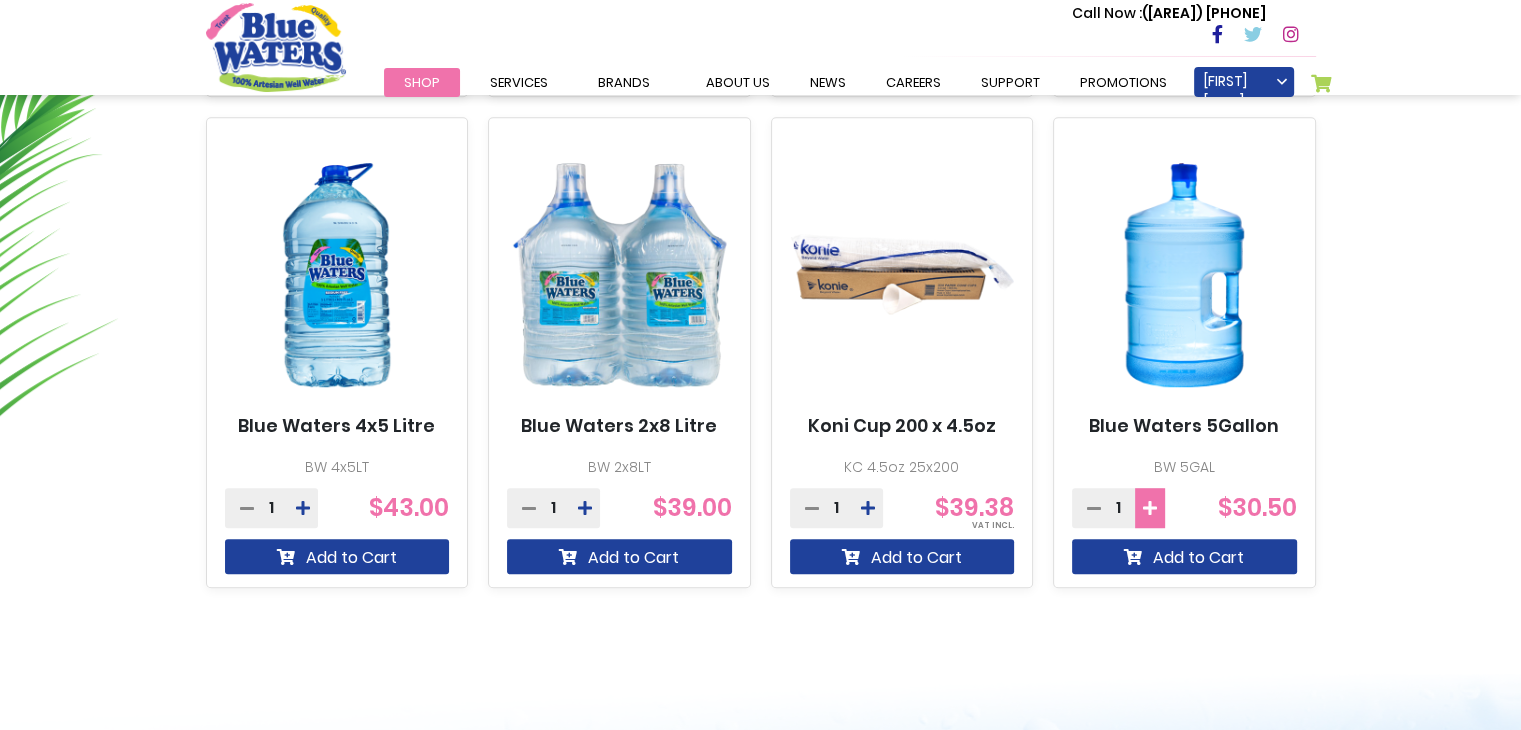 click at bounding box center [303, 17] 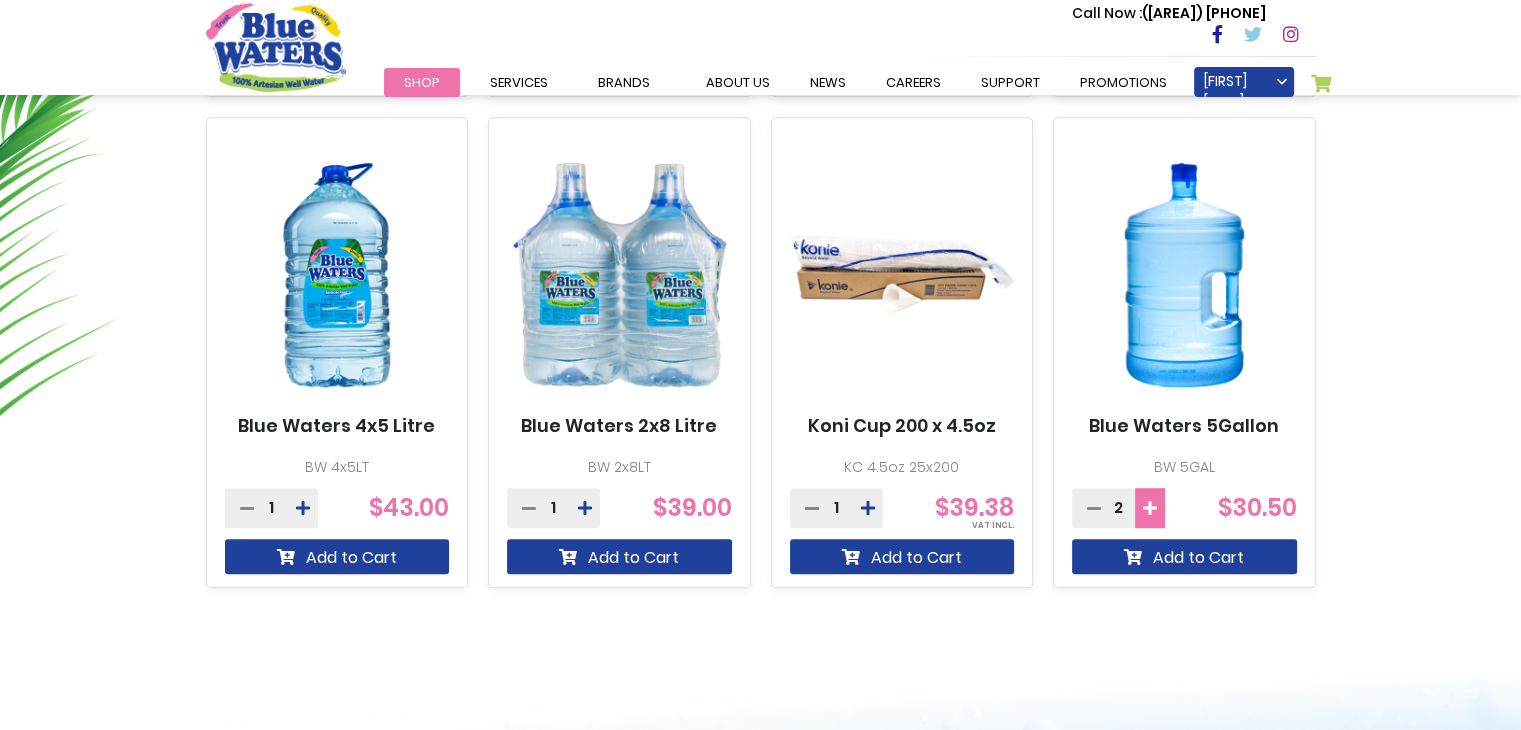 click at bounding box center [303, 17] 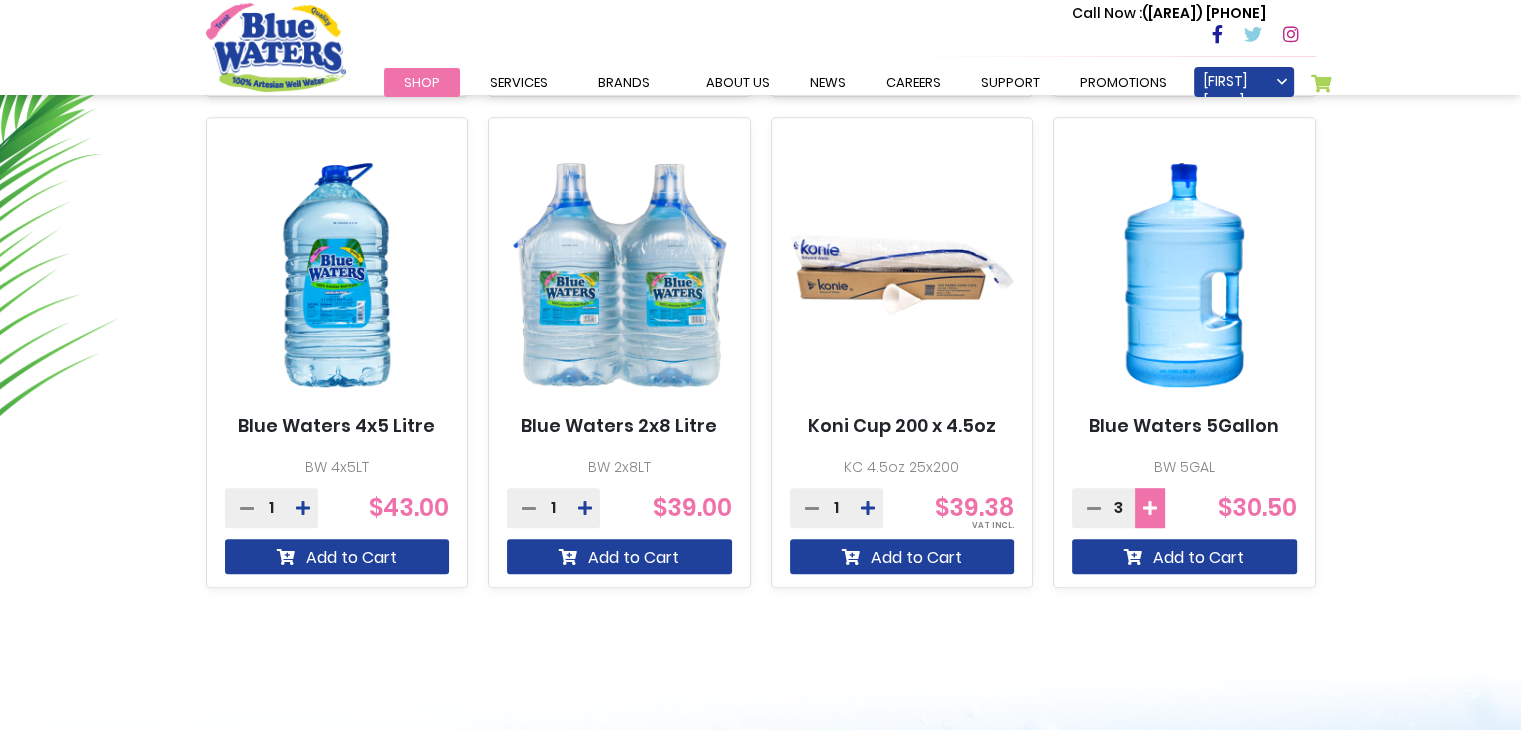 click at bounding box center (303, 17) 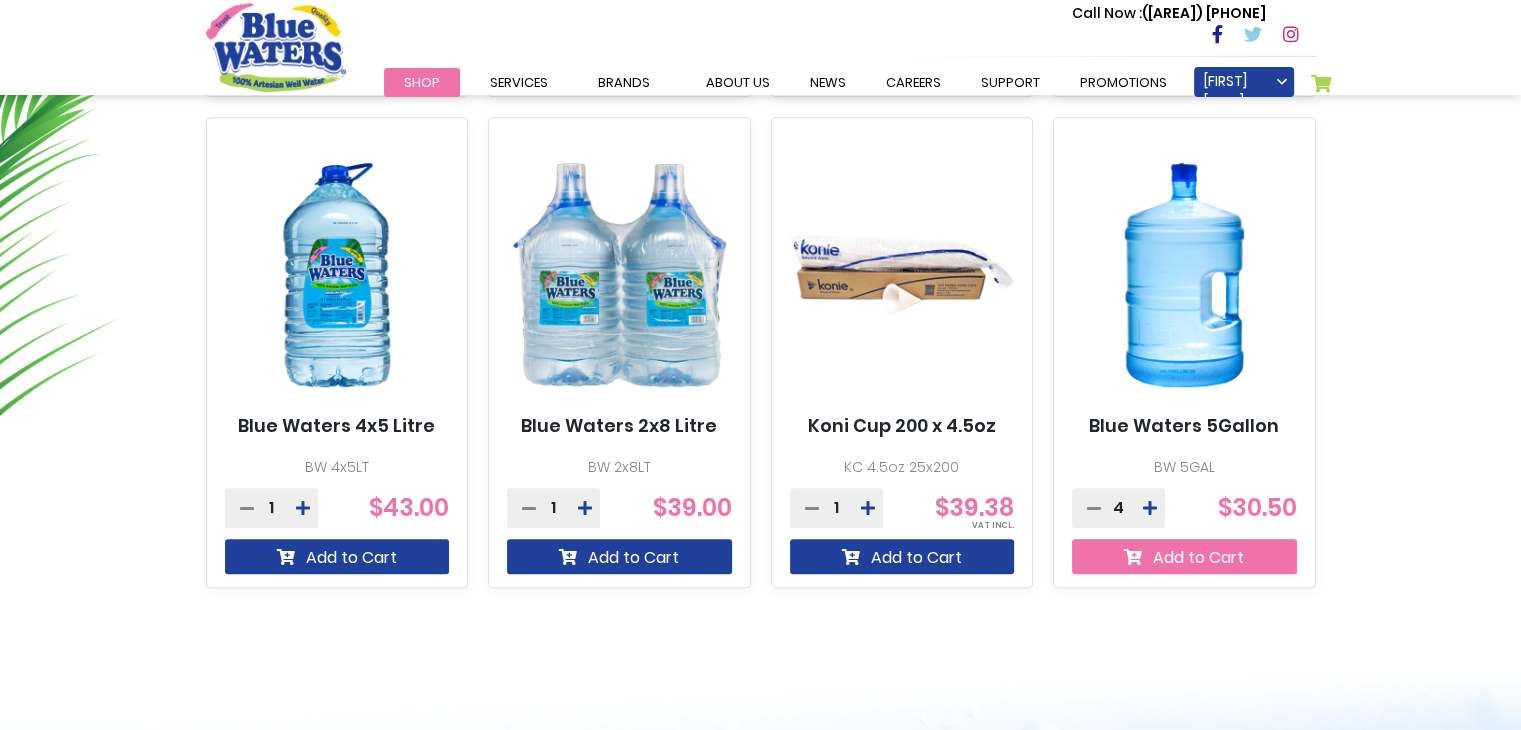 click on "Add to Cart" at bounding box center (337, 65) 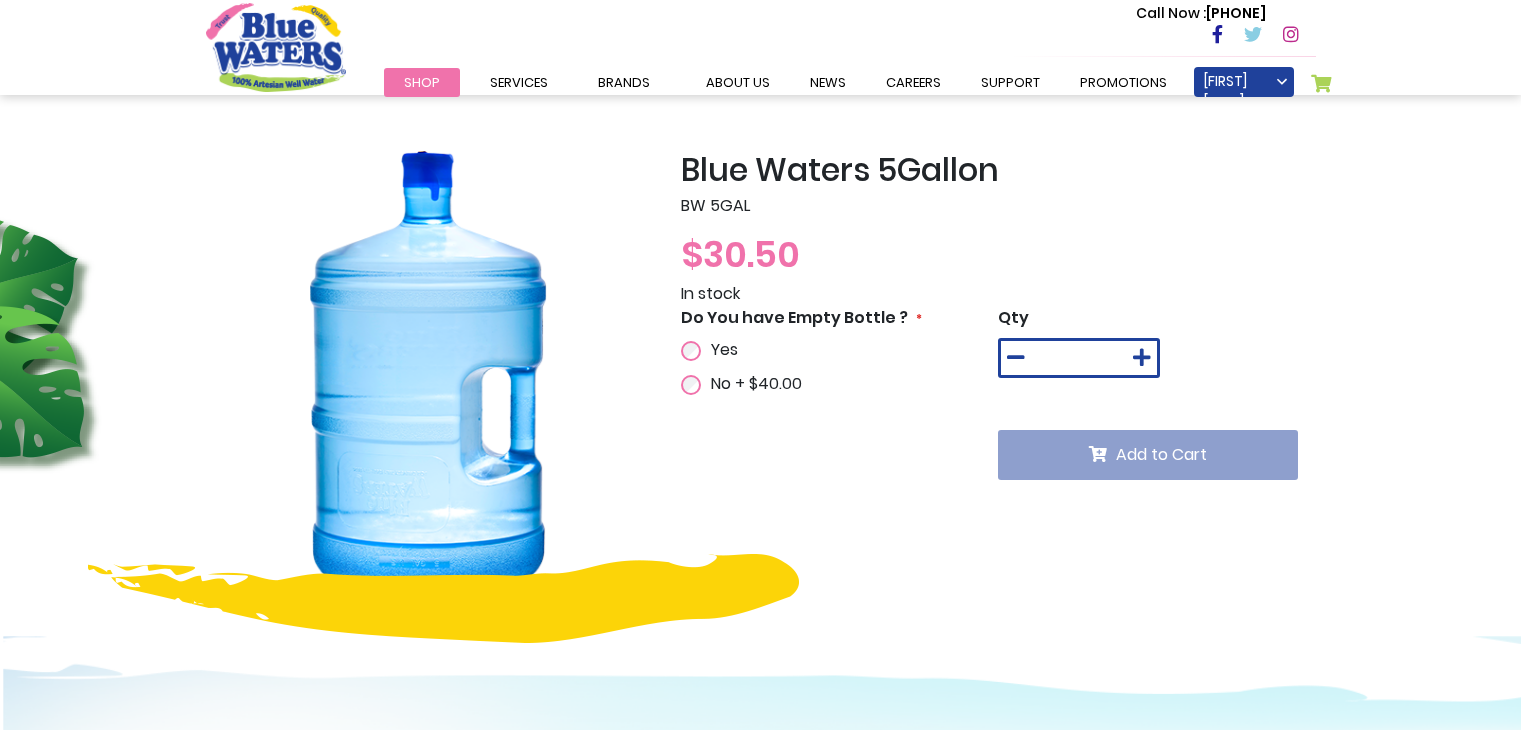 scroll, scrollTop: 0, scrollLeft: 0, axis: both 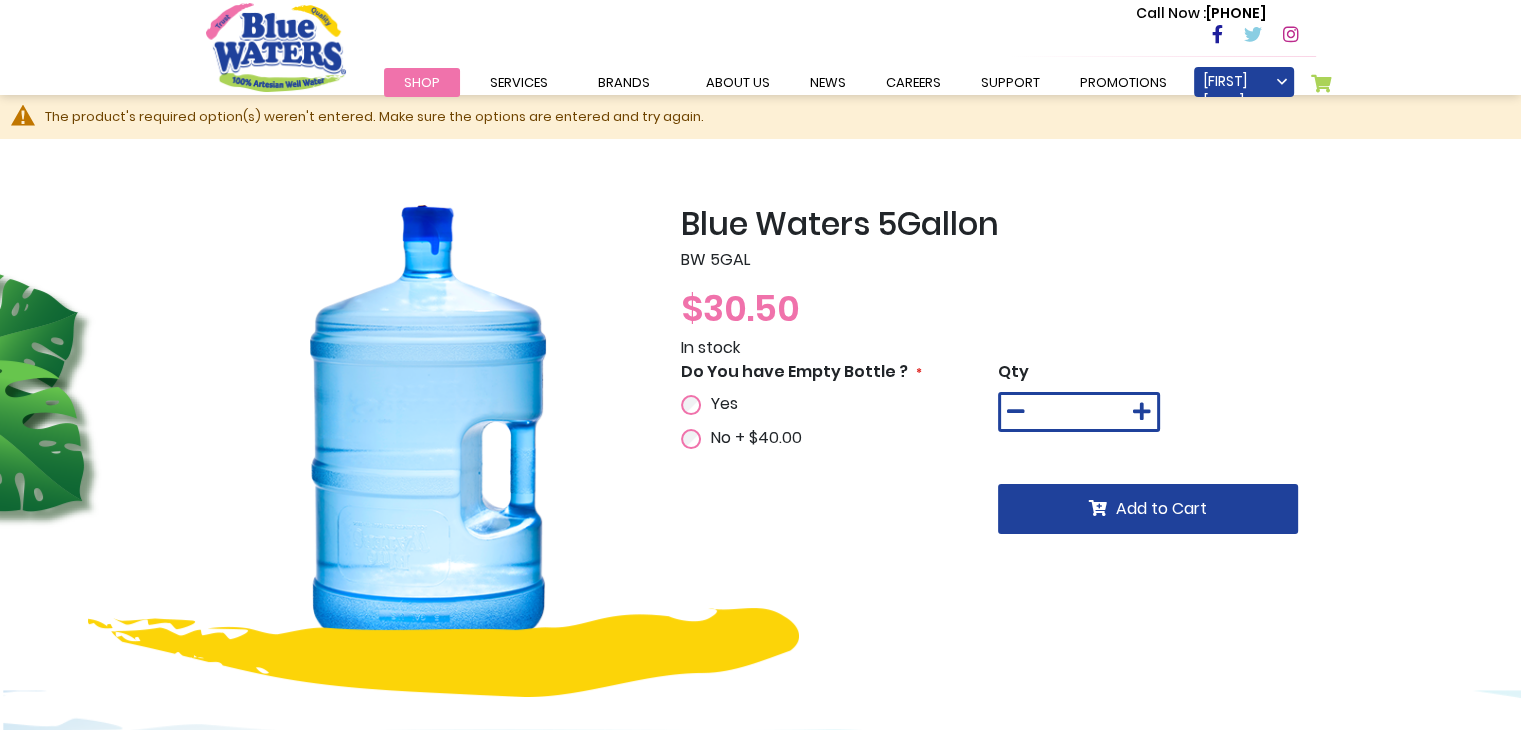 type on "**********" 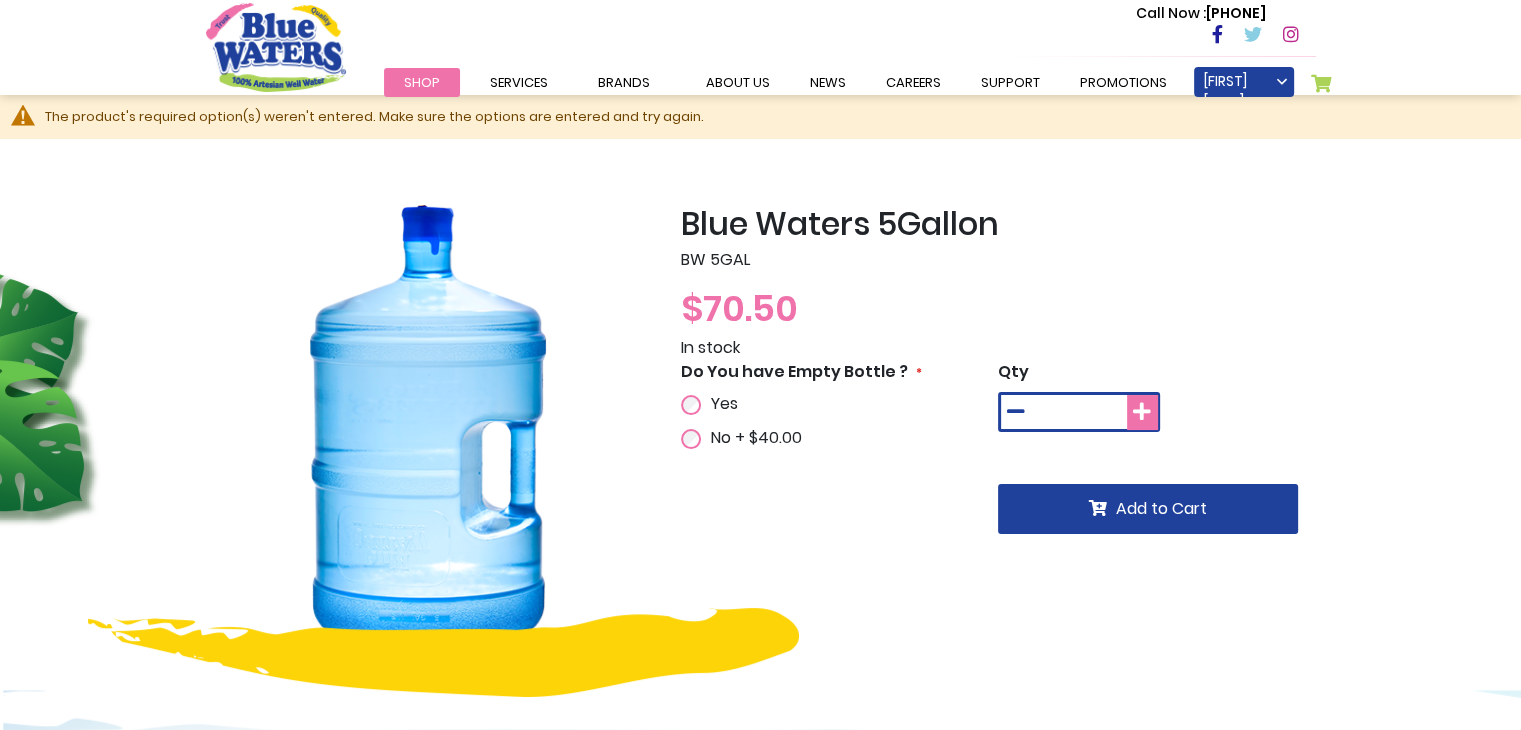 click at bounding box center [1142, 412] 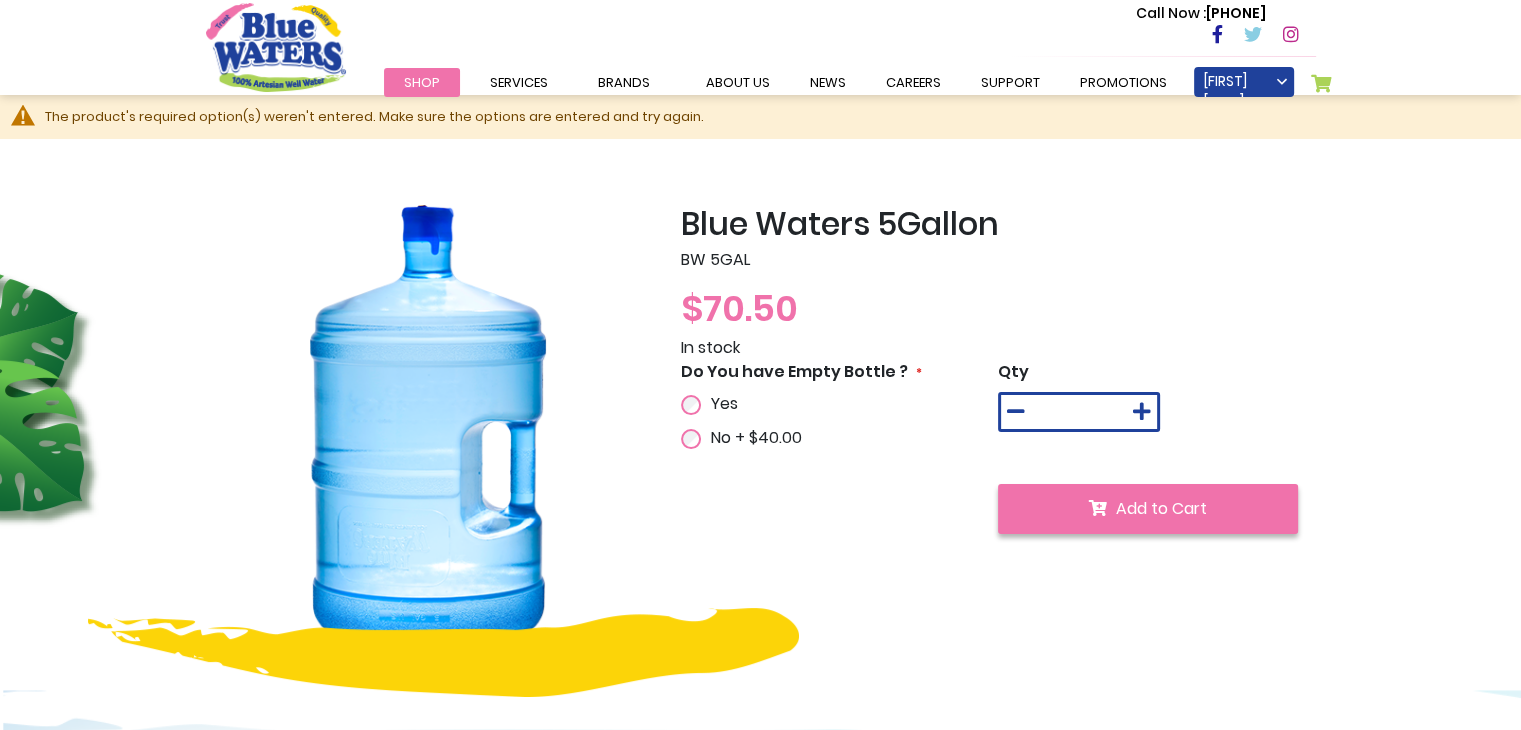 click on "Add to Cart" at bounding box center (1161, 508) 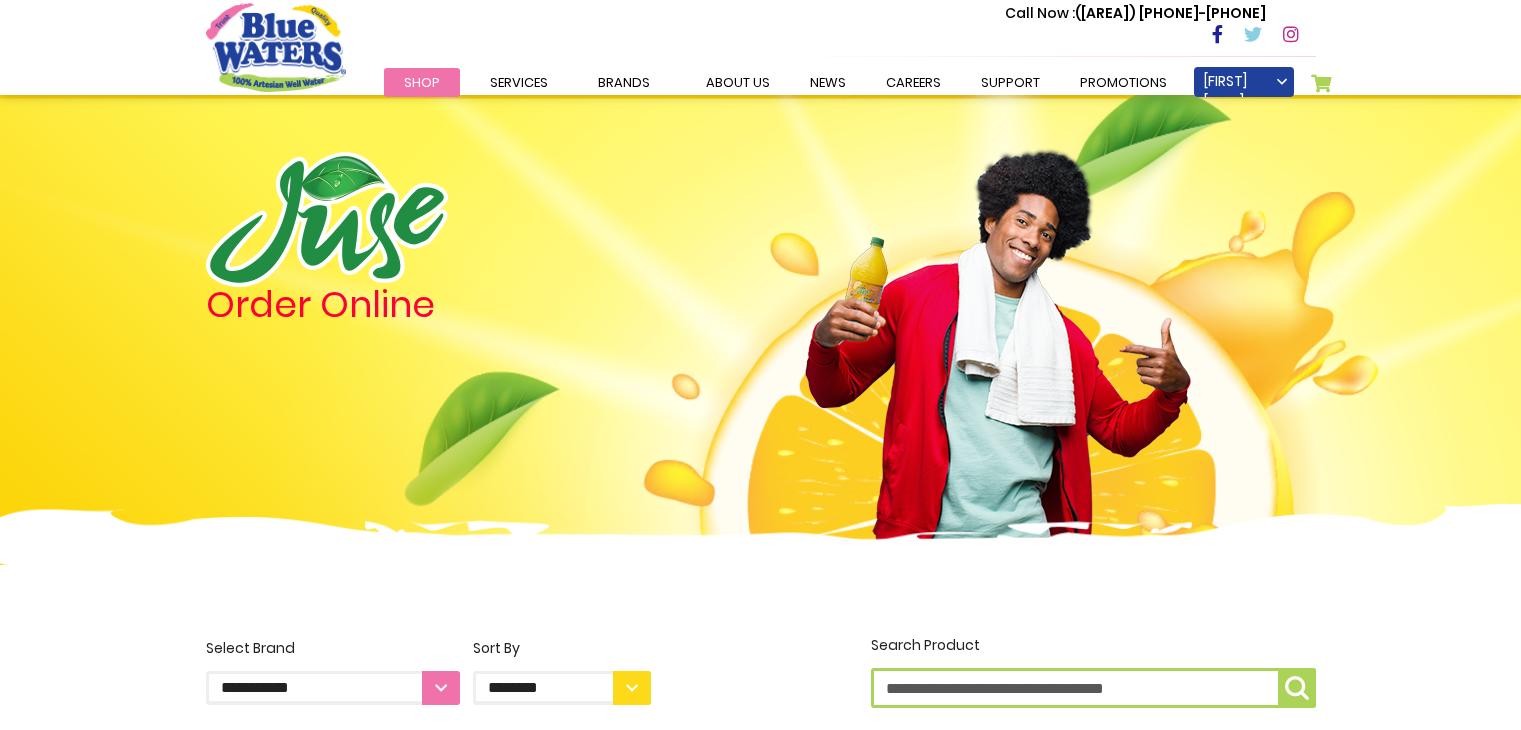 scroll, scrollTop: 1214, scrollLeft: 0, axis: vertical 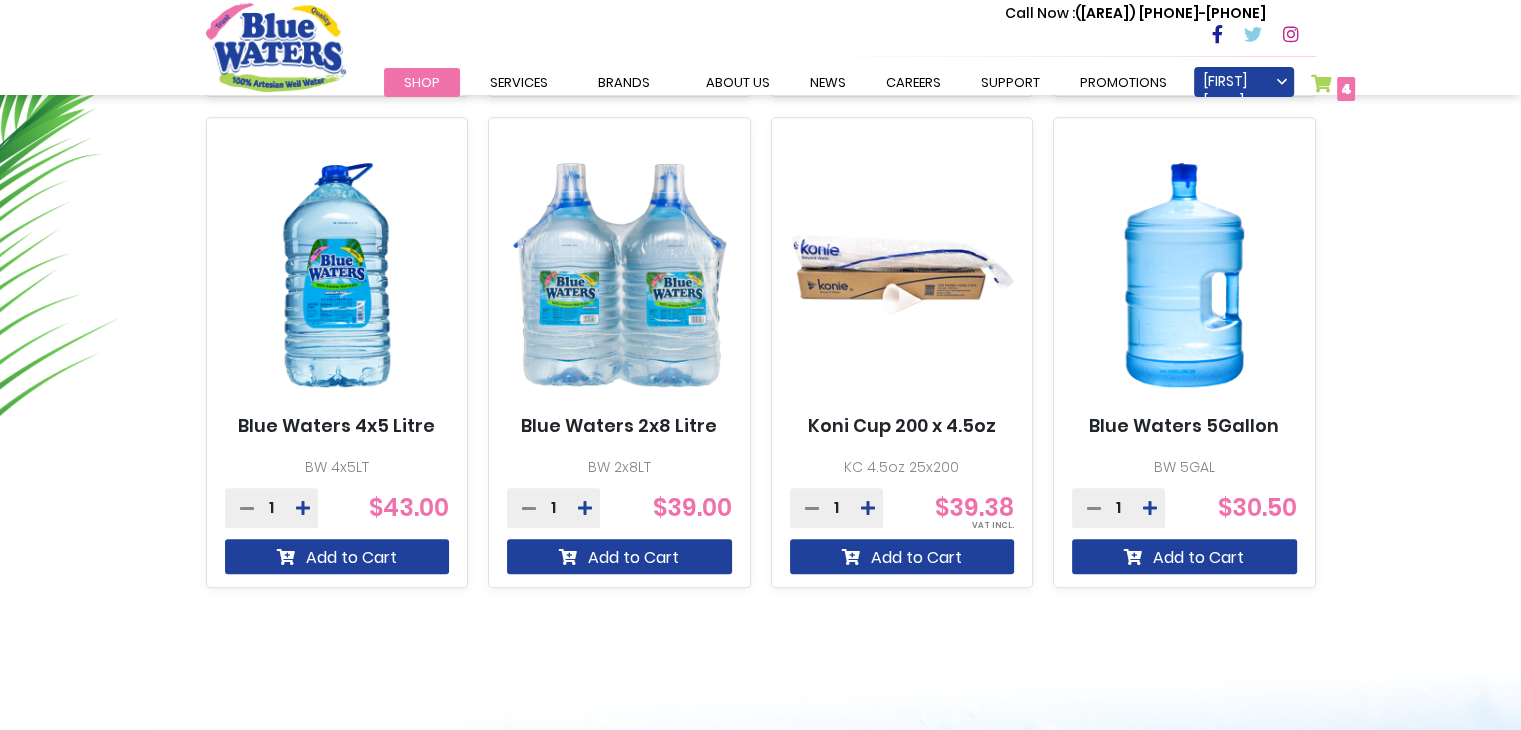 type on "**********" 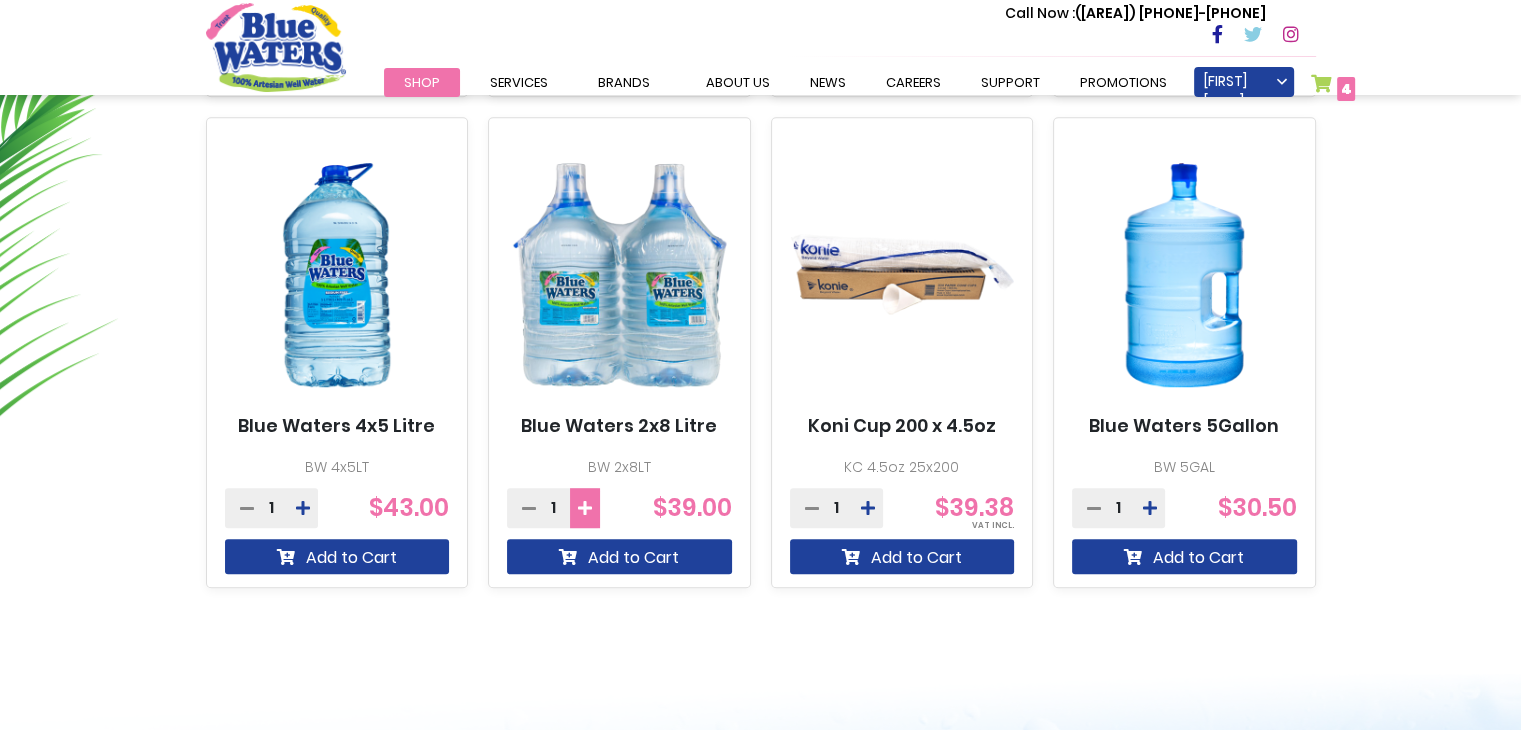 click at bounding box center (303, 17) 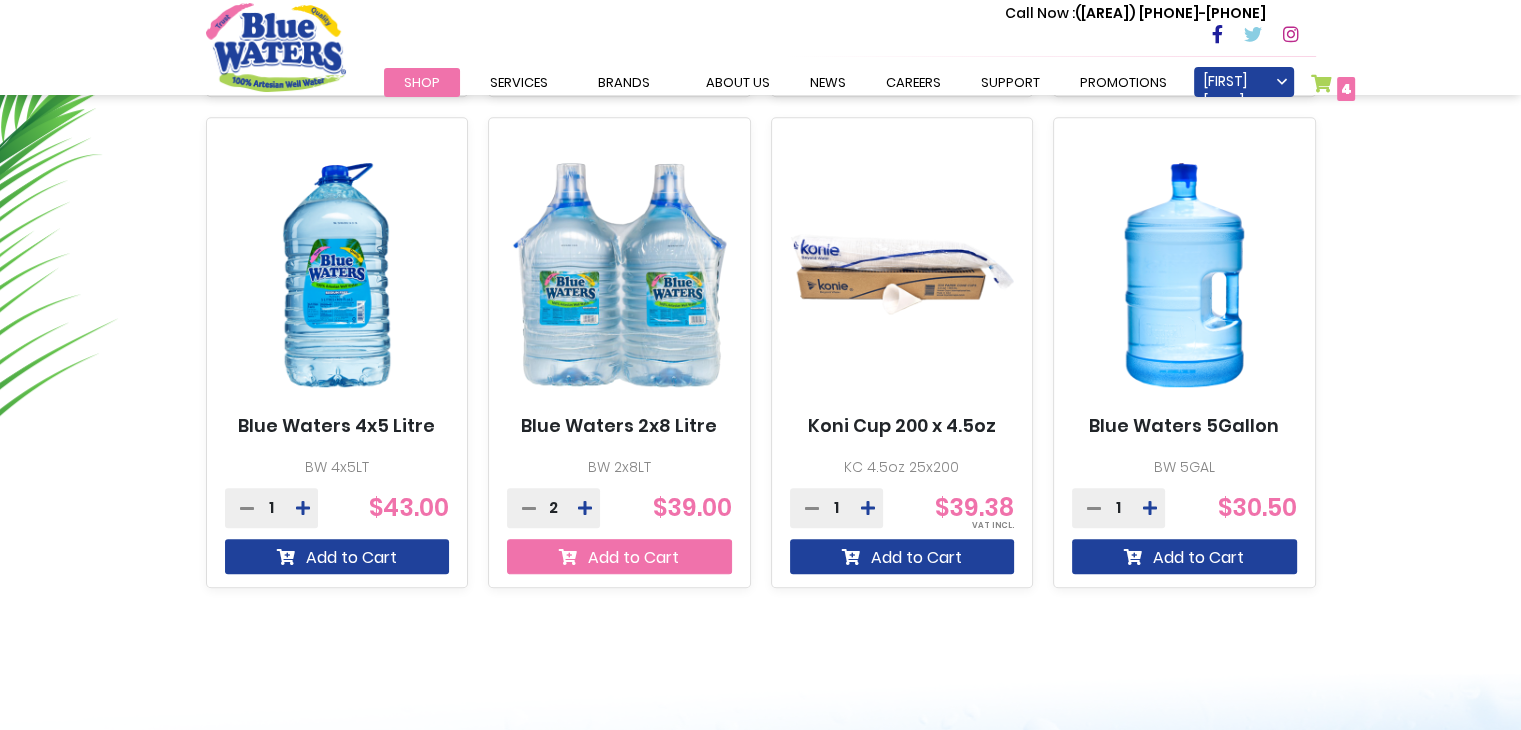 click on "Add to Cart" at bounding box center (337, 65) 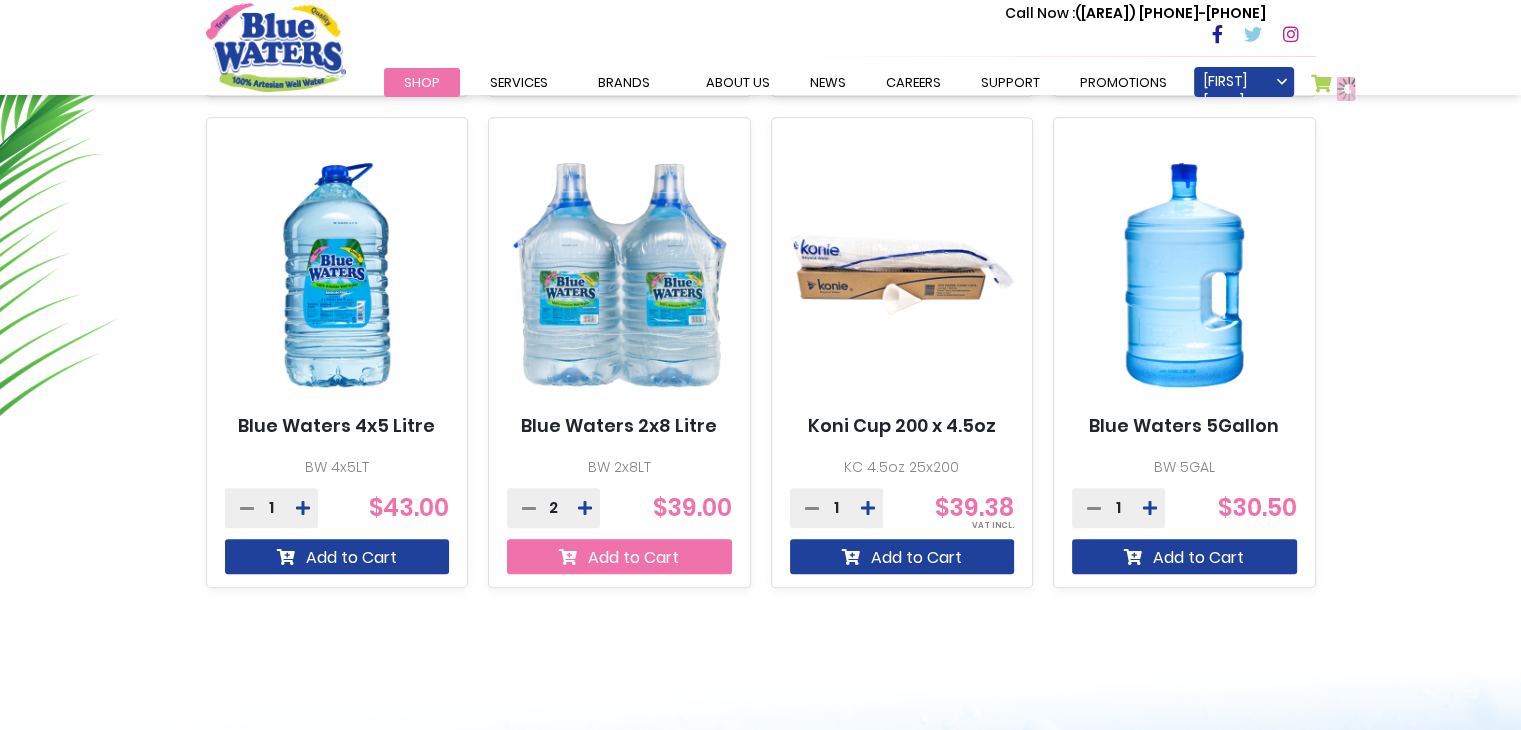 scroll, scrollTop: 1268, scrollLeft: 0, axis: vertical 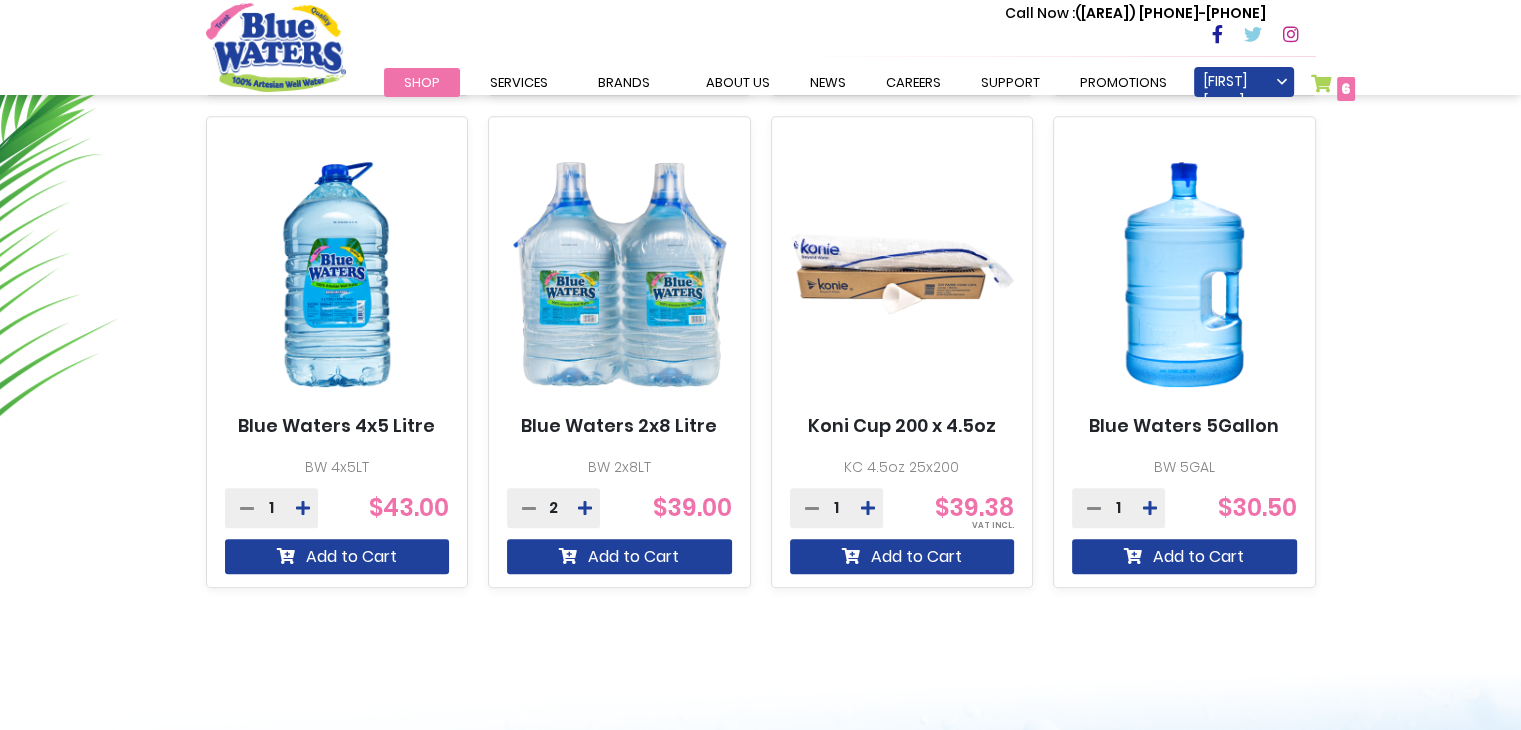 click on "My Cart
6
6
items" at bounding box center [1333, 88] 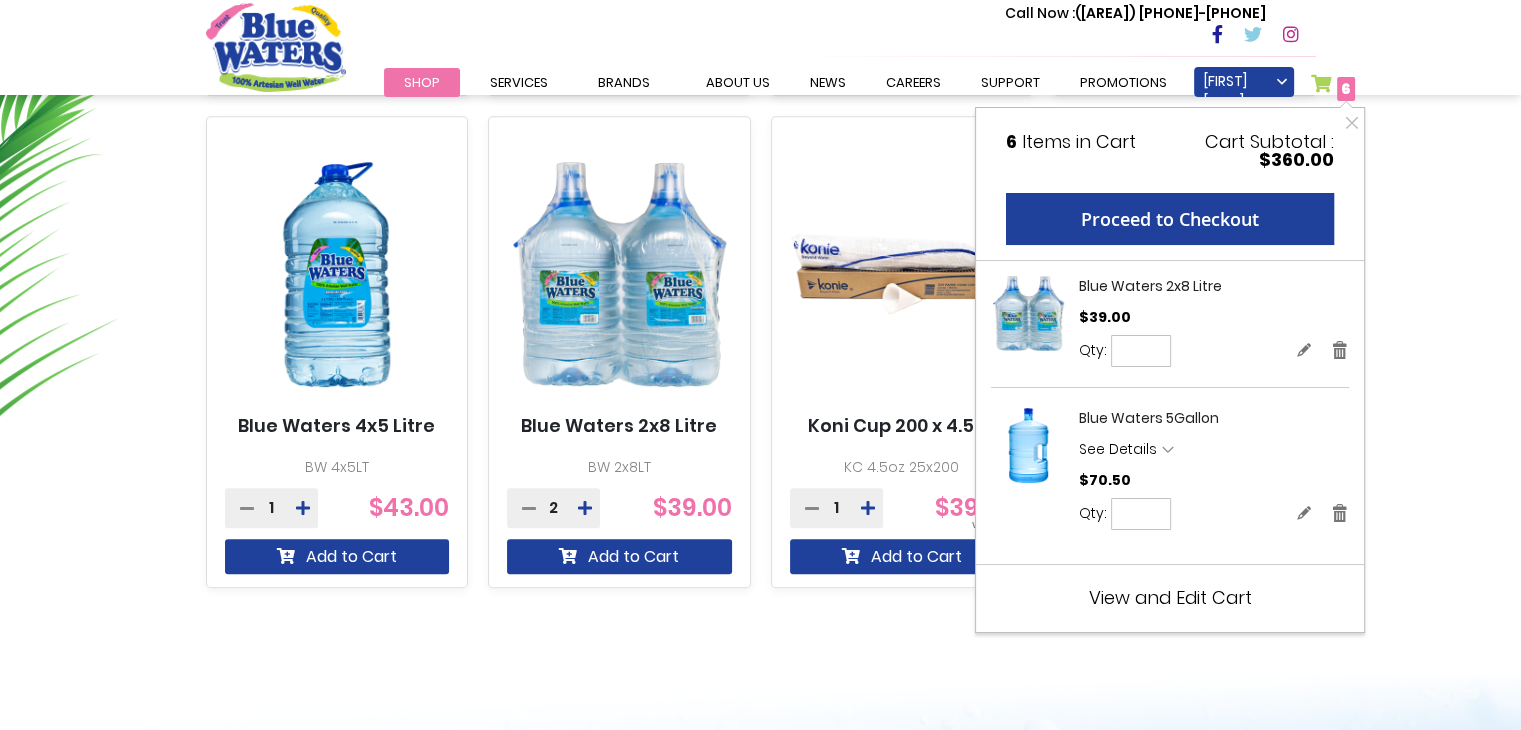 click on "*" at bounding box center [1141, 351] 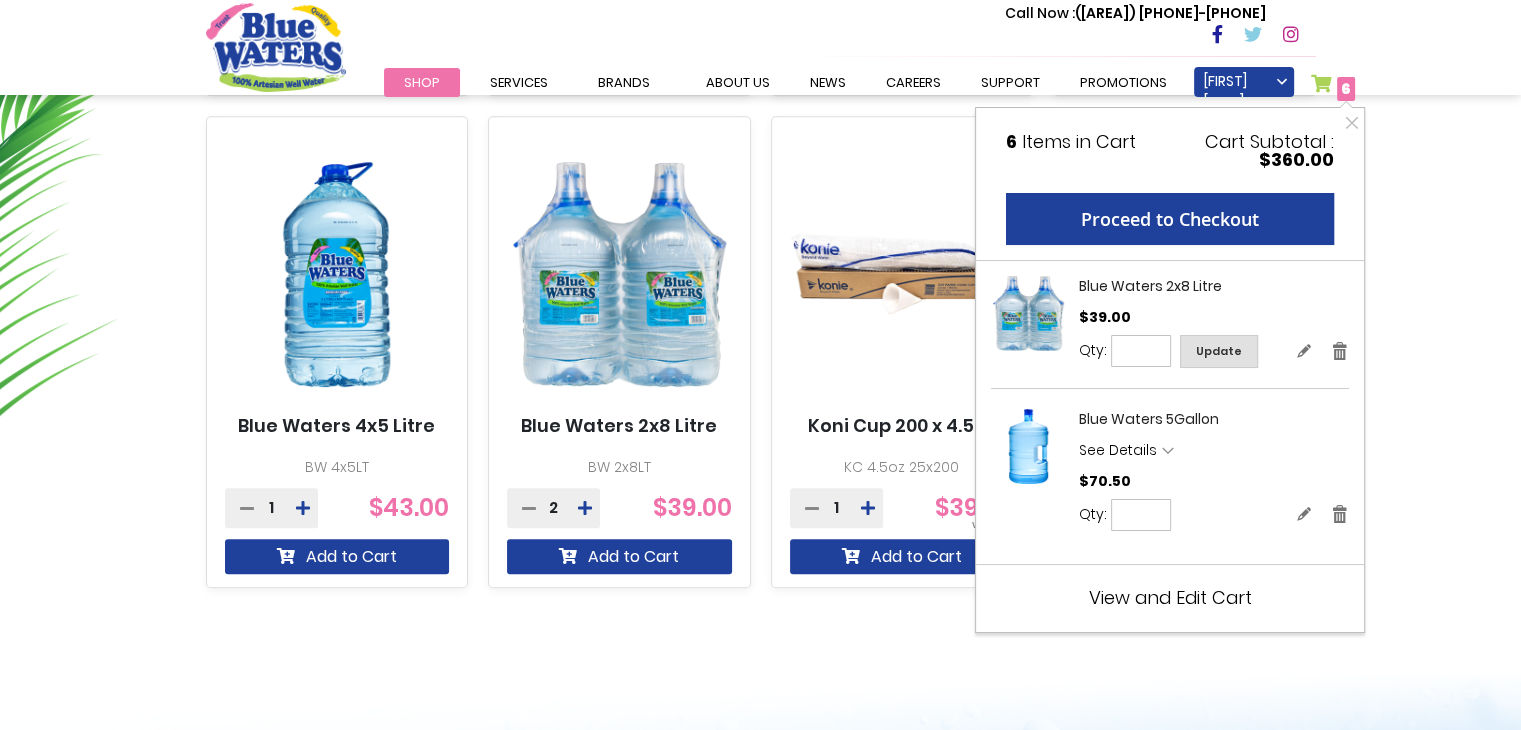 type on "*" 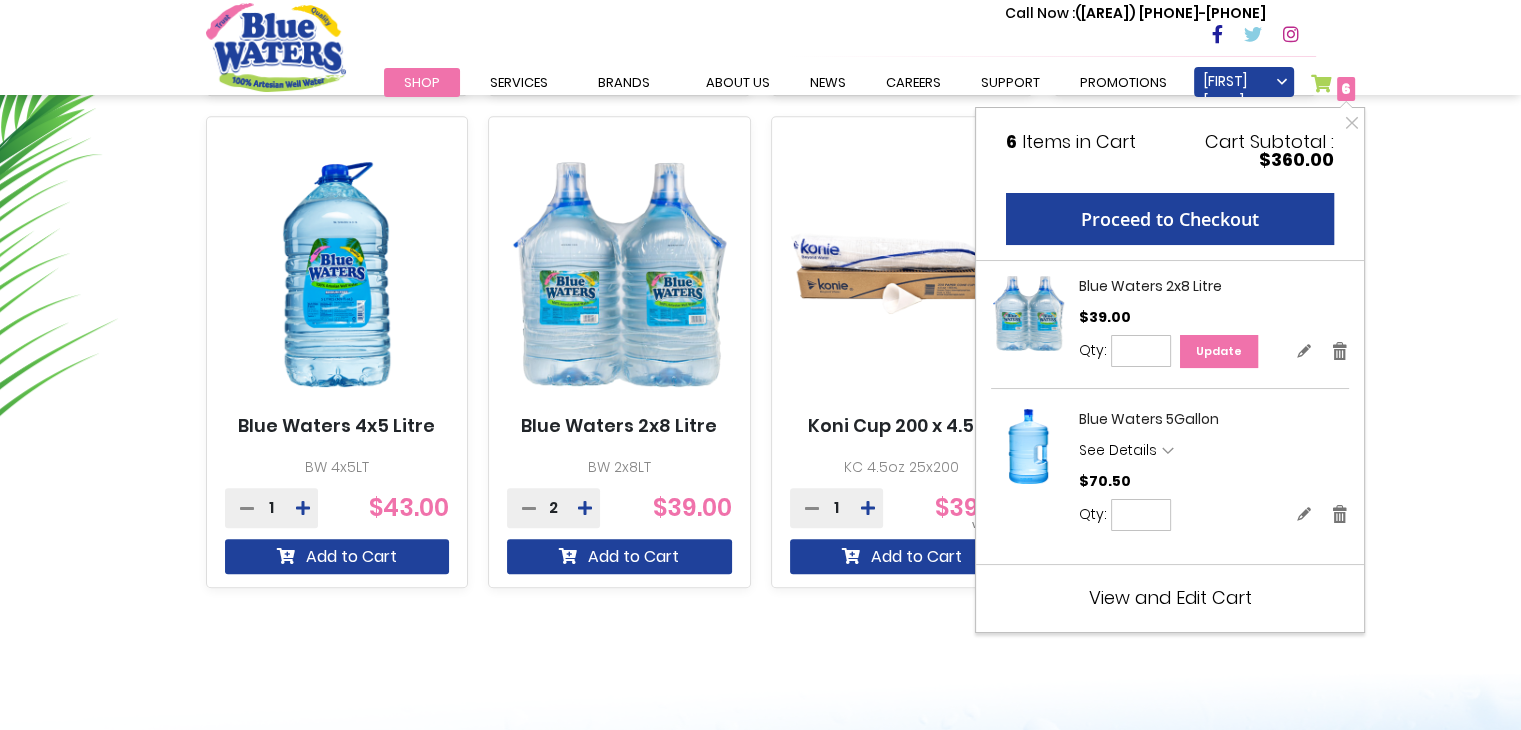 click on "Update" at bounding box center (1219, 351) 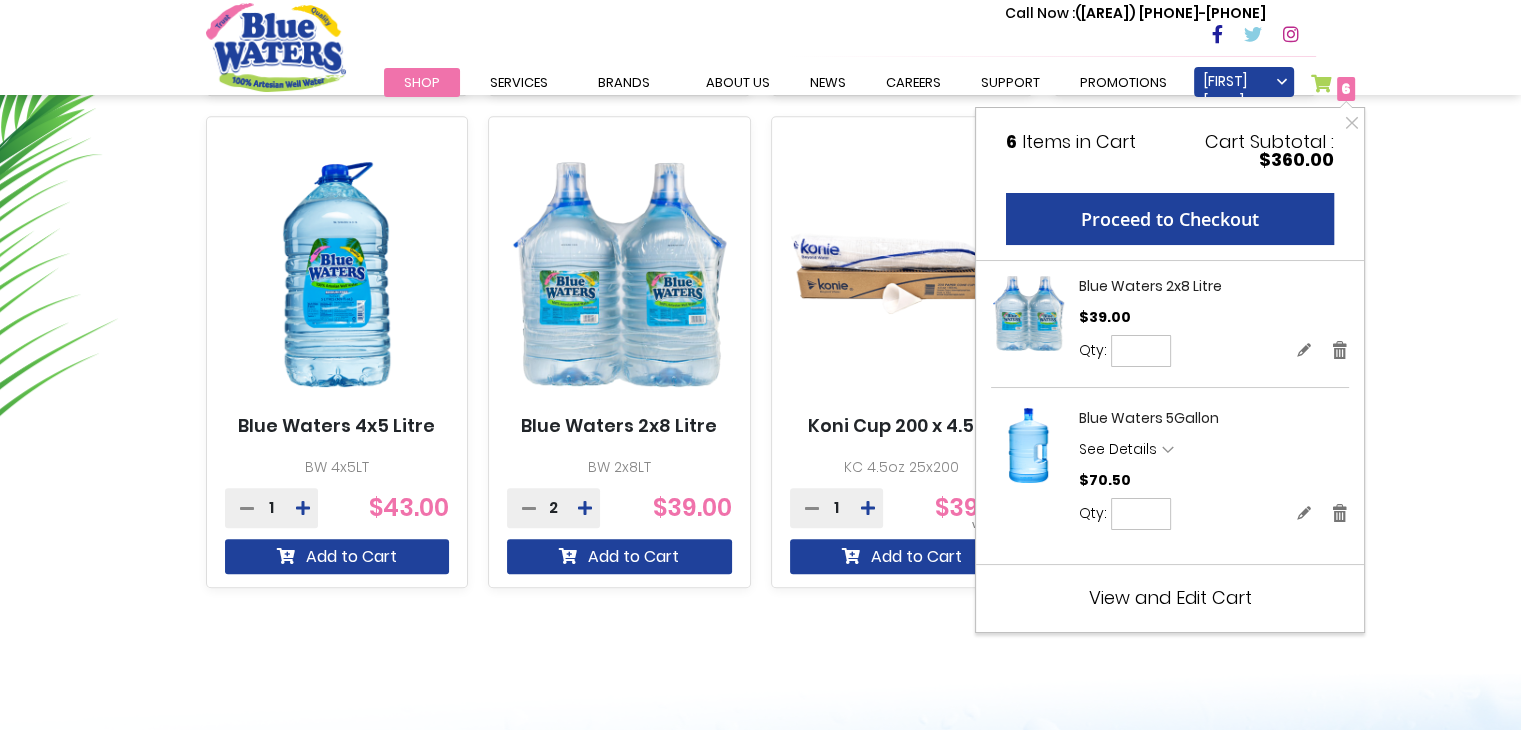 scroll, scrollTop: 1214, scrollLeft: 0, axis: vertical 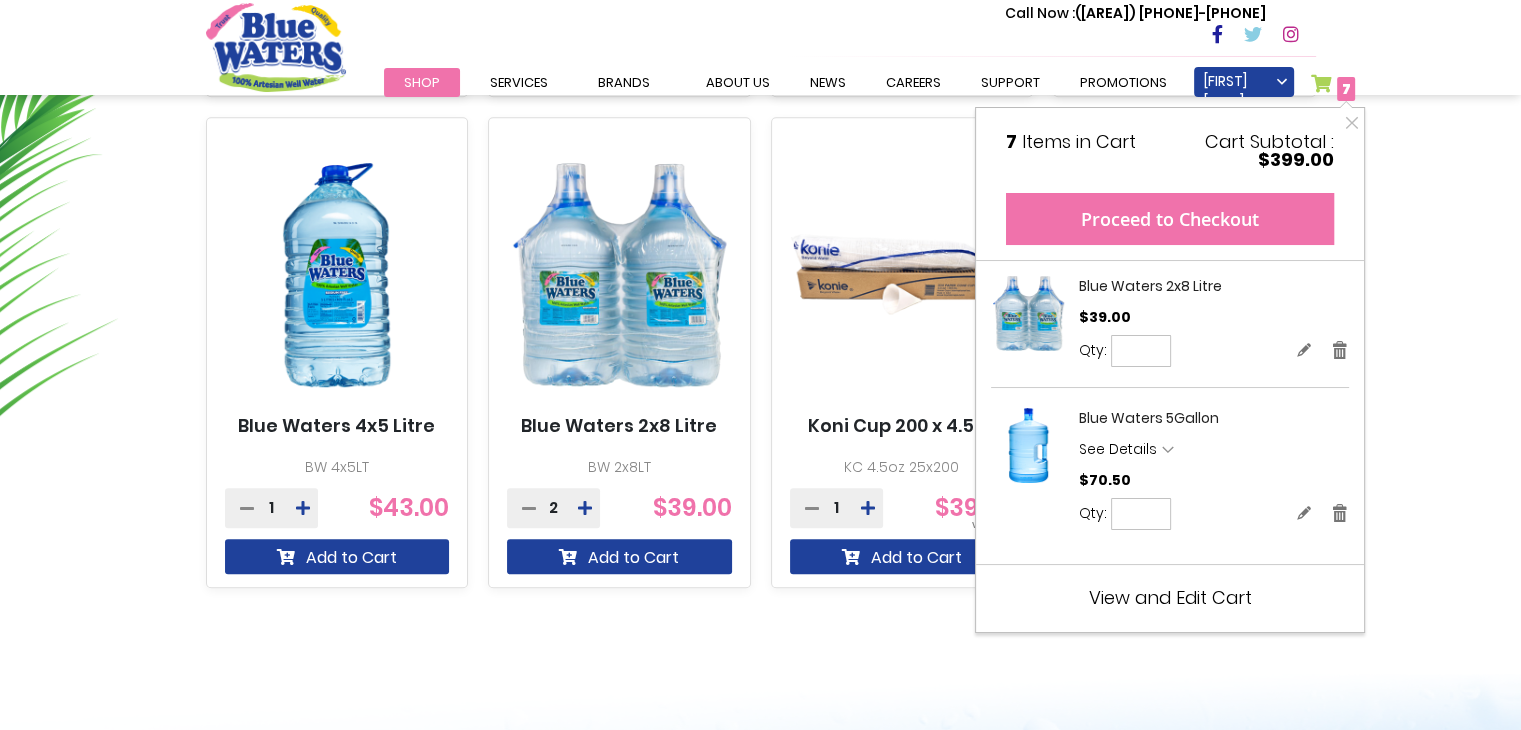 click on "Proceed to Checkout" at bounding box center (1170, 219) 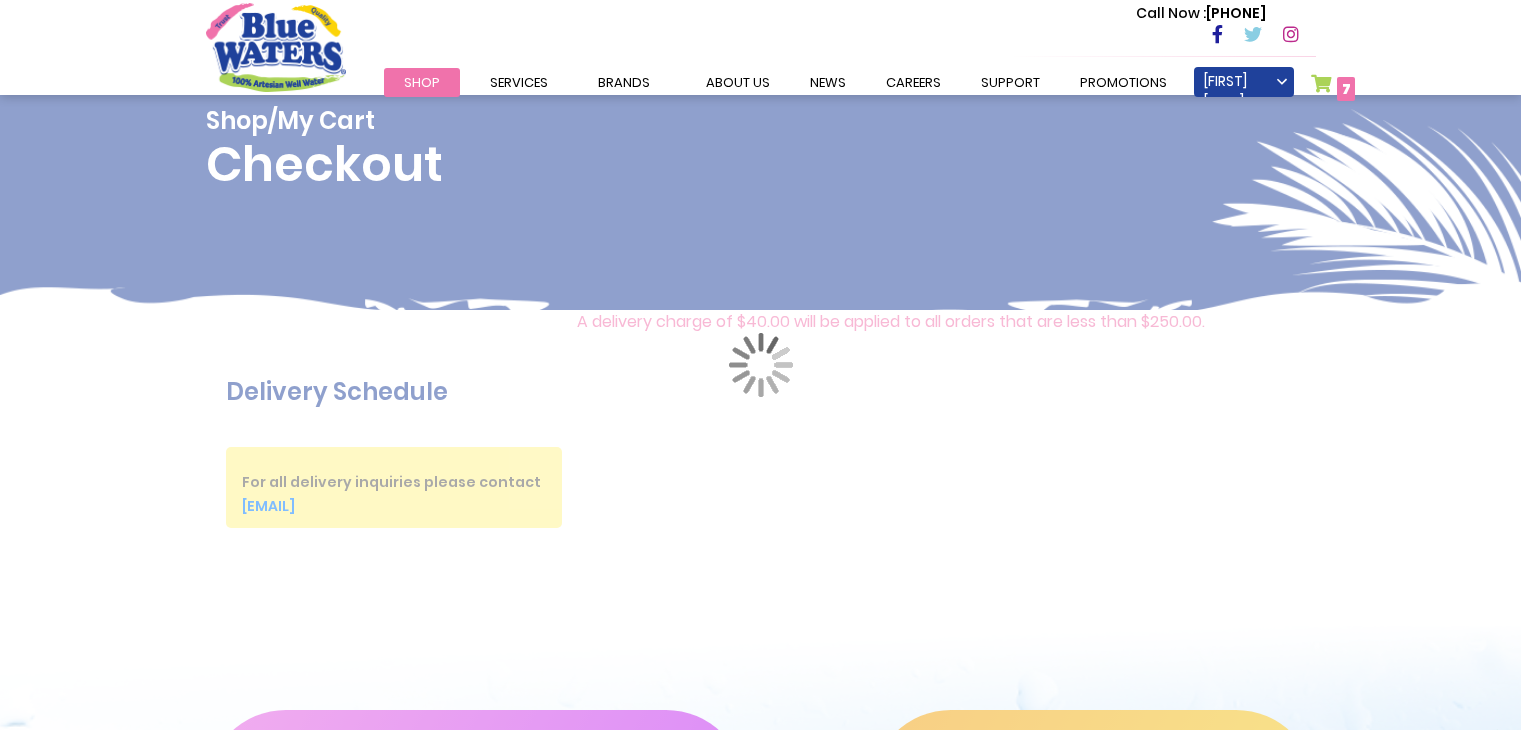 scroll, scrollTop: 0, scrollLeft: 0, axis: both 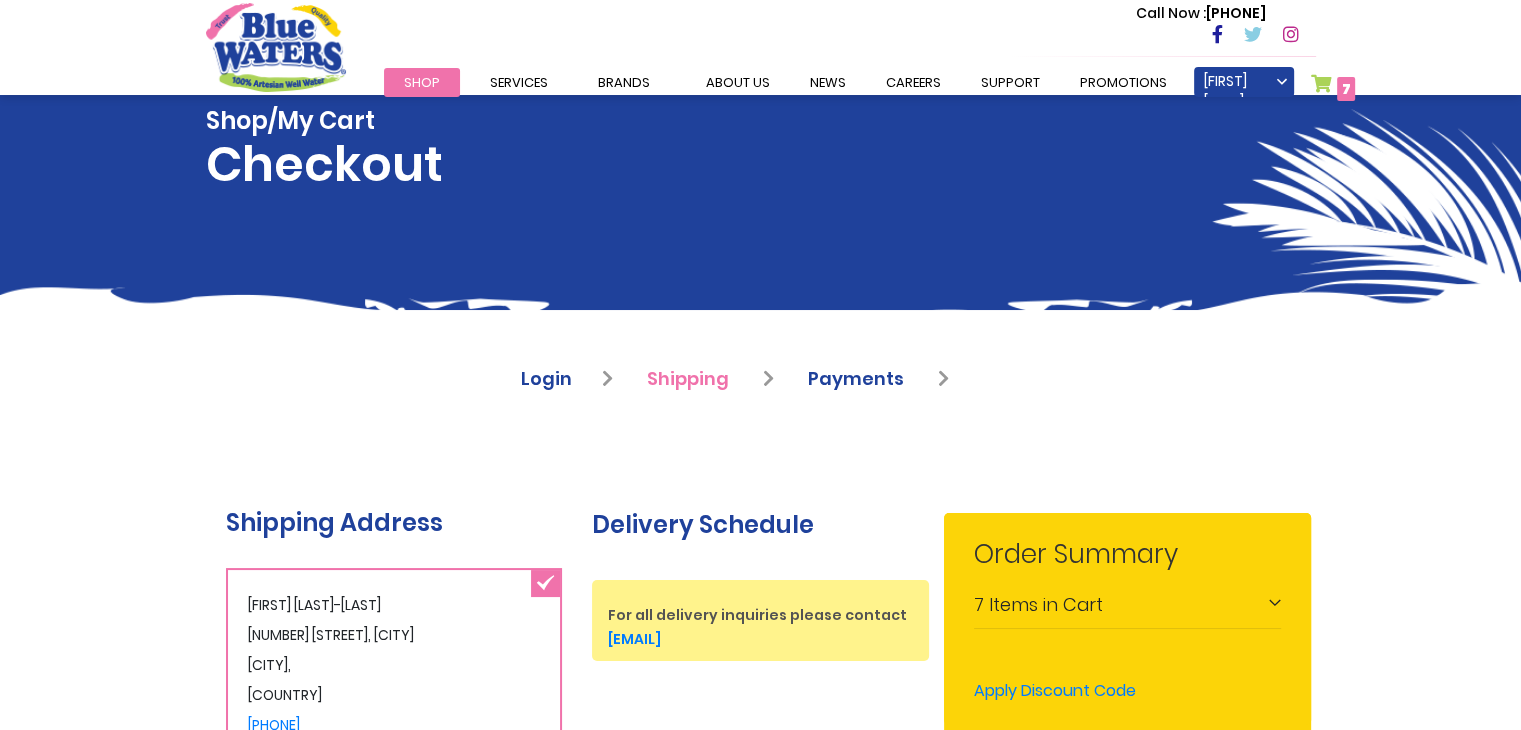 type on "**********" 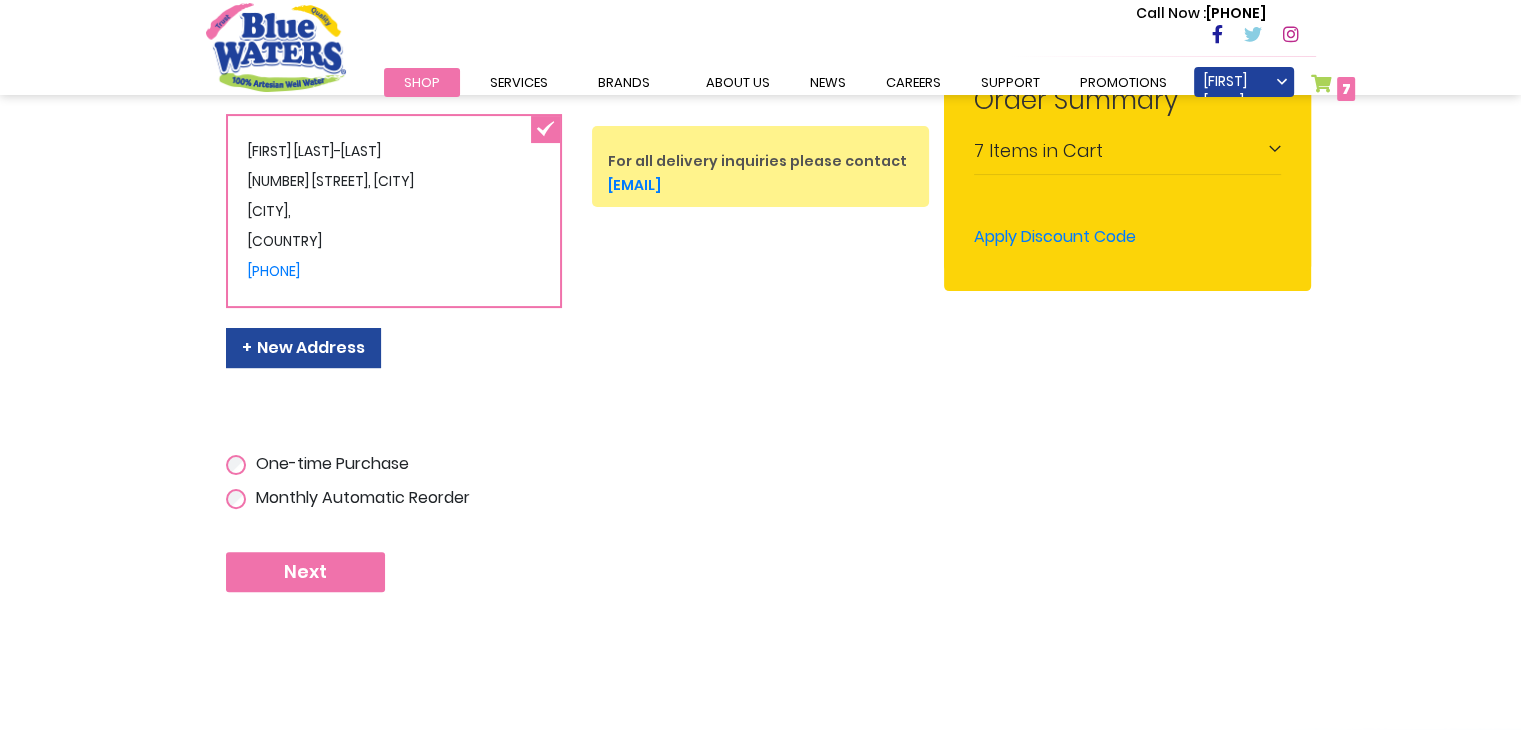 scroll, scrollTop: 449, scrollLeft: 0, axis: vertical 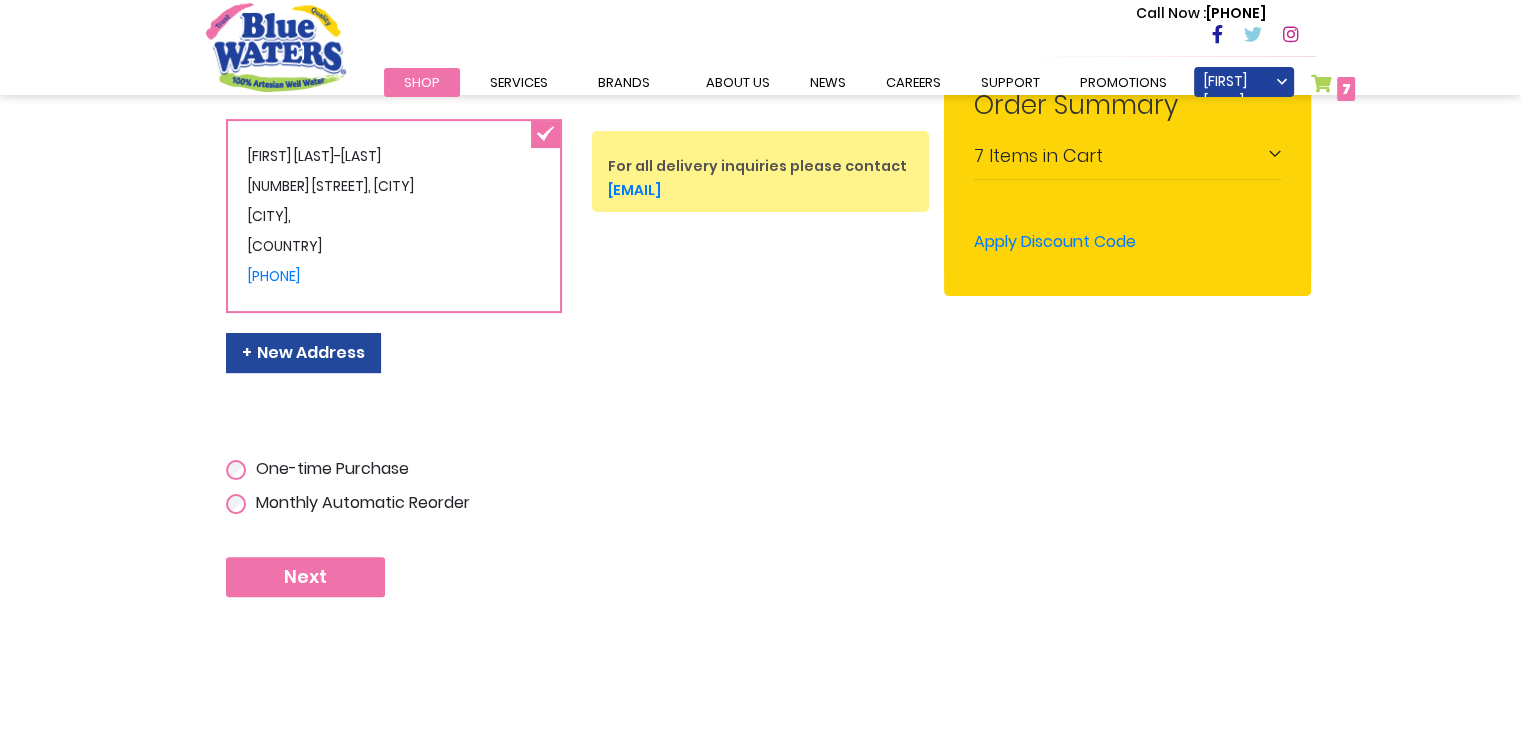 click on "Next" at bounding box center (305, 577) 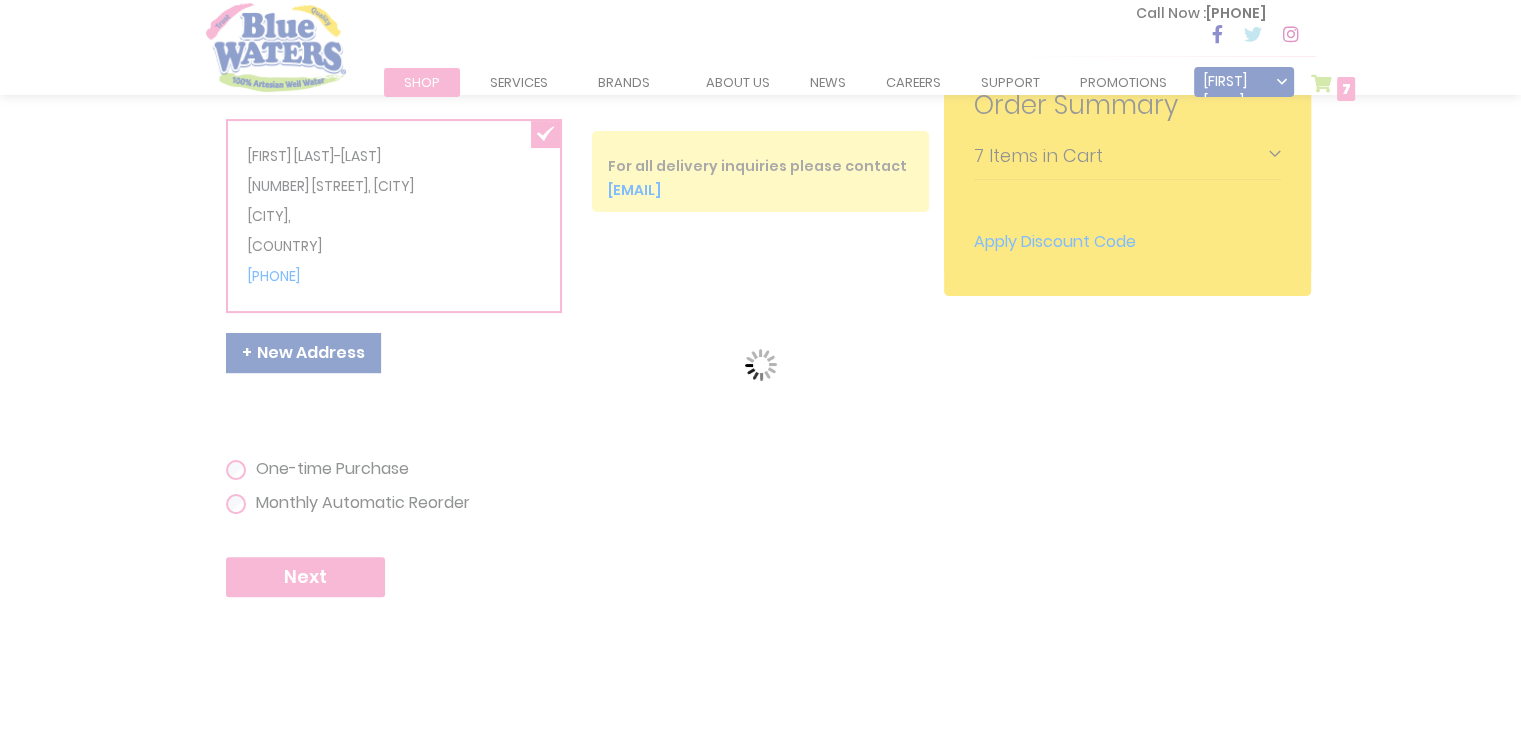 scroll, scrollTop: 0, scrollLeft: 0, axis: both 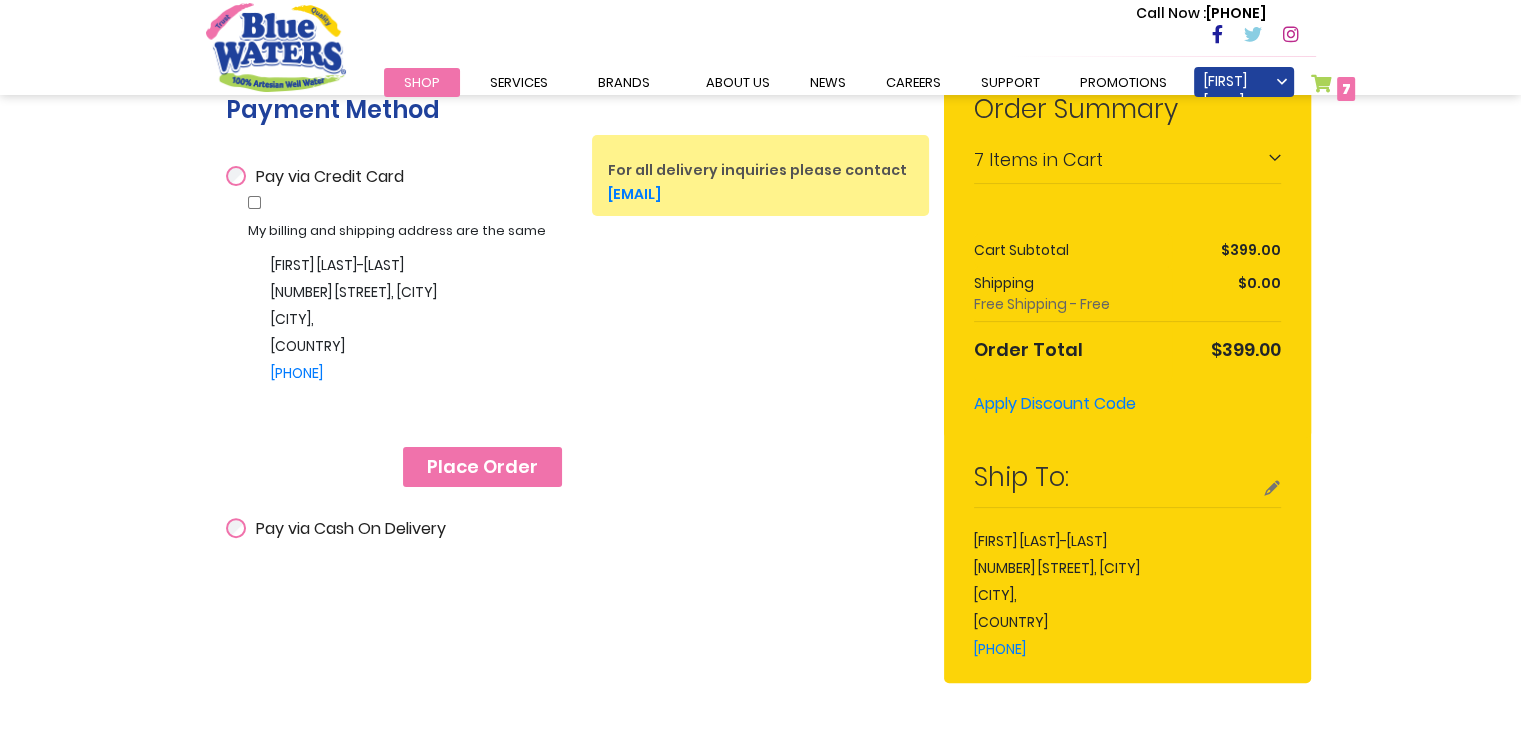 click on "Place Order" at bounding box center [482, 467] 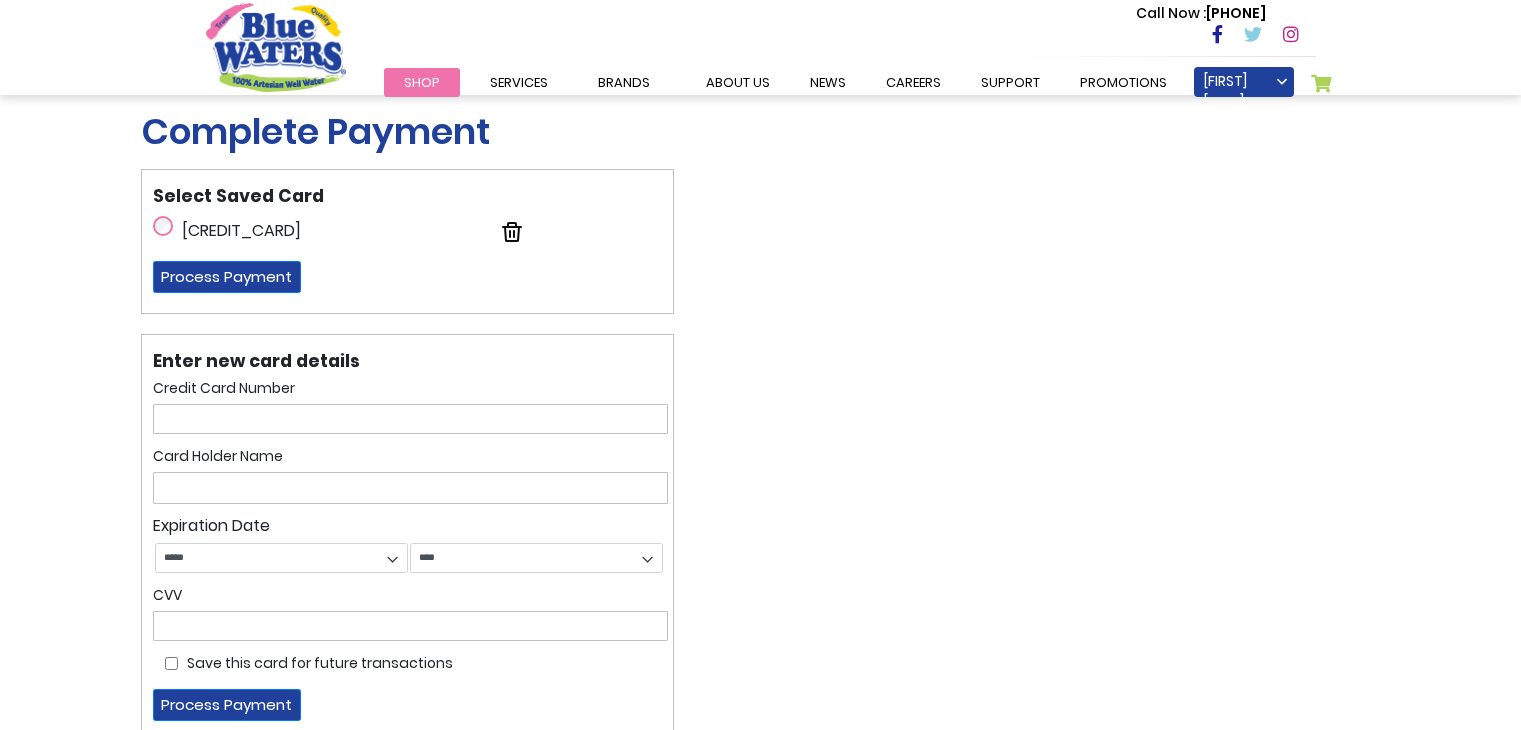scroll, scrollTop: 0, scrollLeft: 0, axis: both 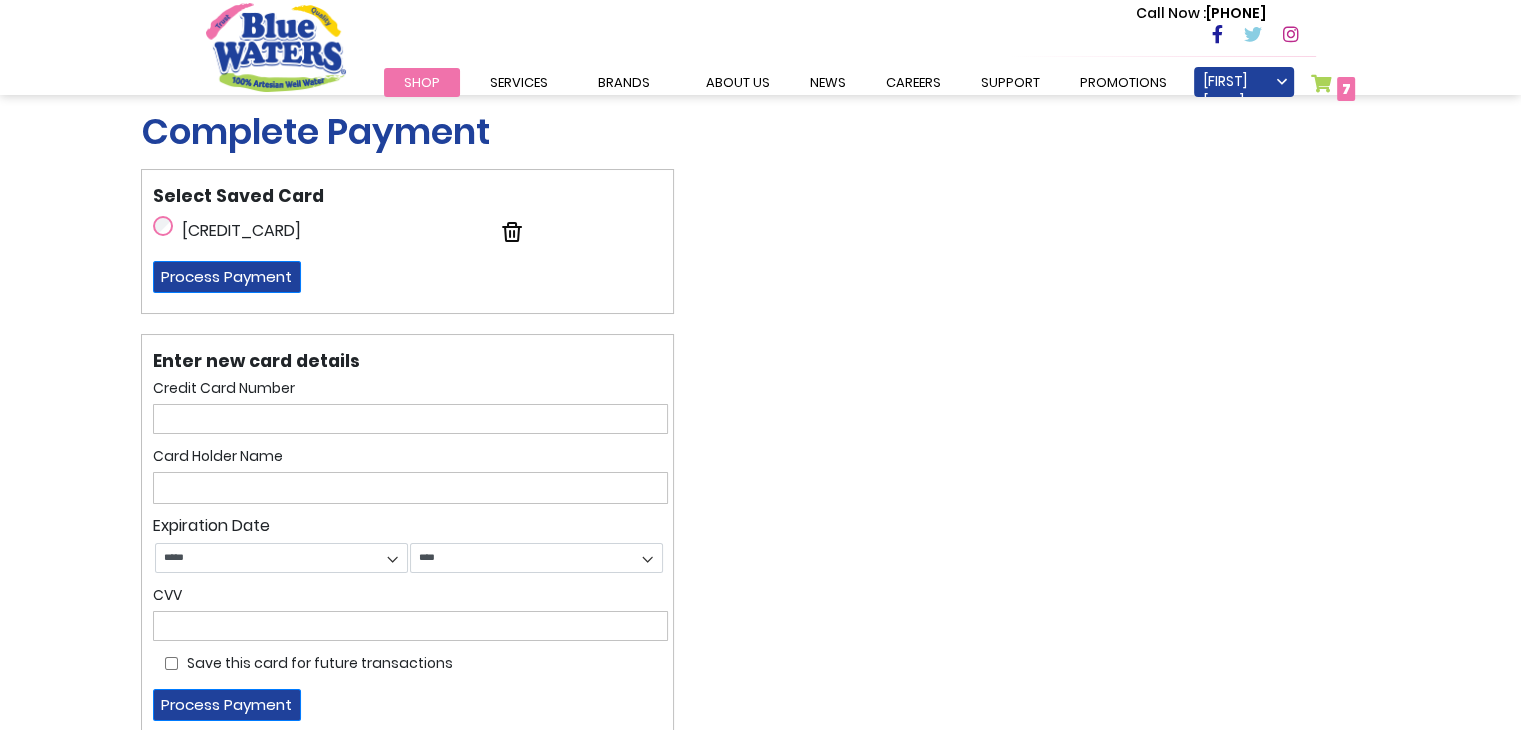 type on "**********" 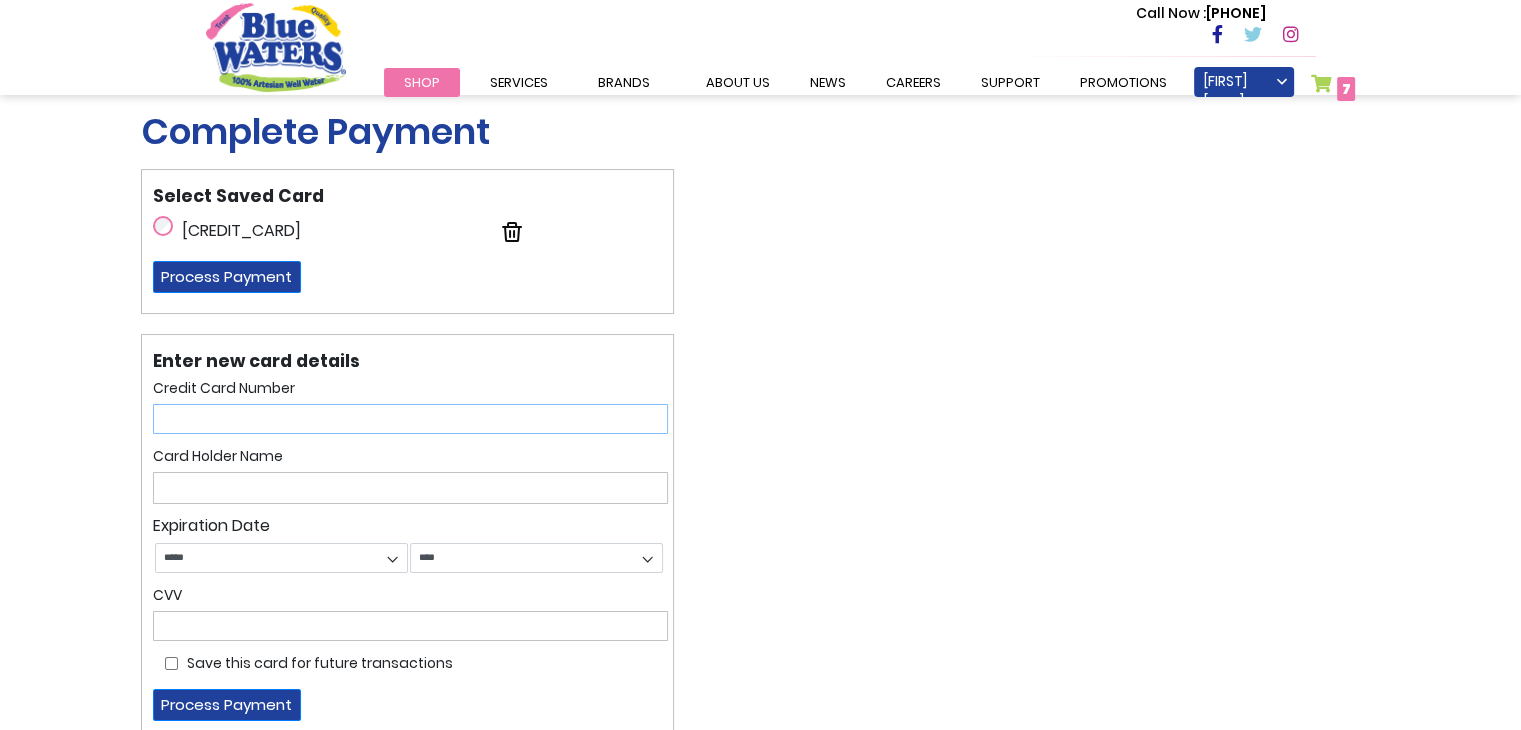 click at bounding box center (410, 419) 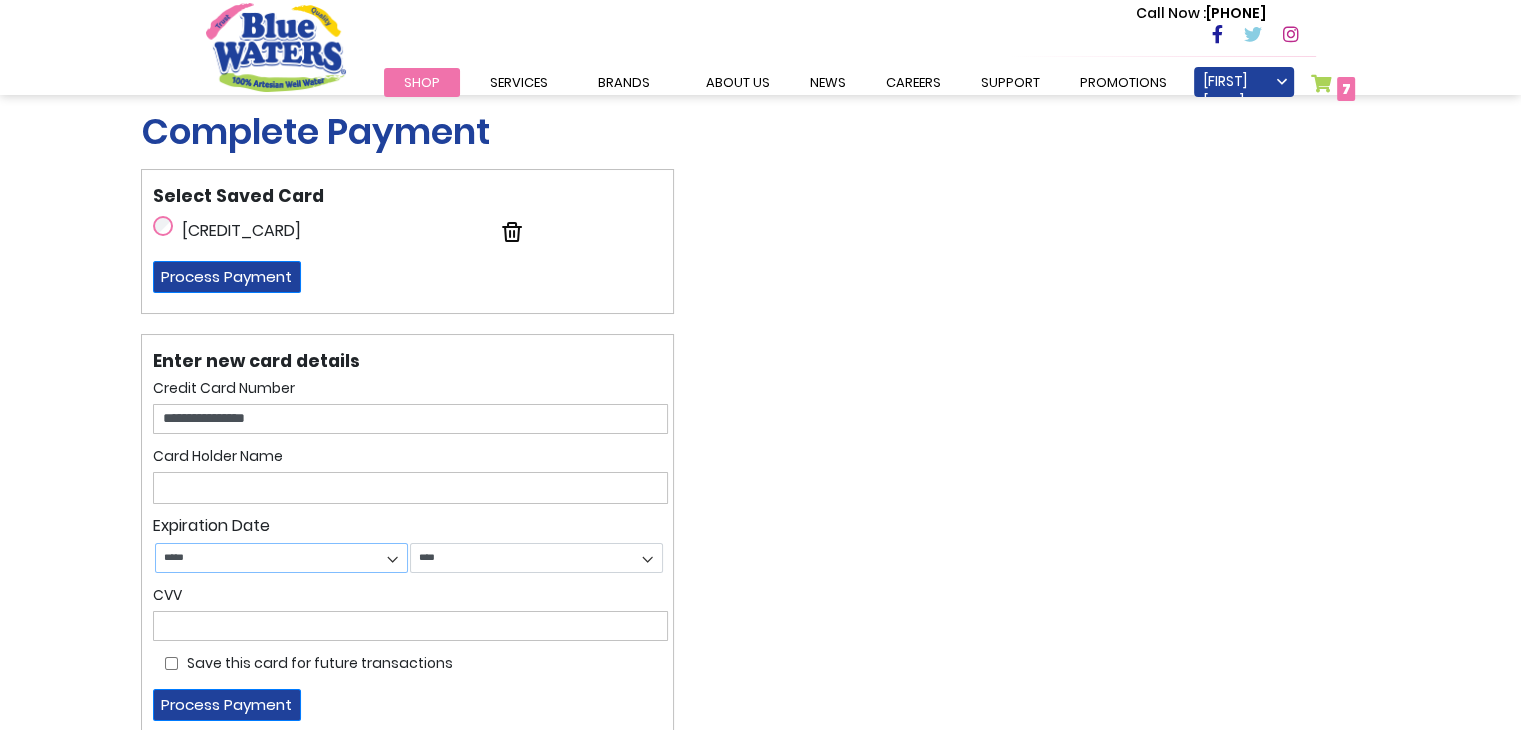 select on "*" 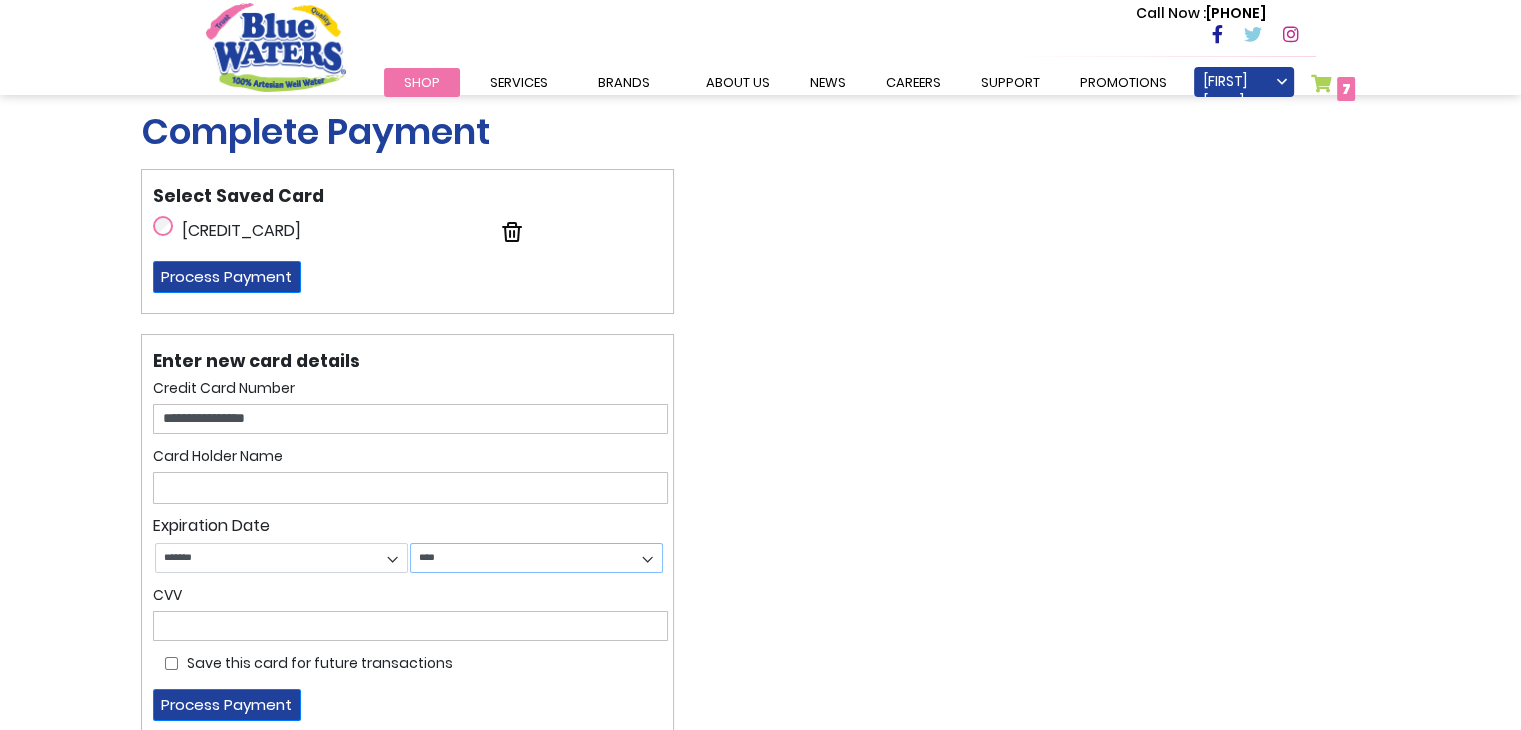 select on "****" 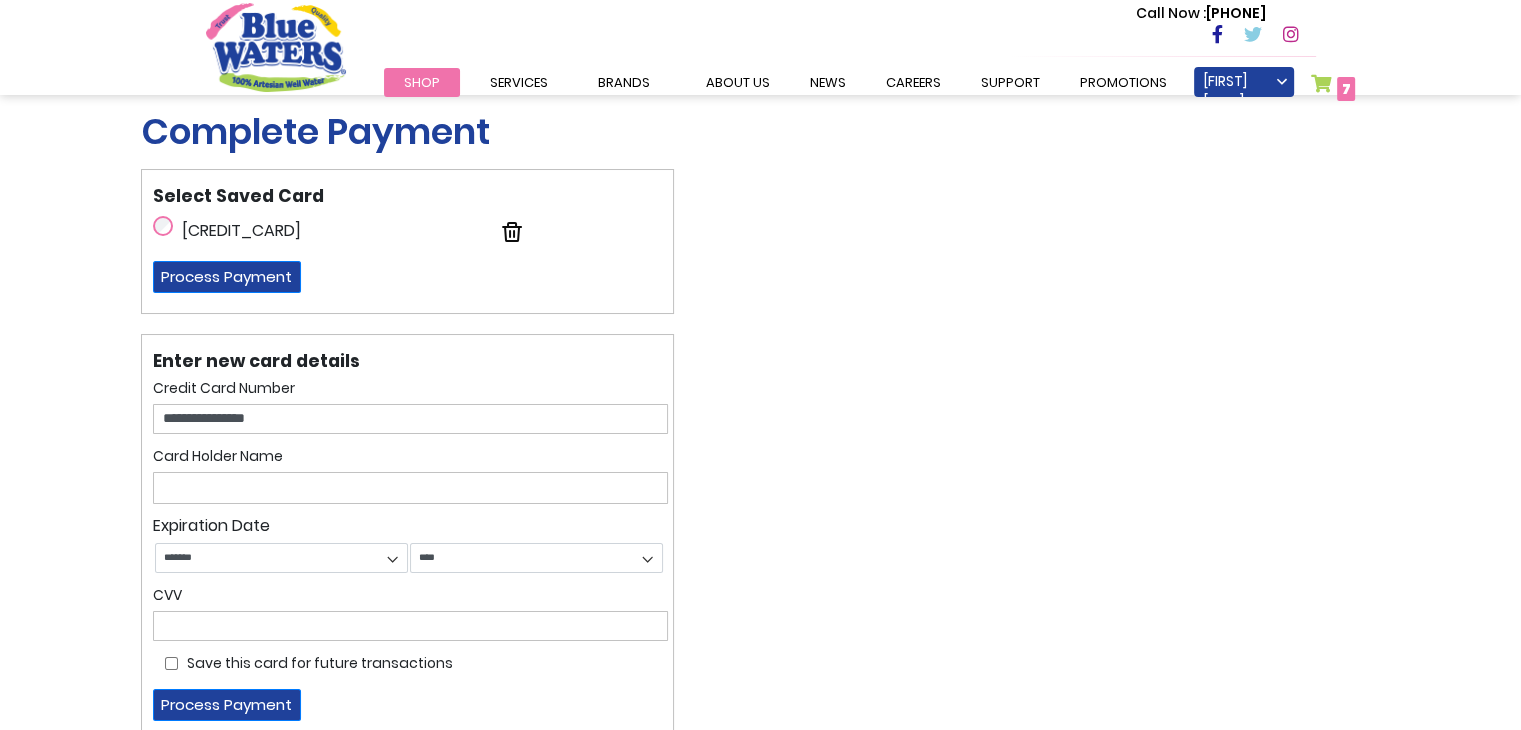 click at bounding box center (410, 488) 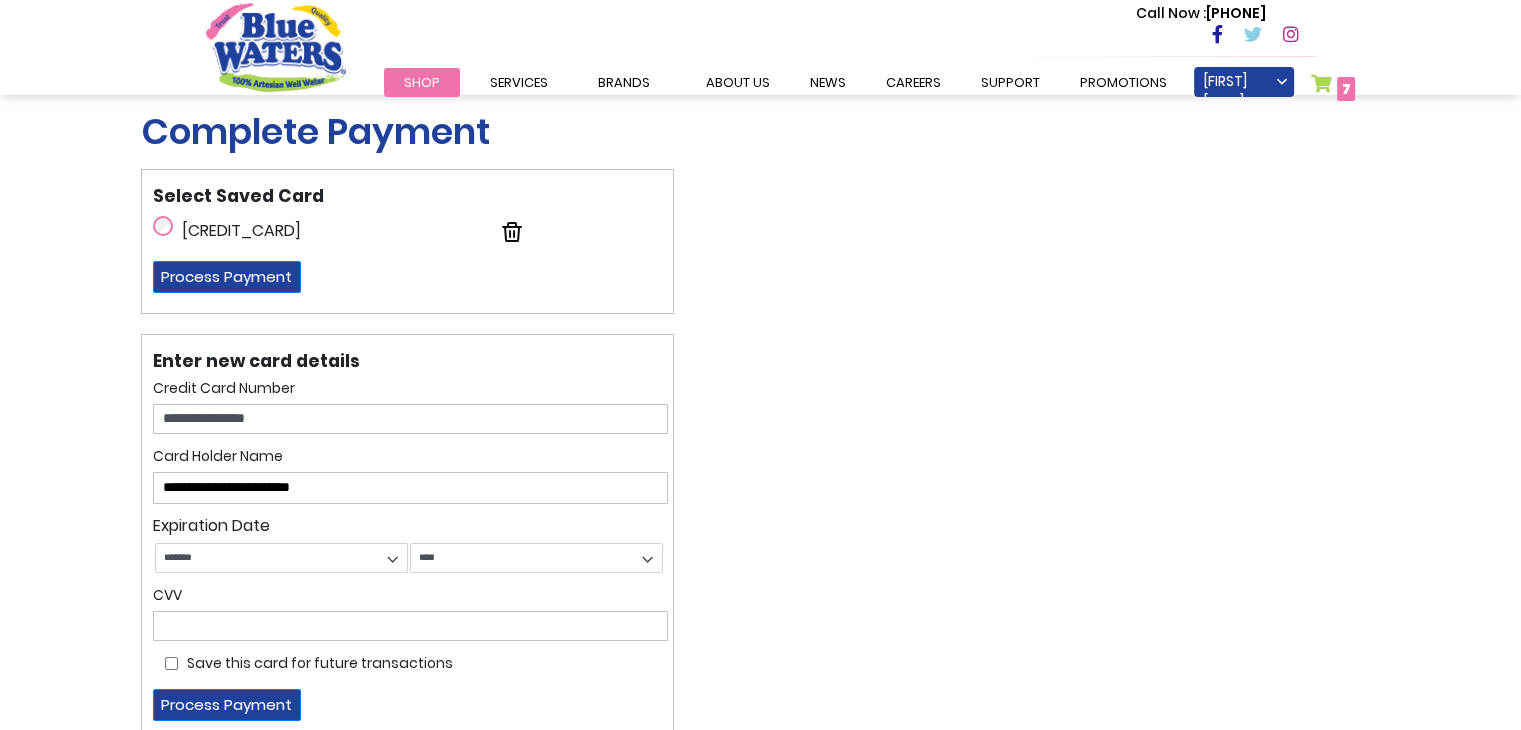 type on "**********" 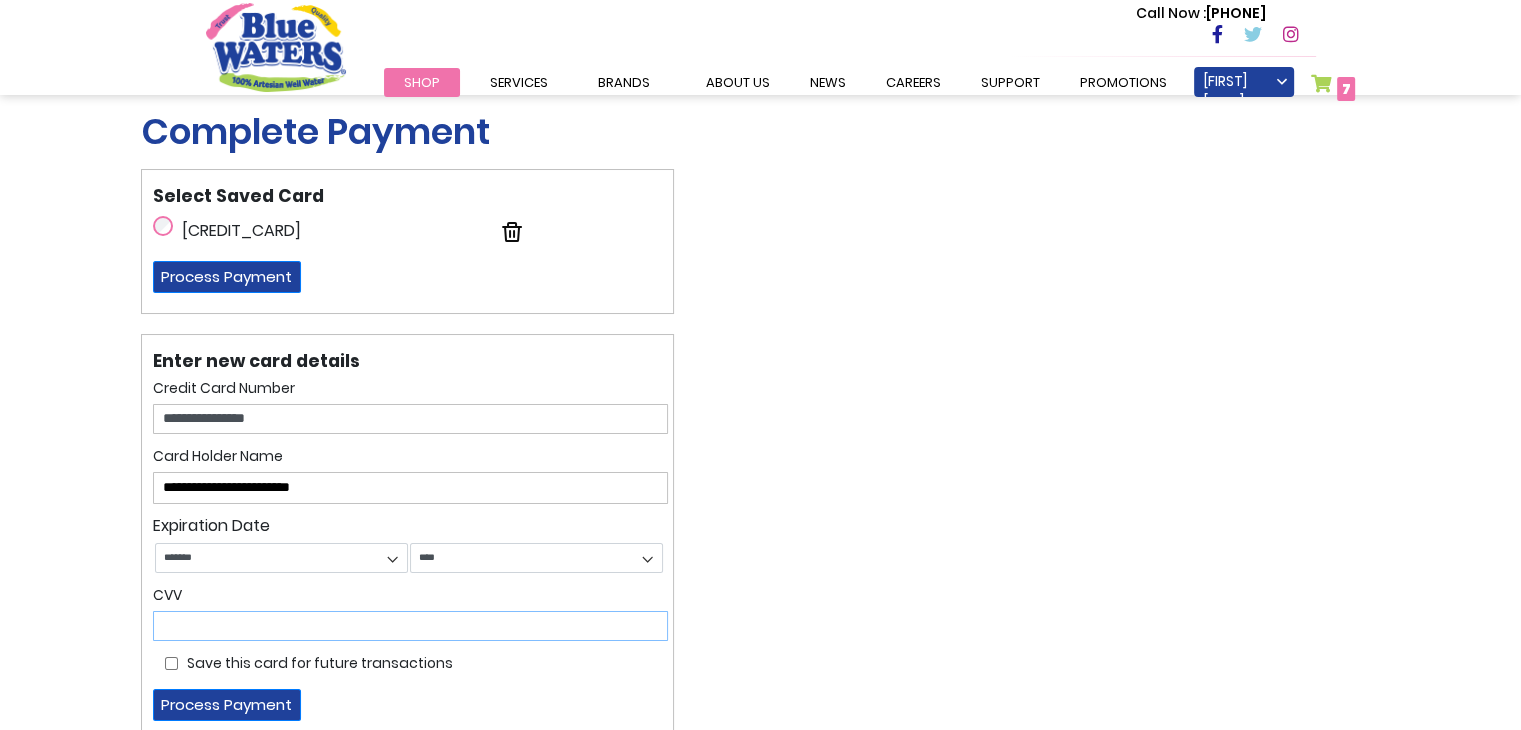 click at bounding box center [410, 626] 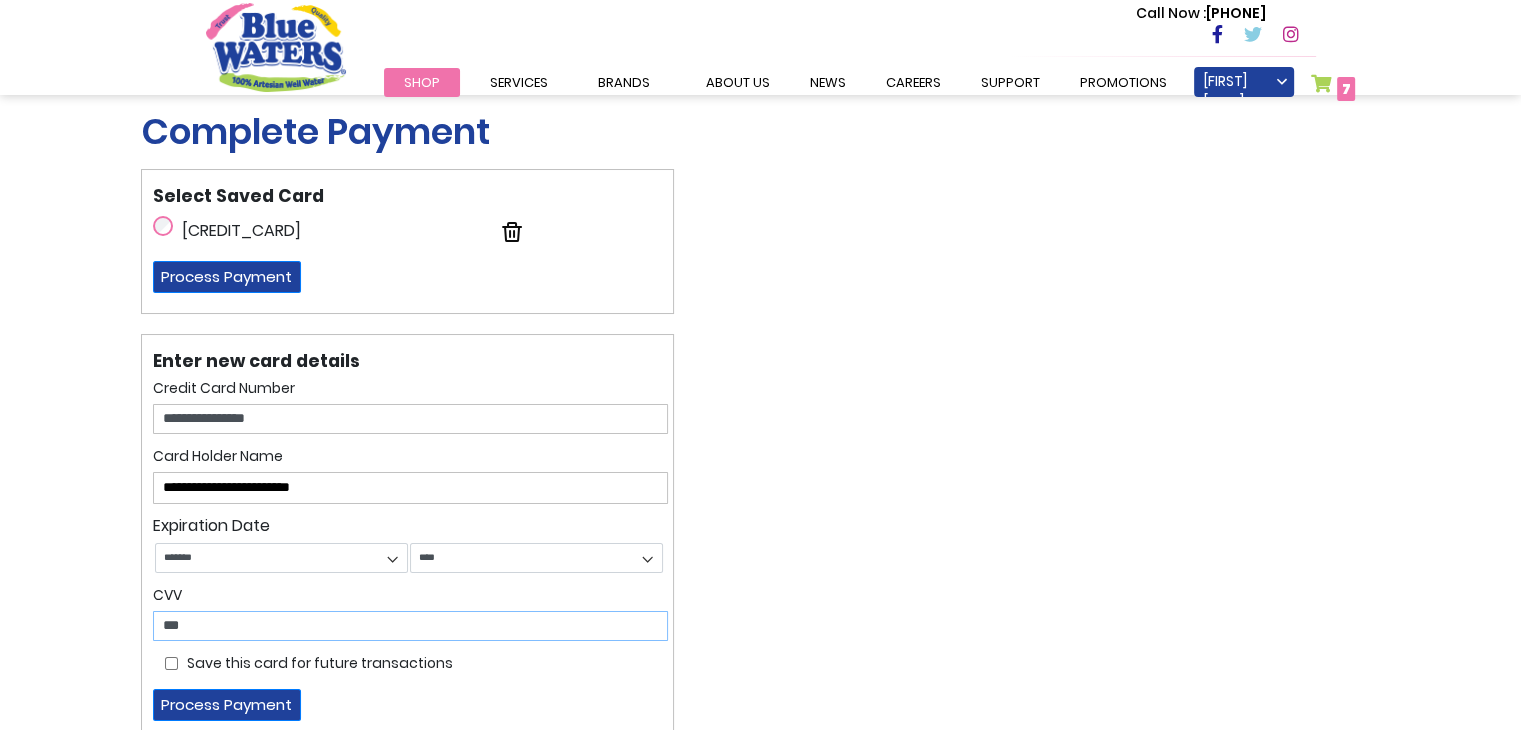 type on "***" 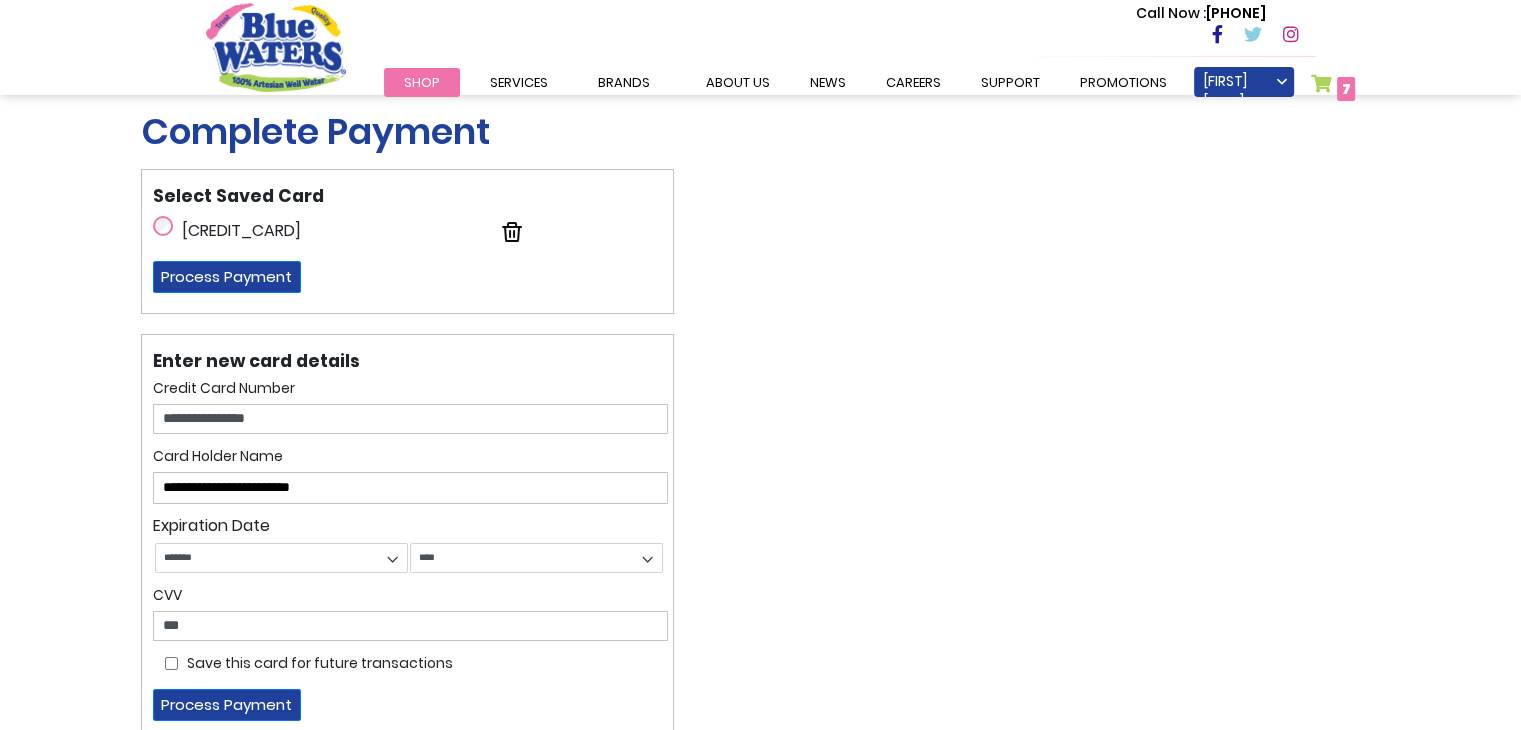 click on "Save this card for future transactions" at bounding box center (410, 665) 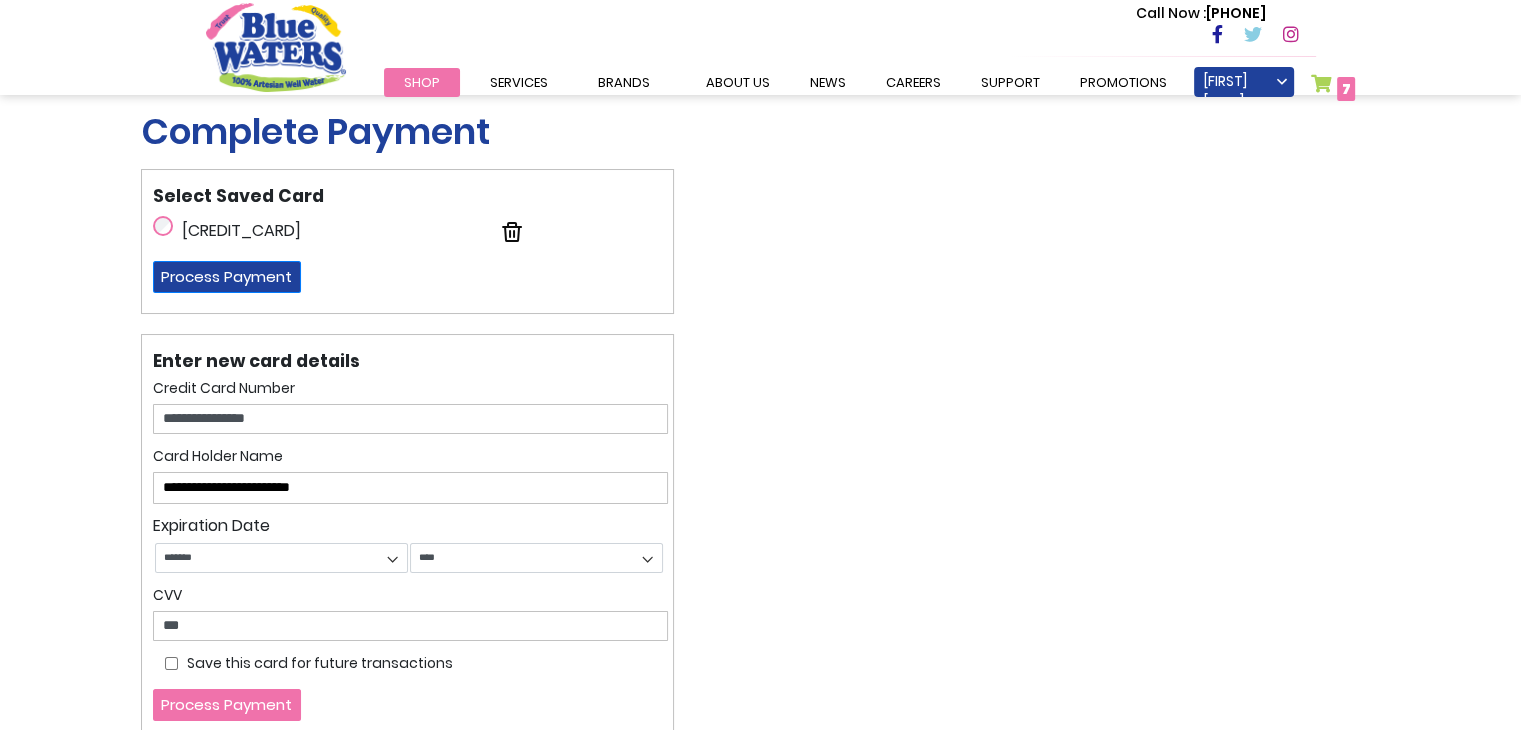 click on "Process Payment" at bounding box center (227, 705) 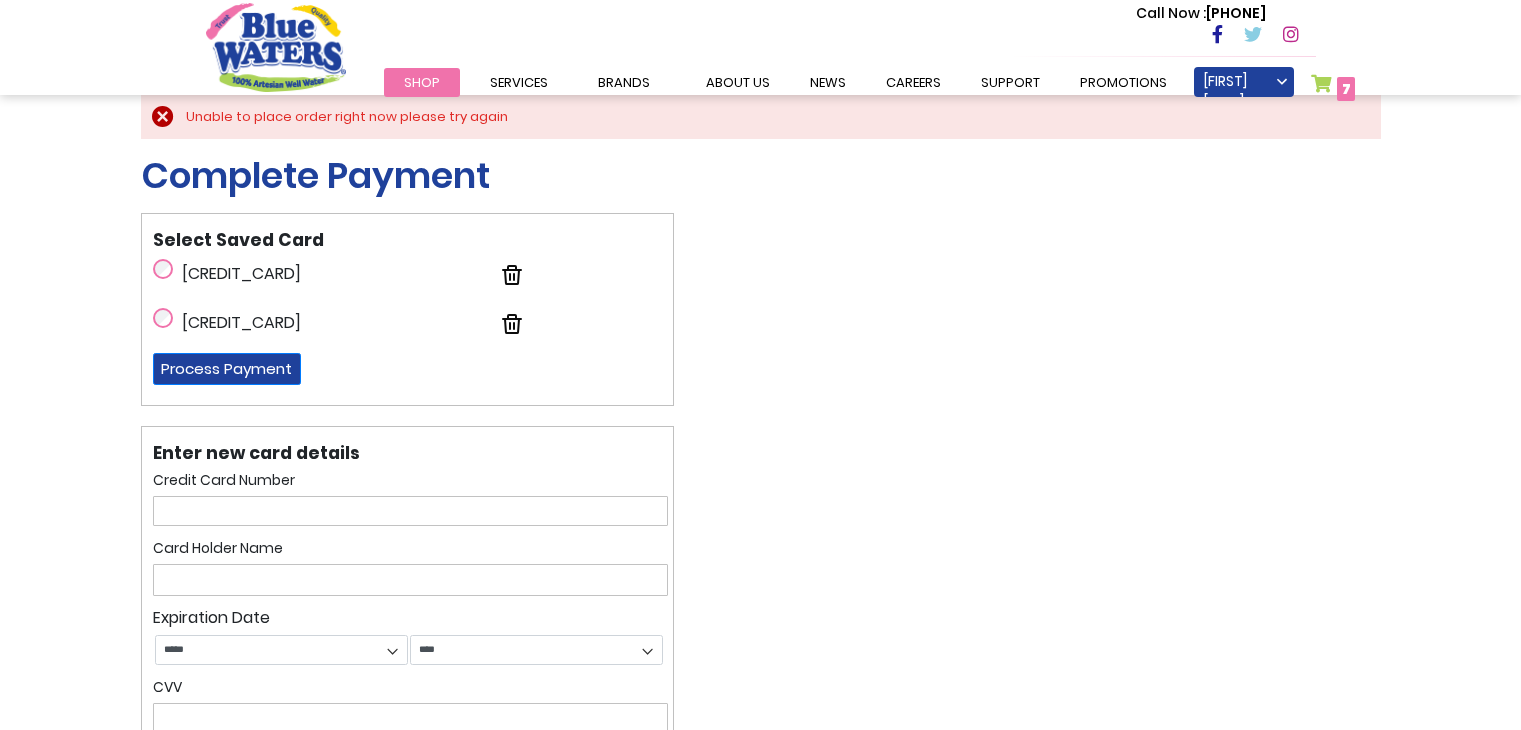 scroll, scrollTop: 0, scrollLeft: 0, axis: both 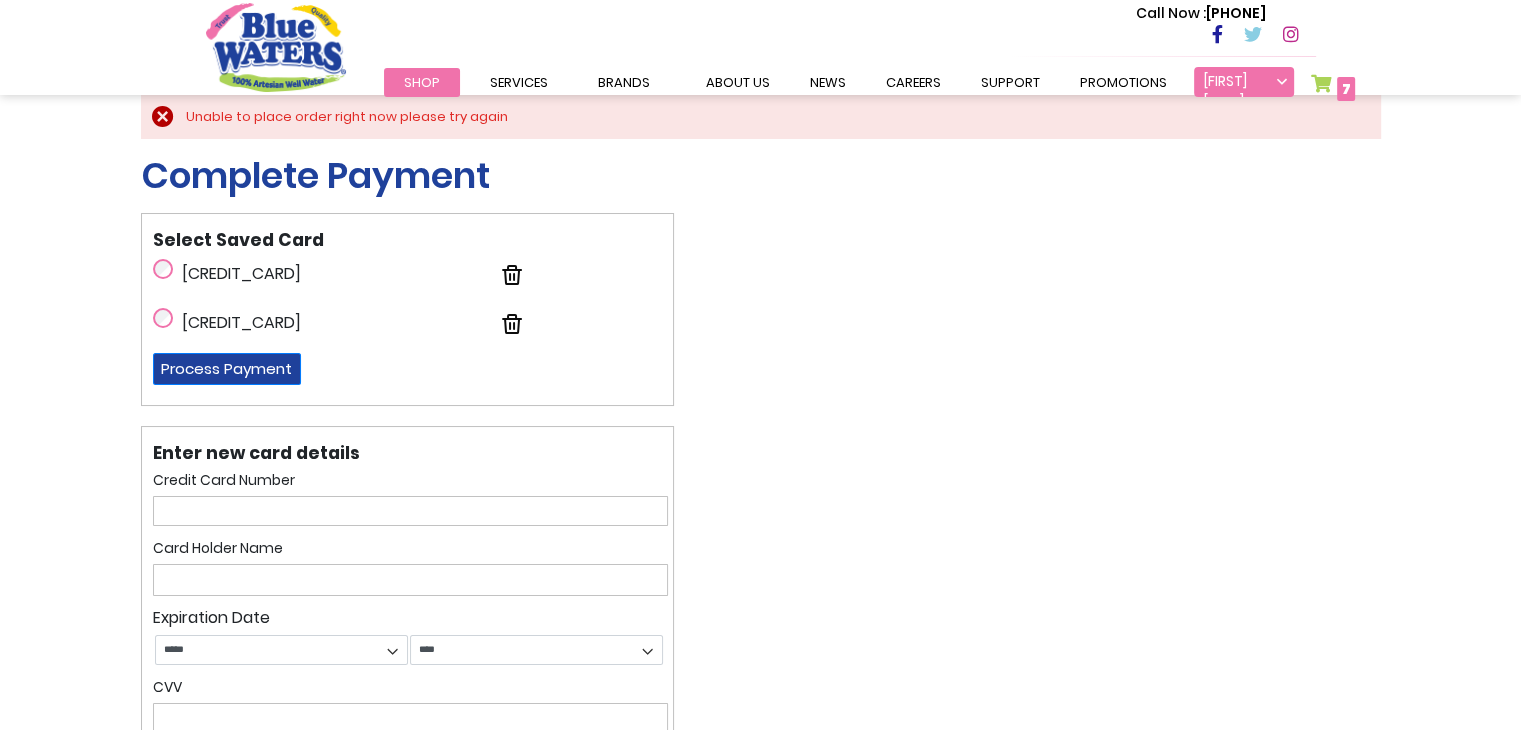 type on "**********" 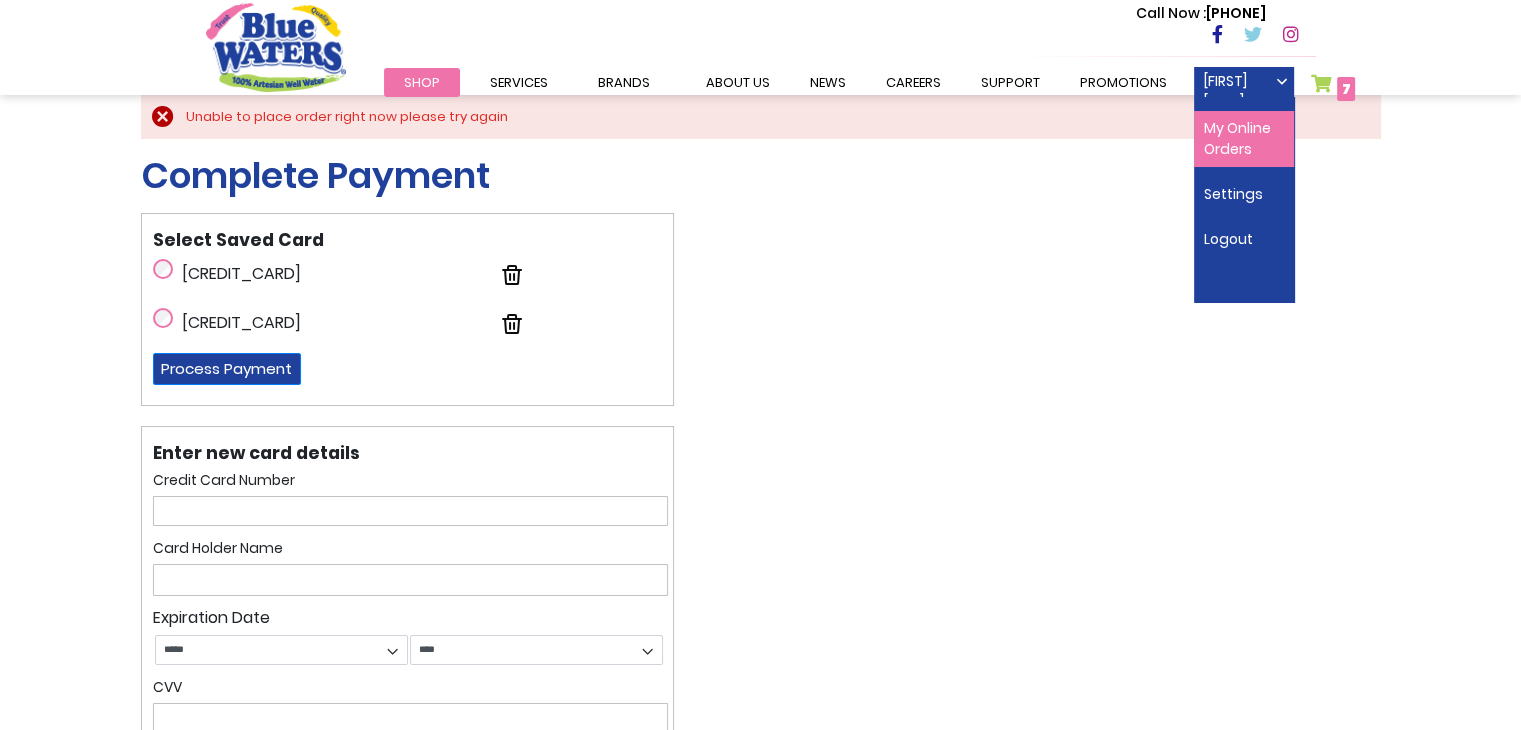 click on "My Online Orders" at bounding box center (1244, 139) 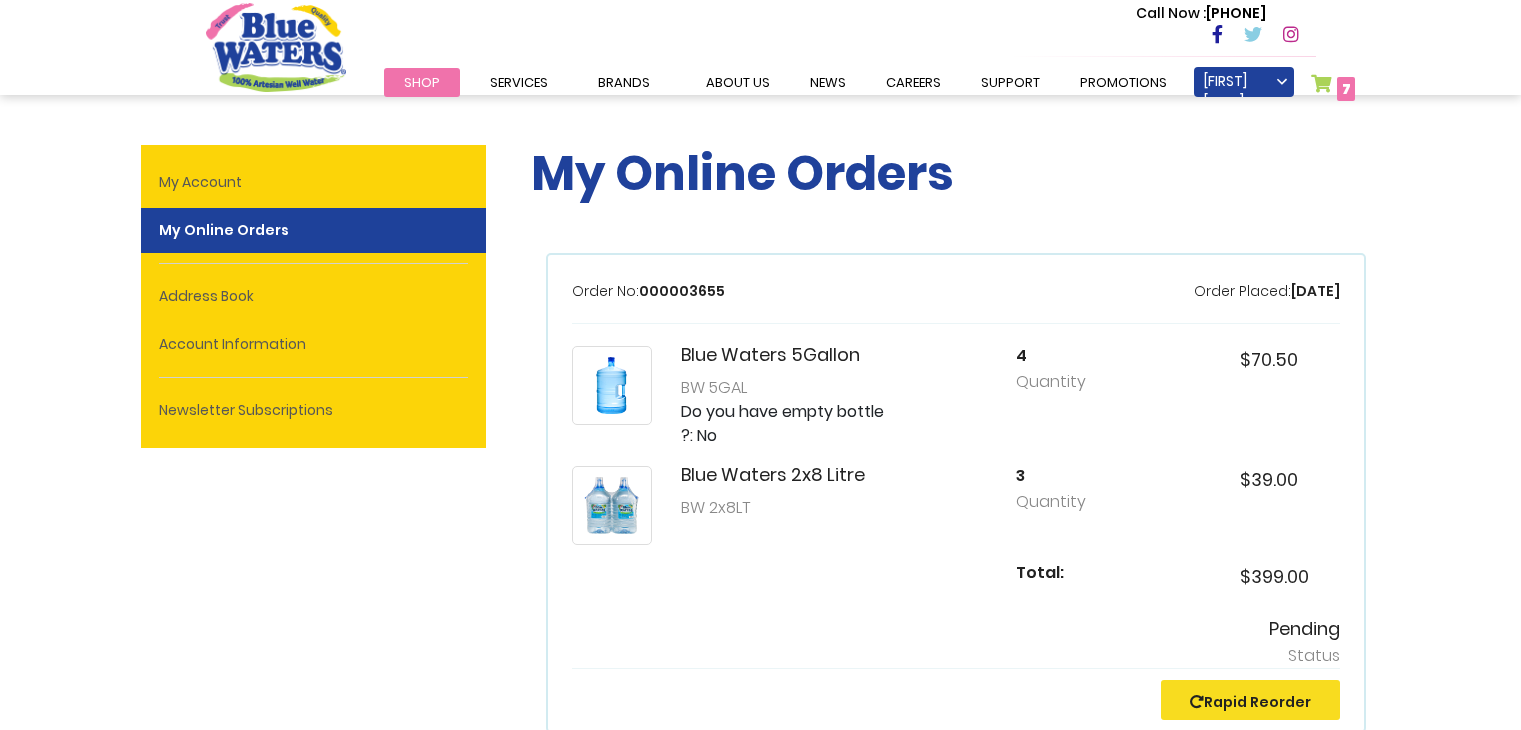 scroll, scrollTop: 0, scrollLeft: 0, axis: both 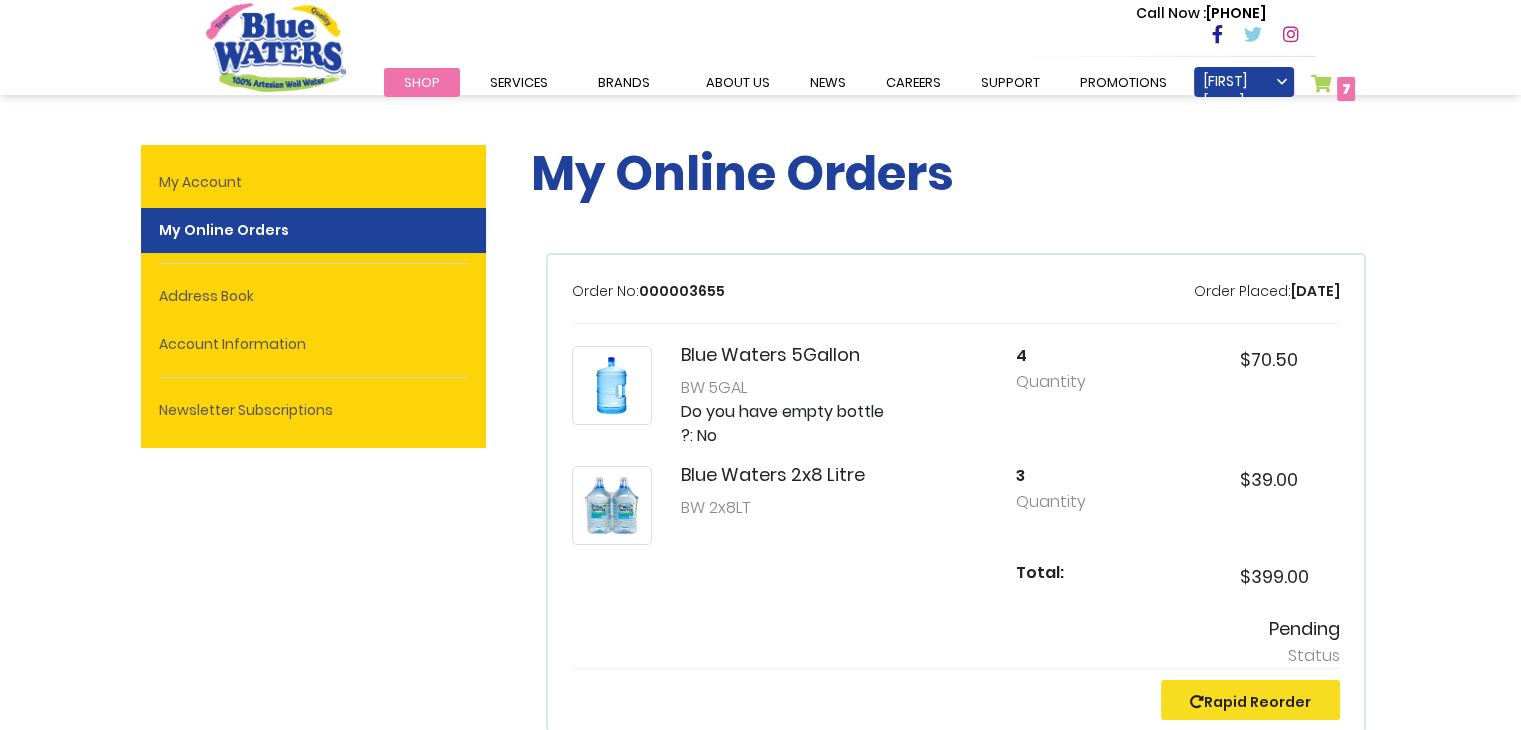 type on "**********" 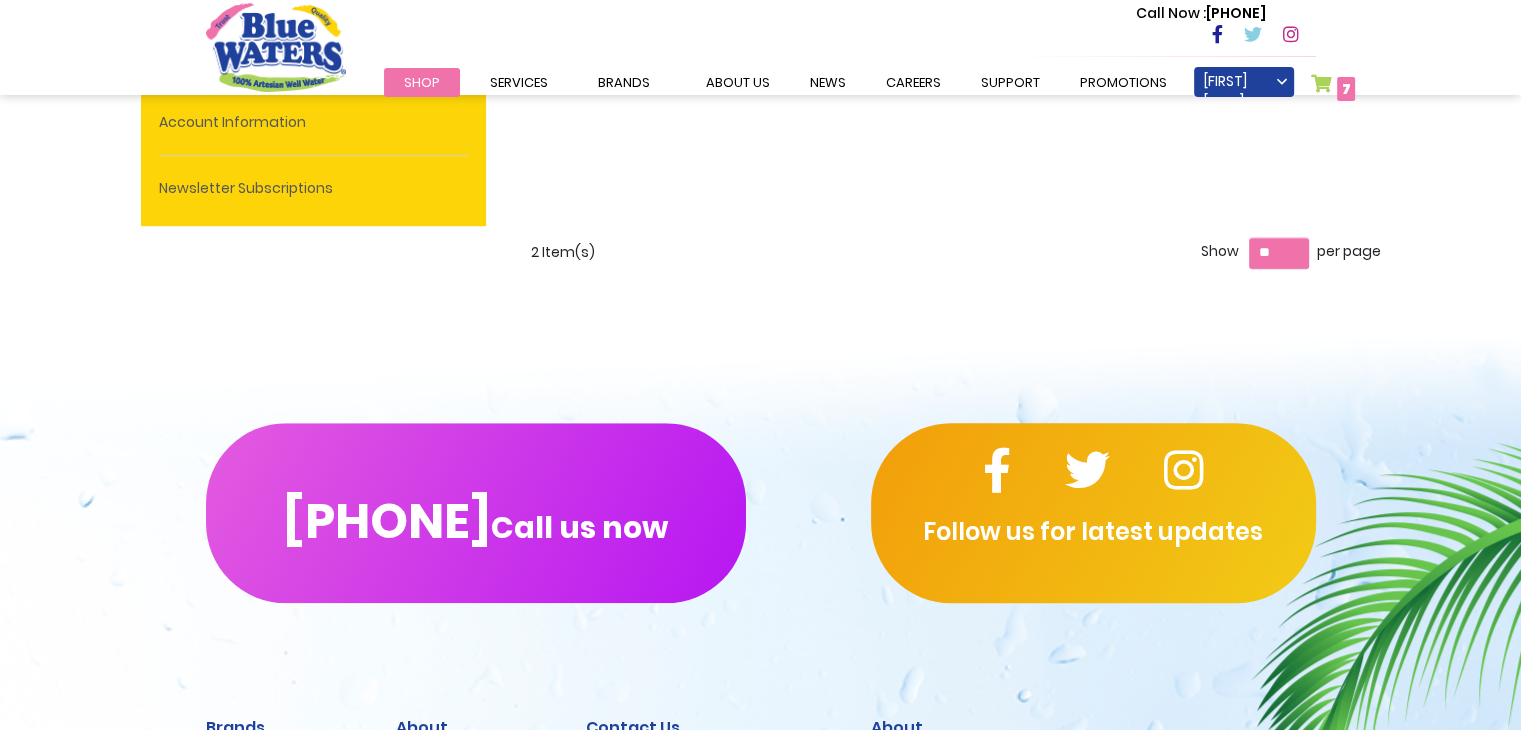 scroll, scrollTop: 1360, scrollLeft: 0, axis: vertical 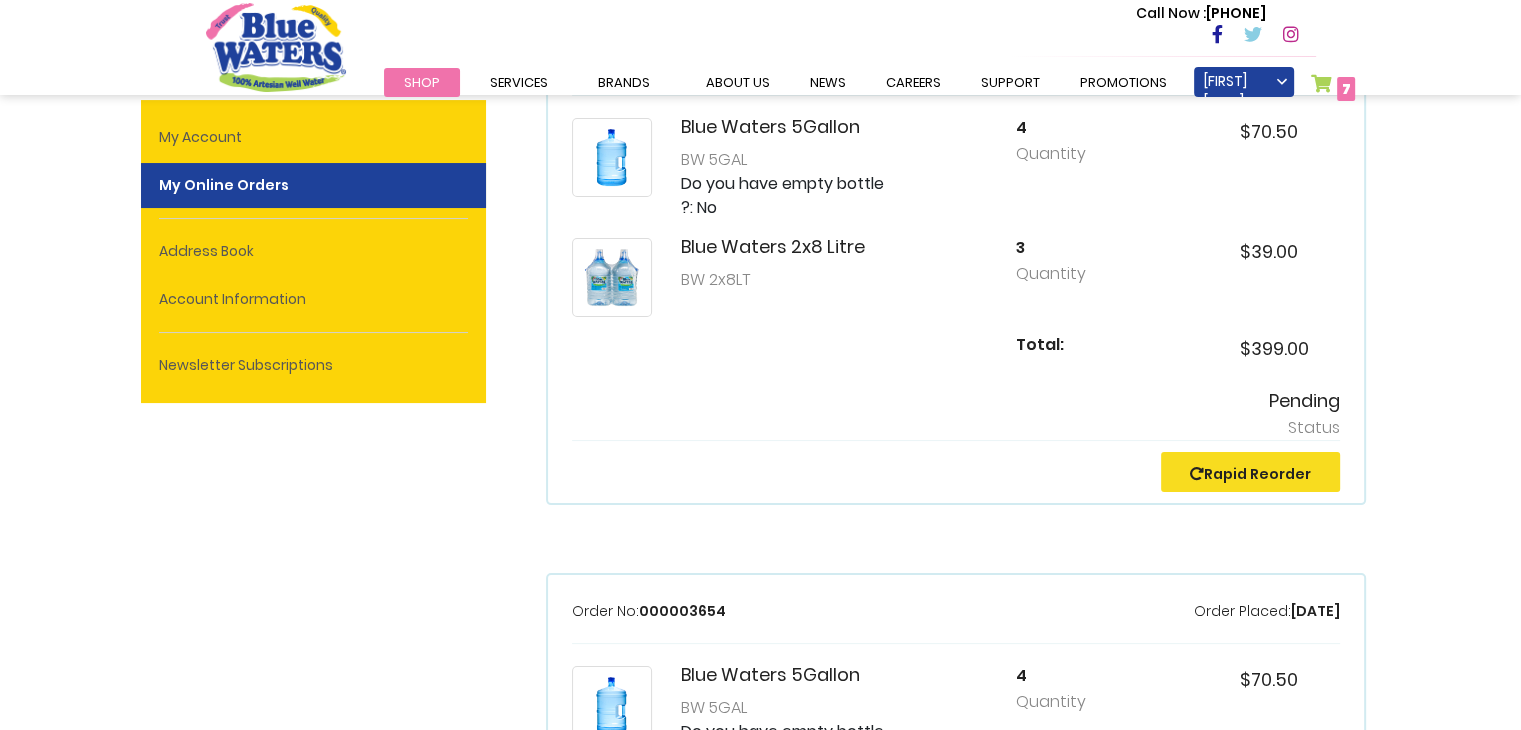 click on "Toggle Nav
Call Now :  (868) 640-8824
Menu
Shop Services Filtration Commercial Rentals Beverage Solutions Distribution Brands Blue Waters Alkaline Water Cran+ Juse Caribbean Traditions Tampico Blue Waters Malt Stamina WitLuv
Account
about us
News" at bounding box center [760, 1018] 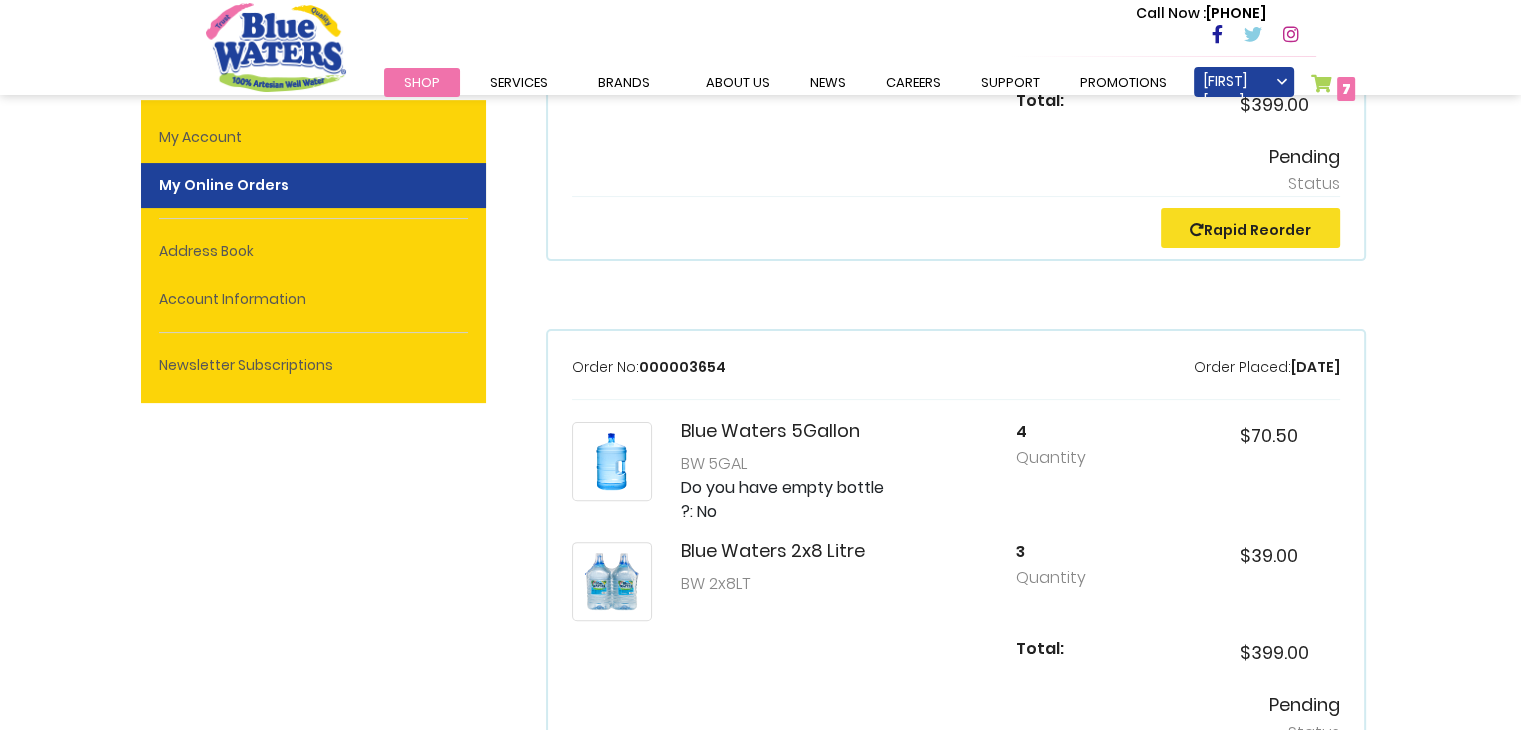 scroll, scrollTop: 474, scrollLeft: 0, axis: vertical 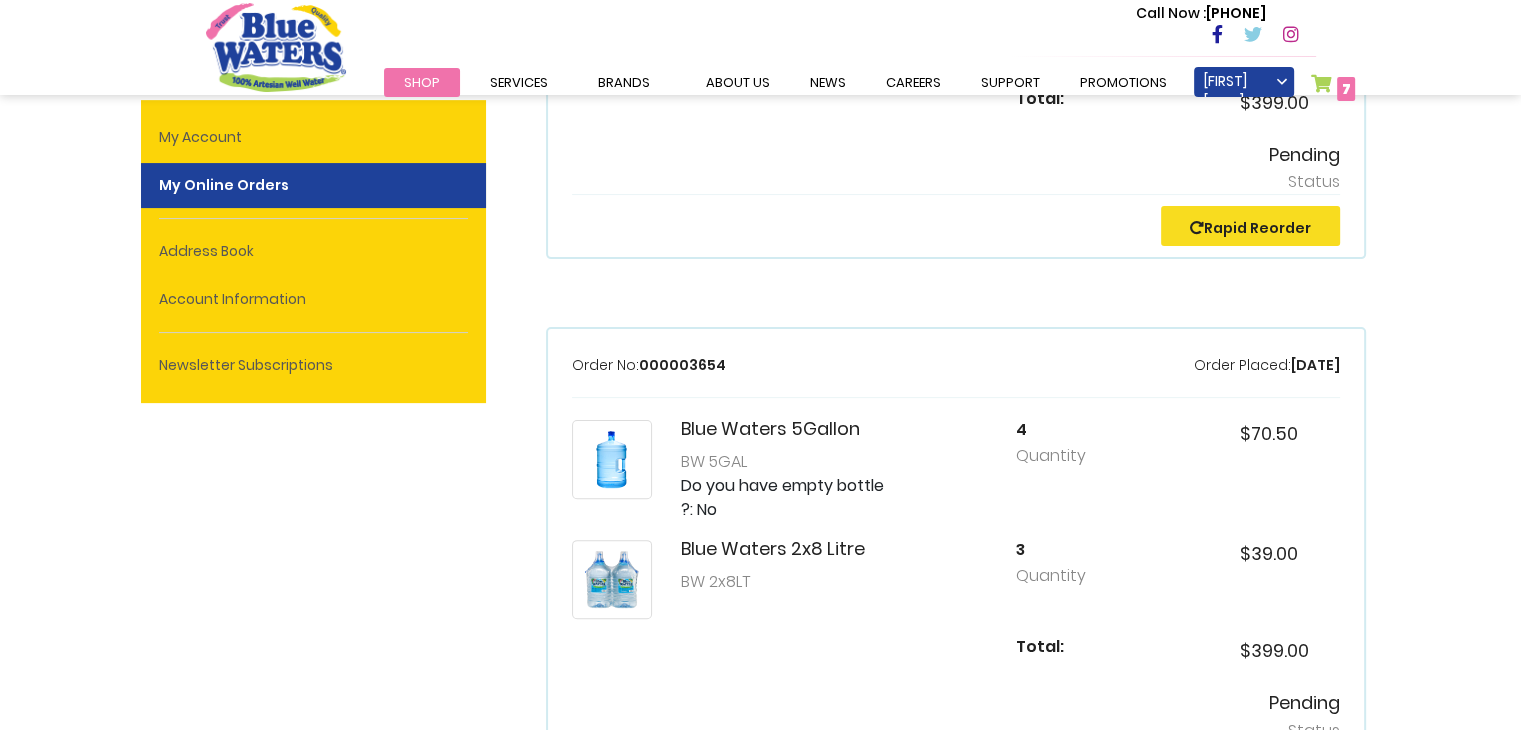 click on "Toggle Nav
Call Now :  (868) 640-8824
Menu
Shop Services Filtration Commercial Rentals Beverage Solutions Distribution Brands Blue Waters Alkaline Water Cran+ Juse Caribbean Traditions Tampico Blue Waters Malt Stamina WitLuv
Account
about us
News" at bounding box center [760, 47] 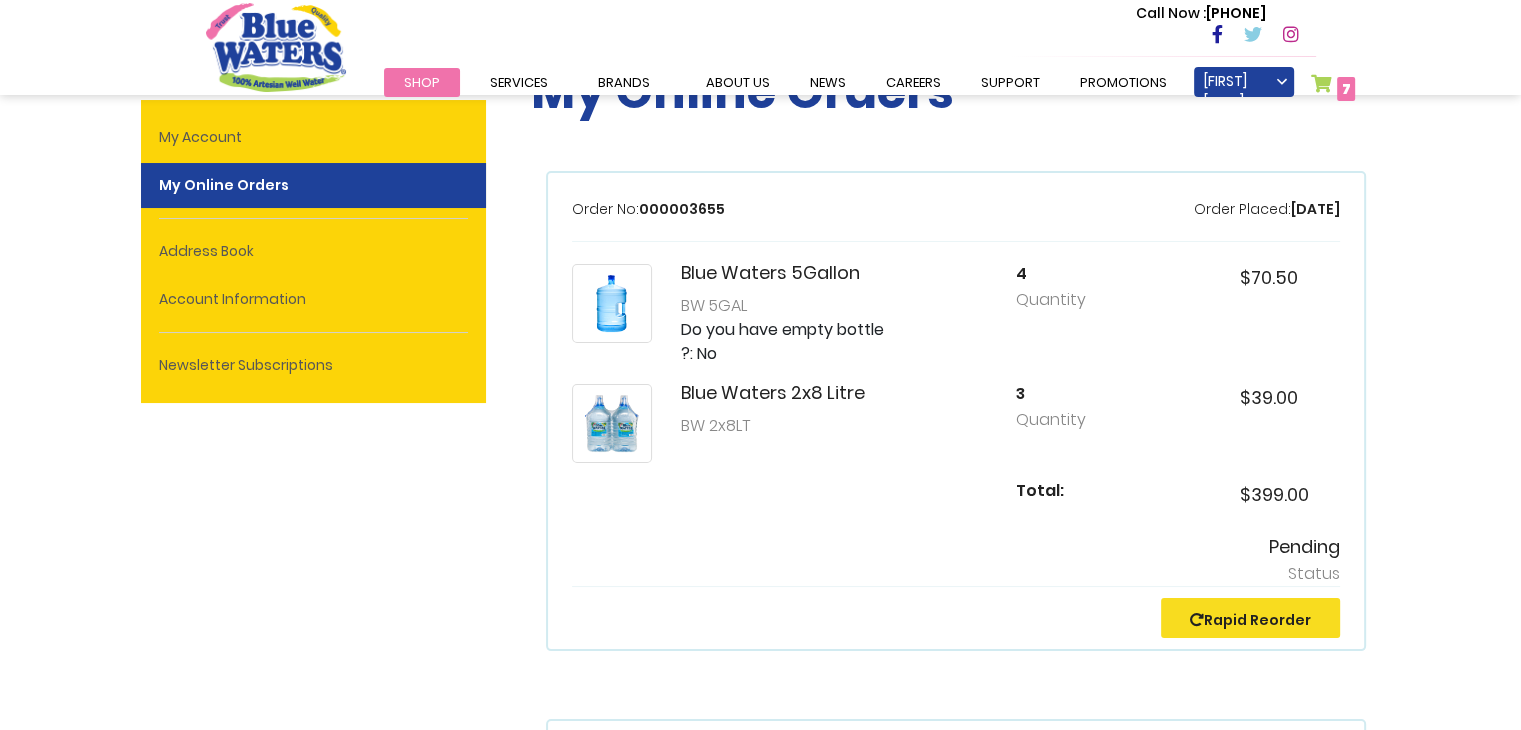 scroll, scrollTop: 80, scrollLeft: 0, axis: vertical 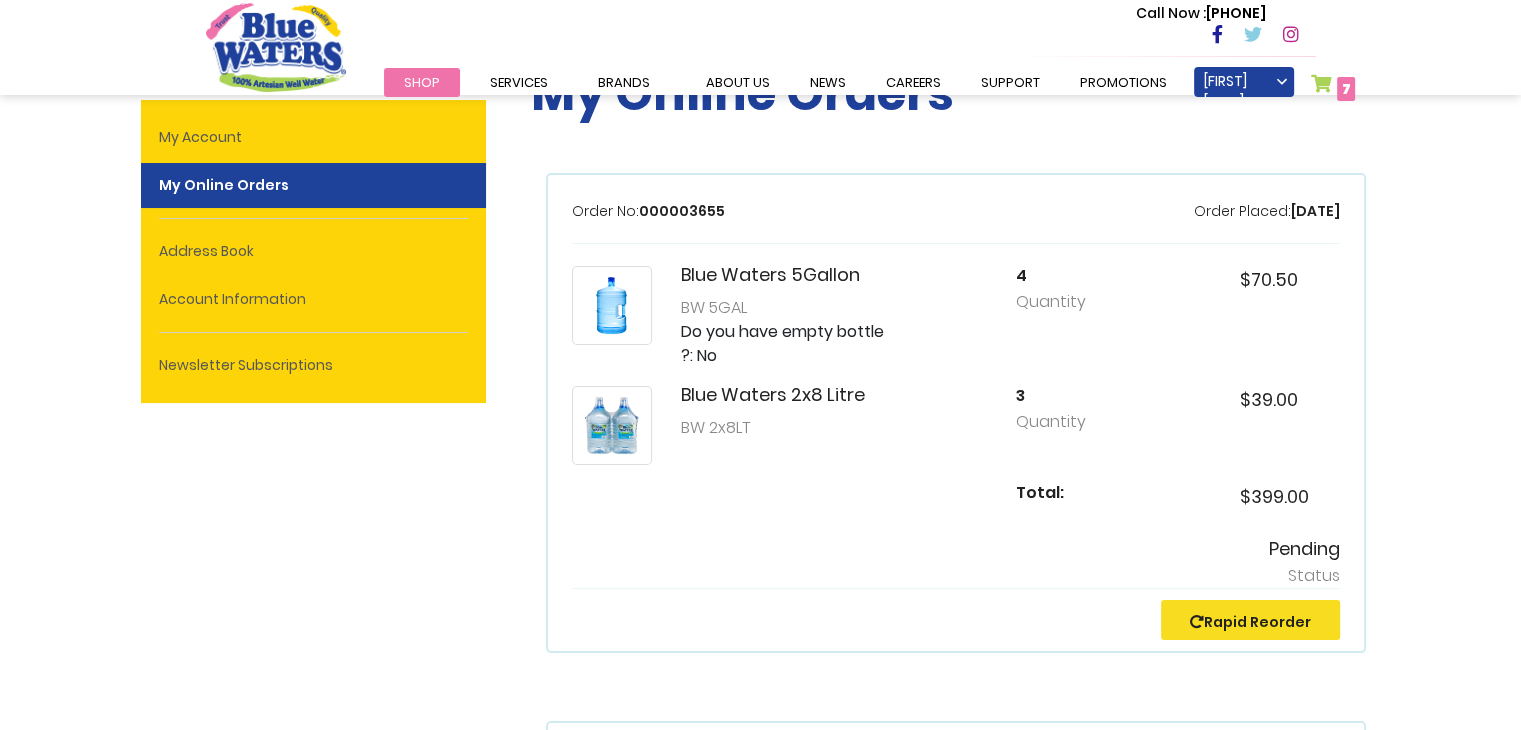 click on "Shop" at bounding box center [422, 82] 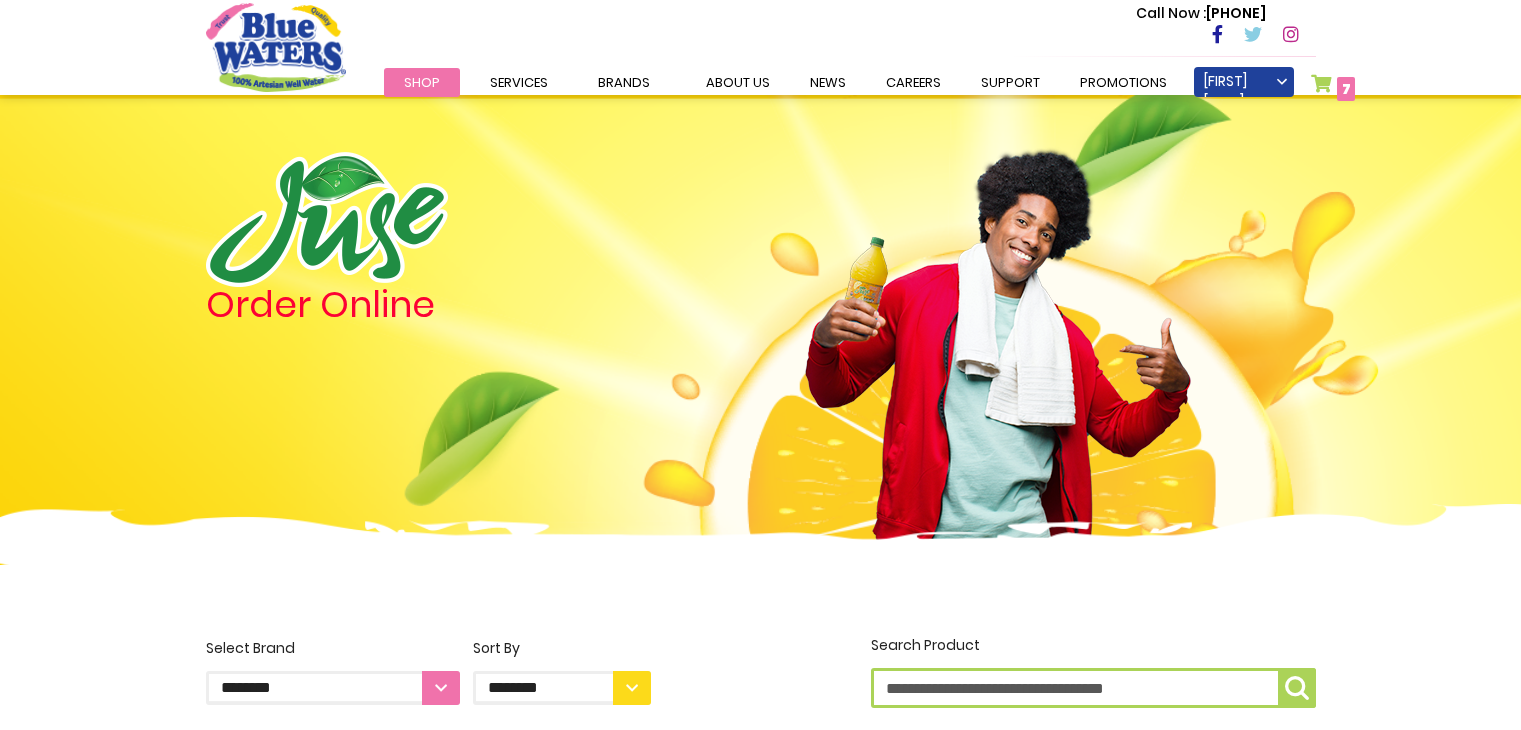 scroll, scrollTop: 0, scrollLeft: 0, axis: both 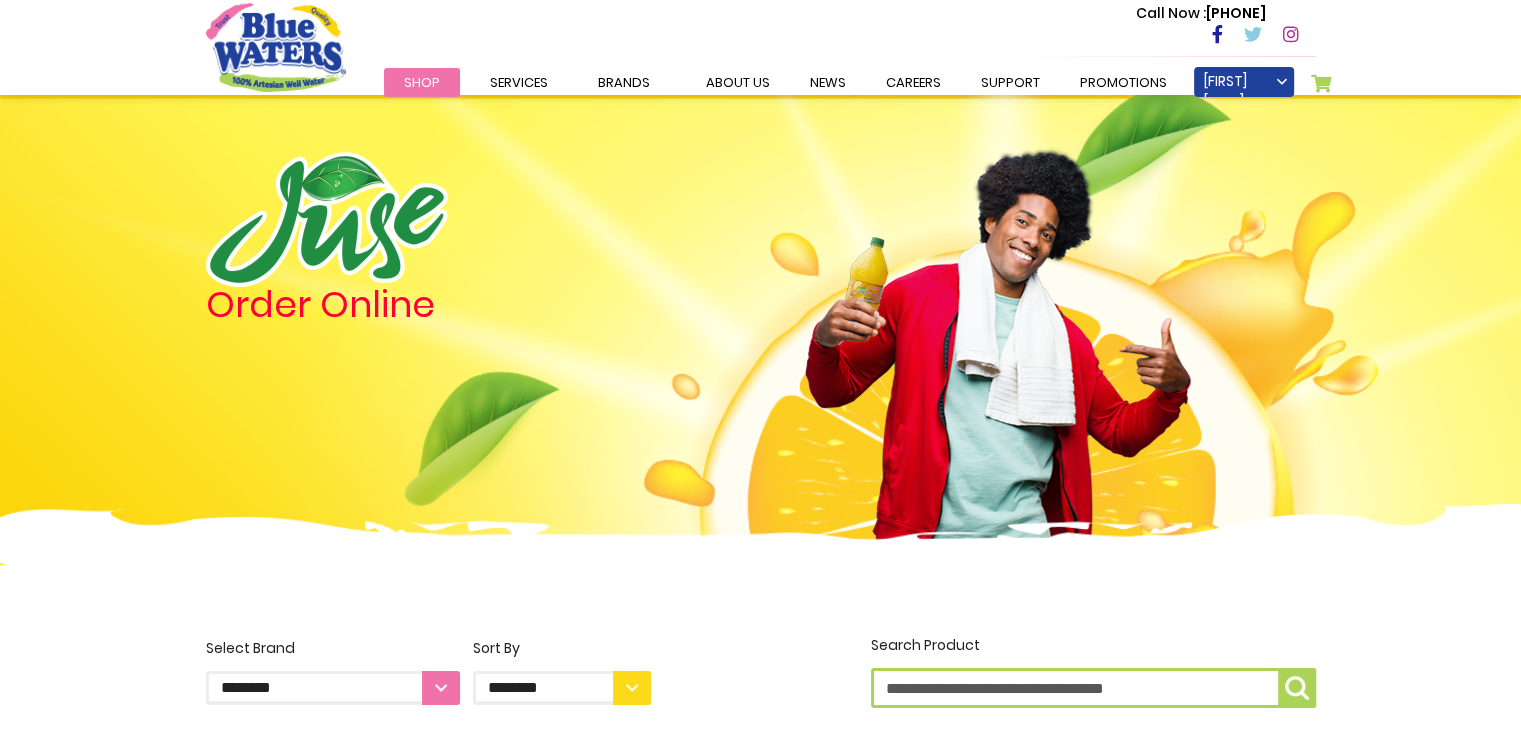 type on "**********" 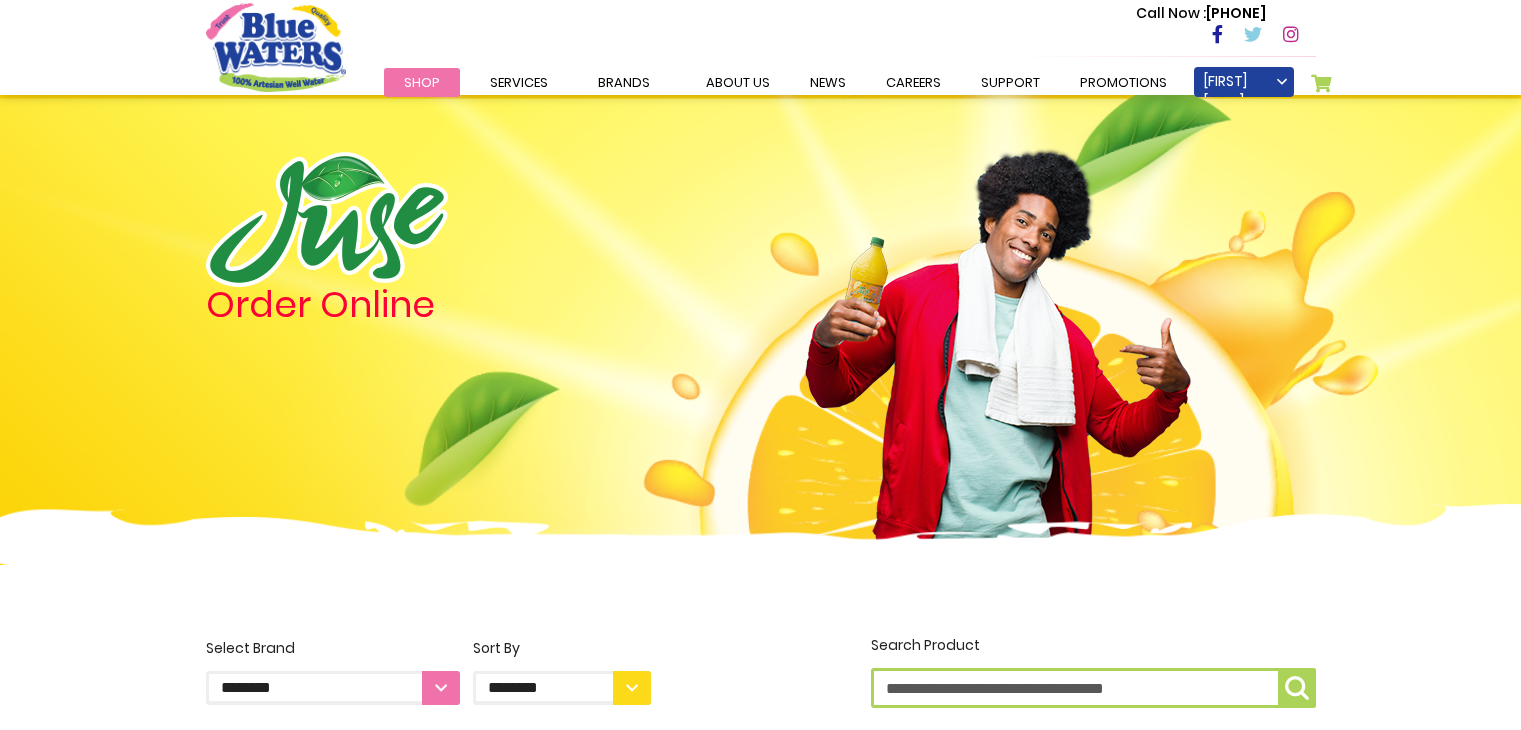 scroll, scrollTop: 0, scrollLeft: 0, axis: both 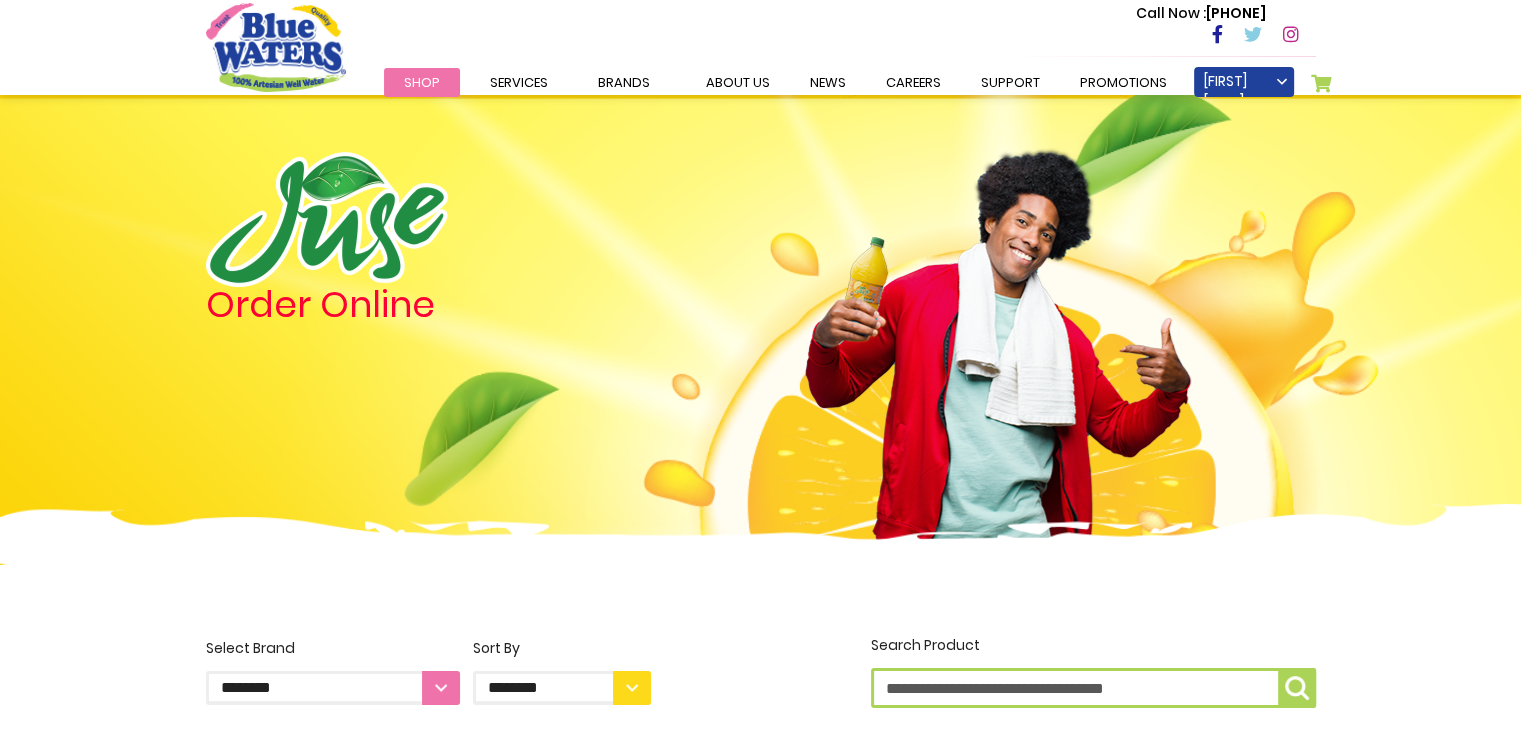 click on "Shop" at bounding box center [422, 82] 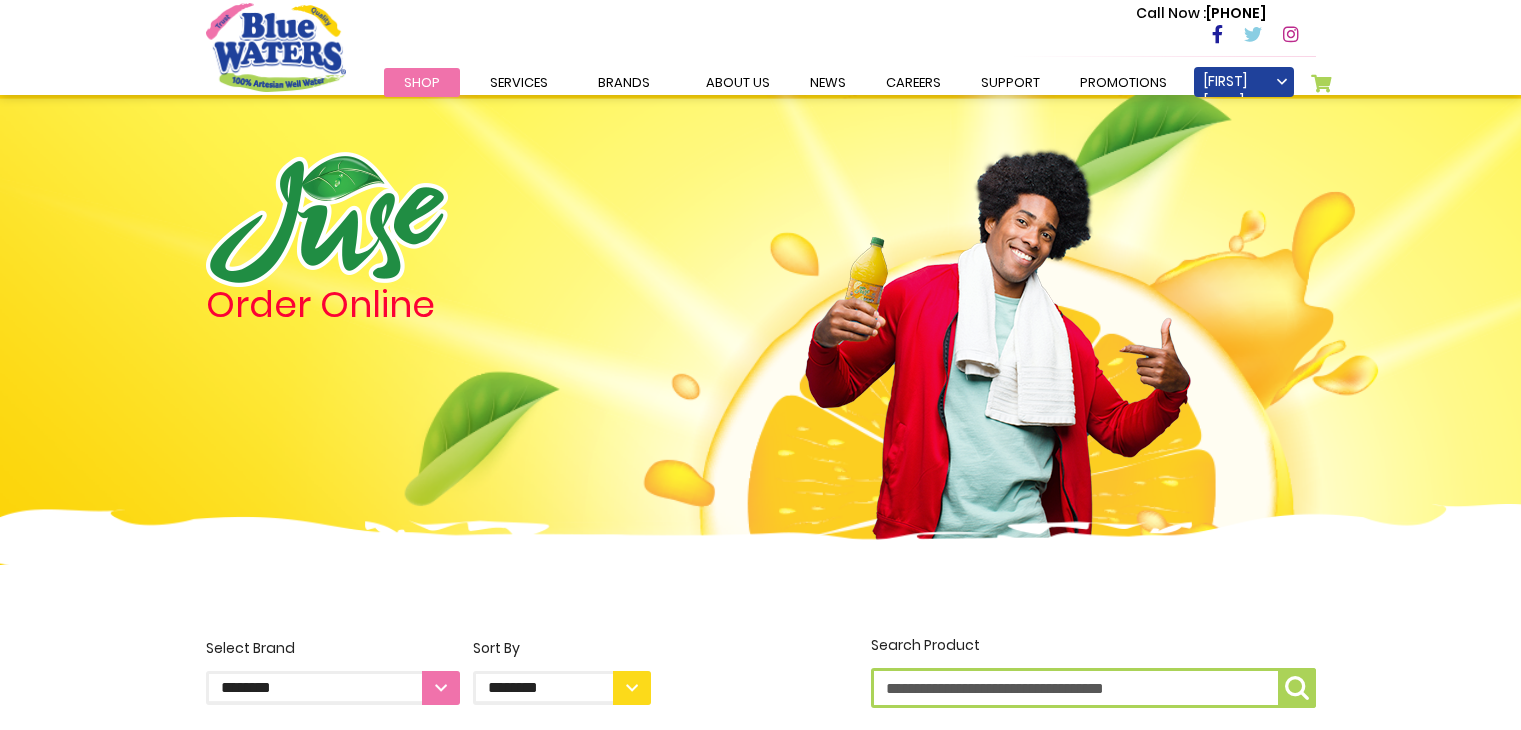 scroll, scrollTop: 0, scrollLeft: 0, axis: both 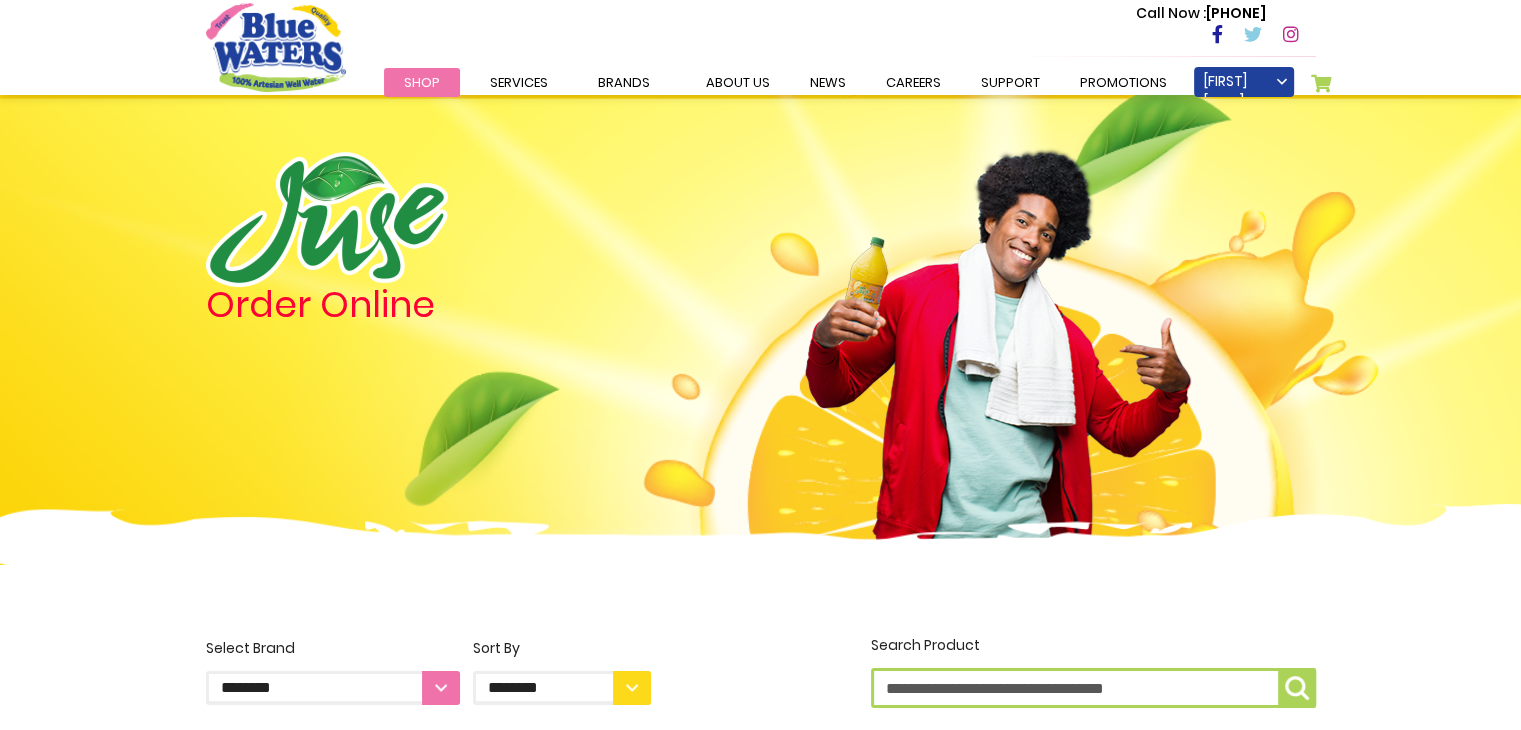 type on "**********" 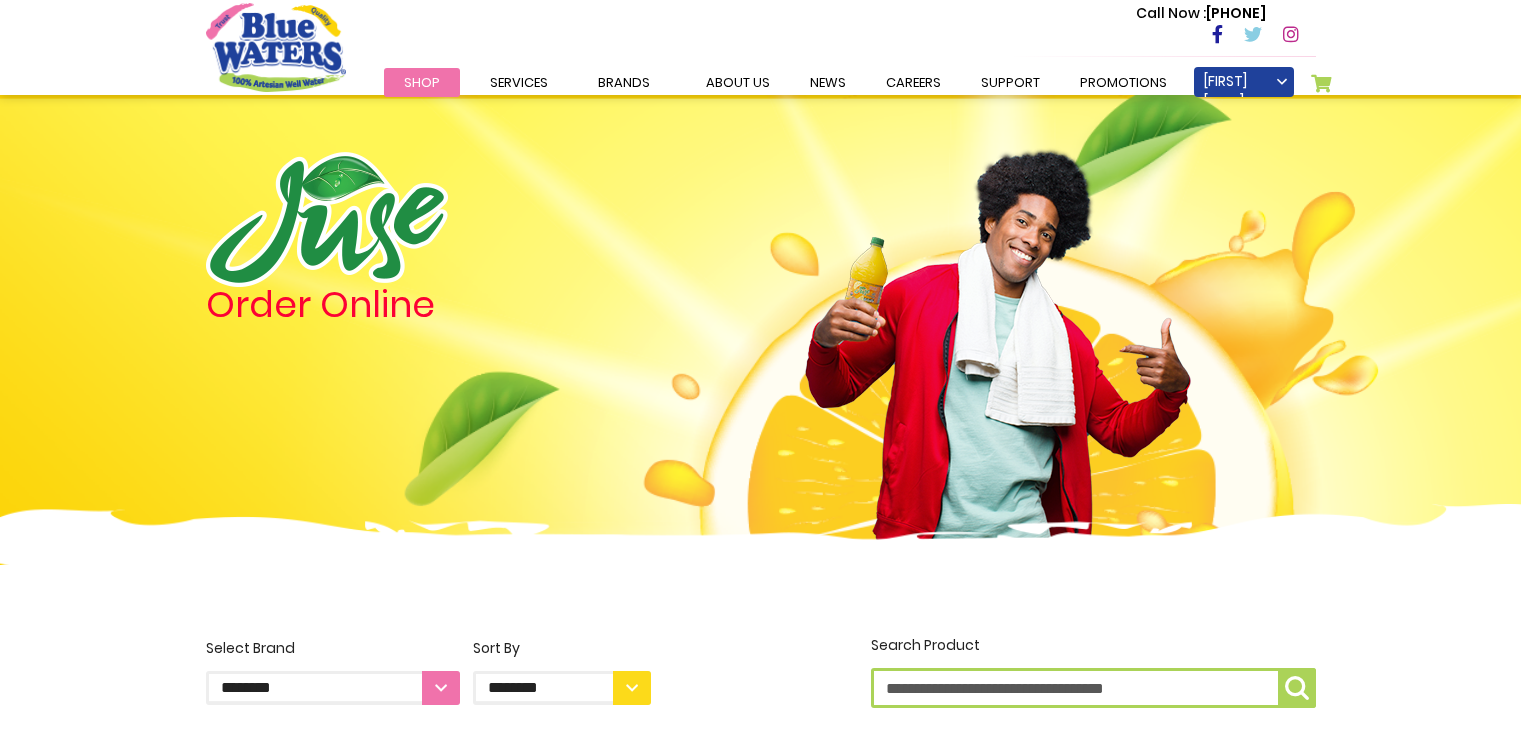 scroll, scrollTop: 0, scrollLeft: 0, axis: both 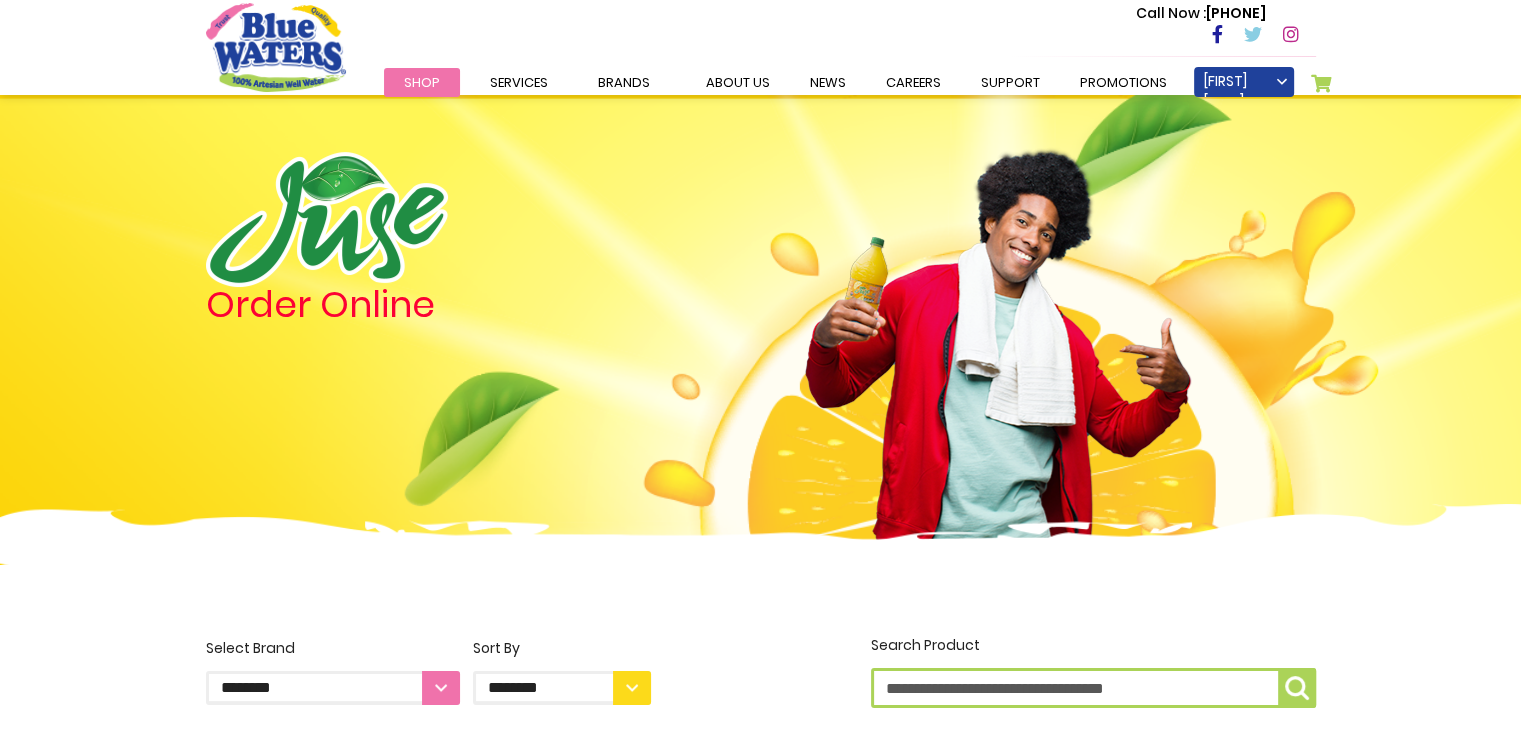 type on "**********" 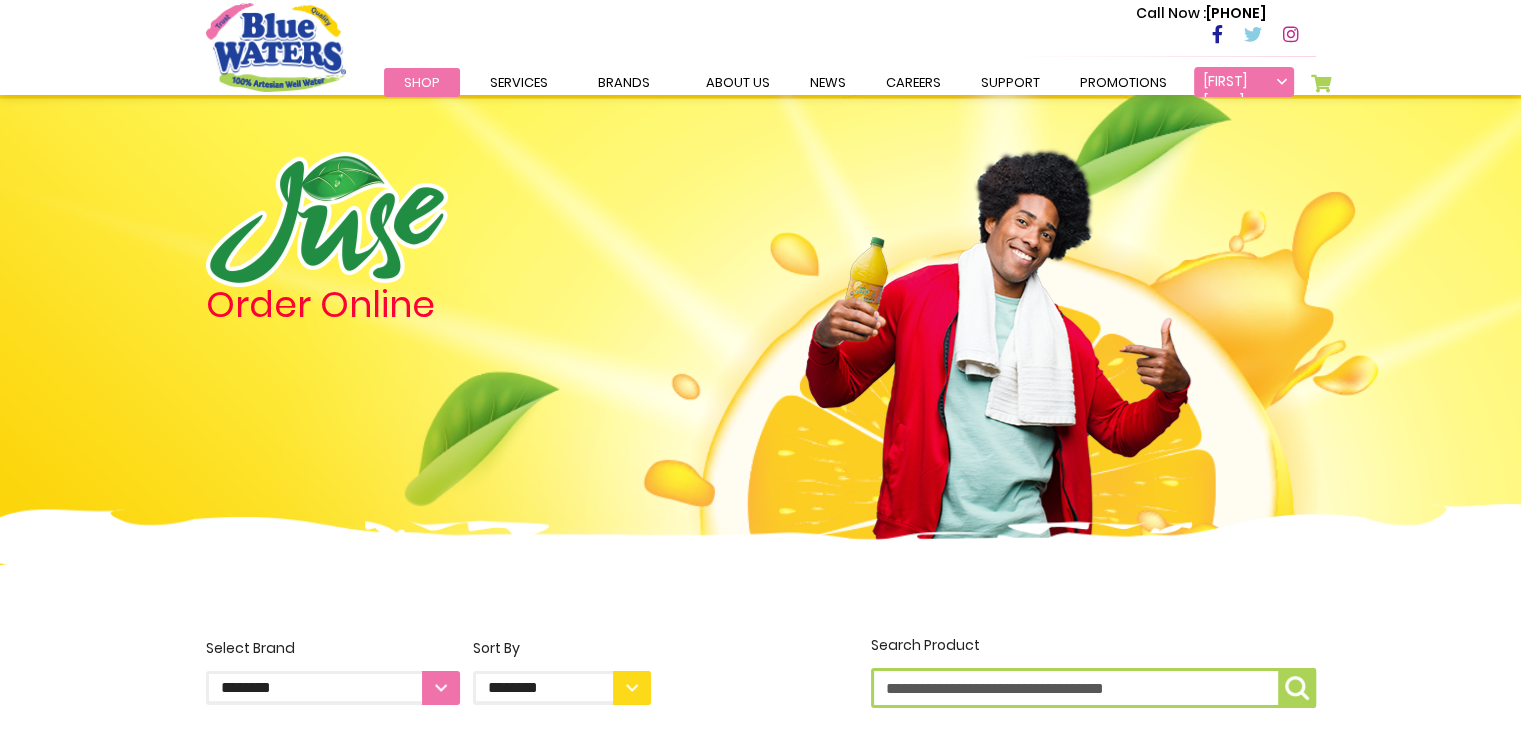 click on "[FIRST] [LAST]-[LAST]" at bounding box center [1244, 82] 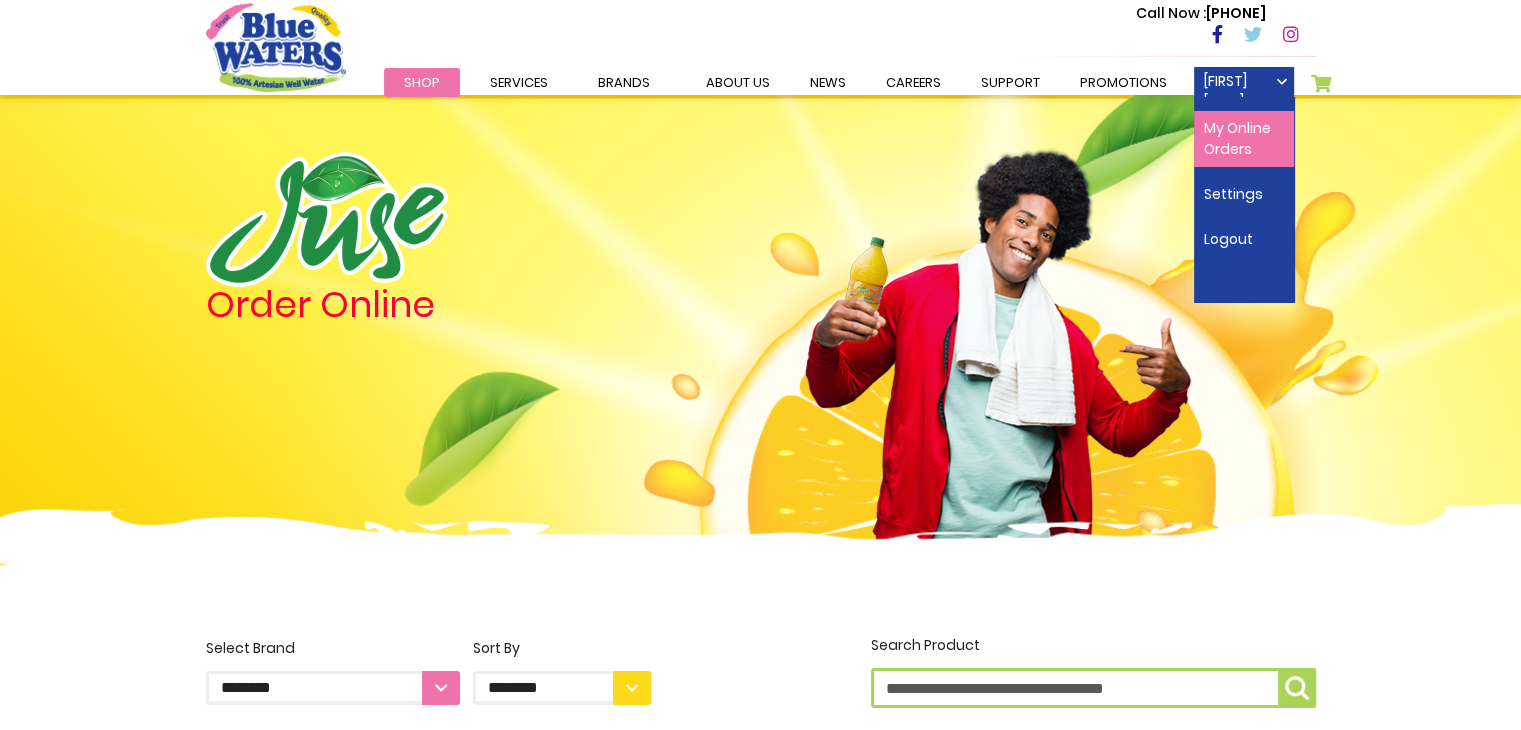 click on "My Online Orders" at bounding box center (1244, 139) 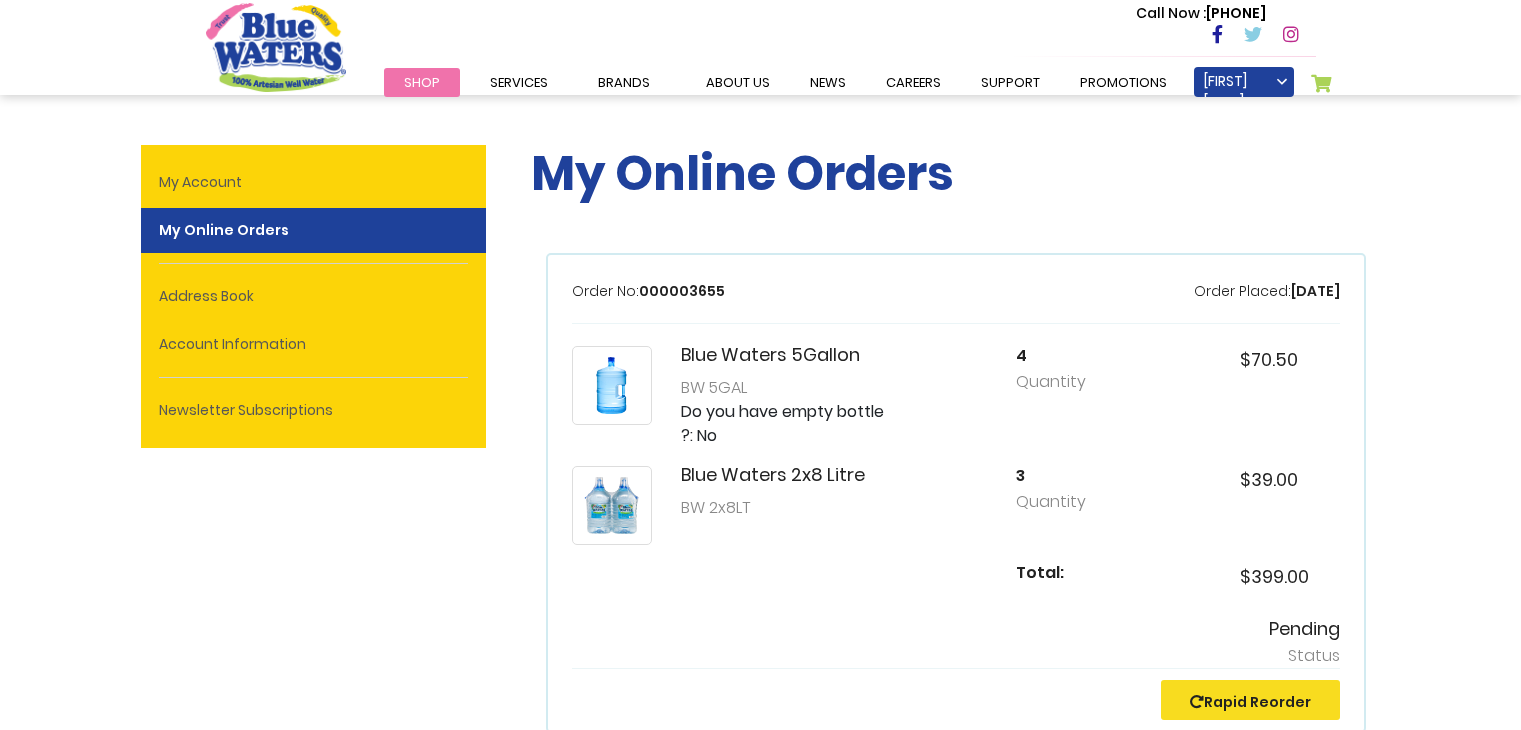 scroll, scrollTop: 0, scrollLeft: 0, axis: both 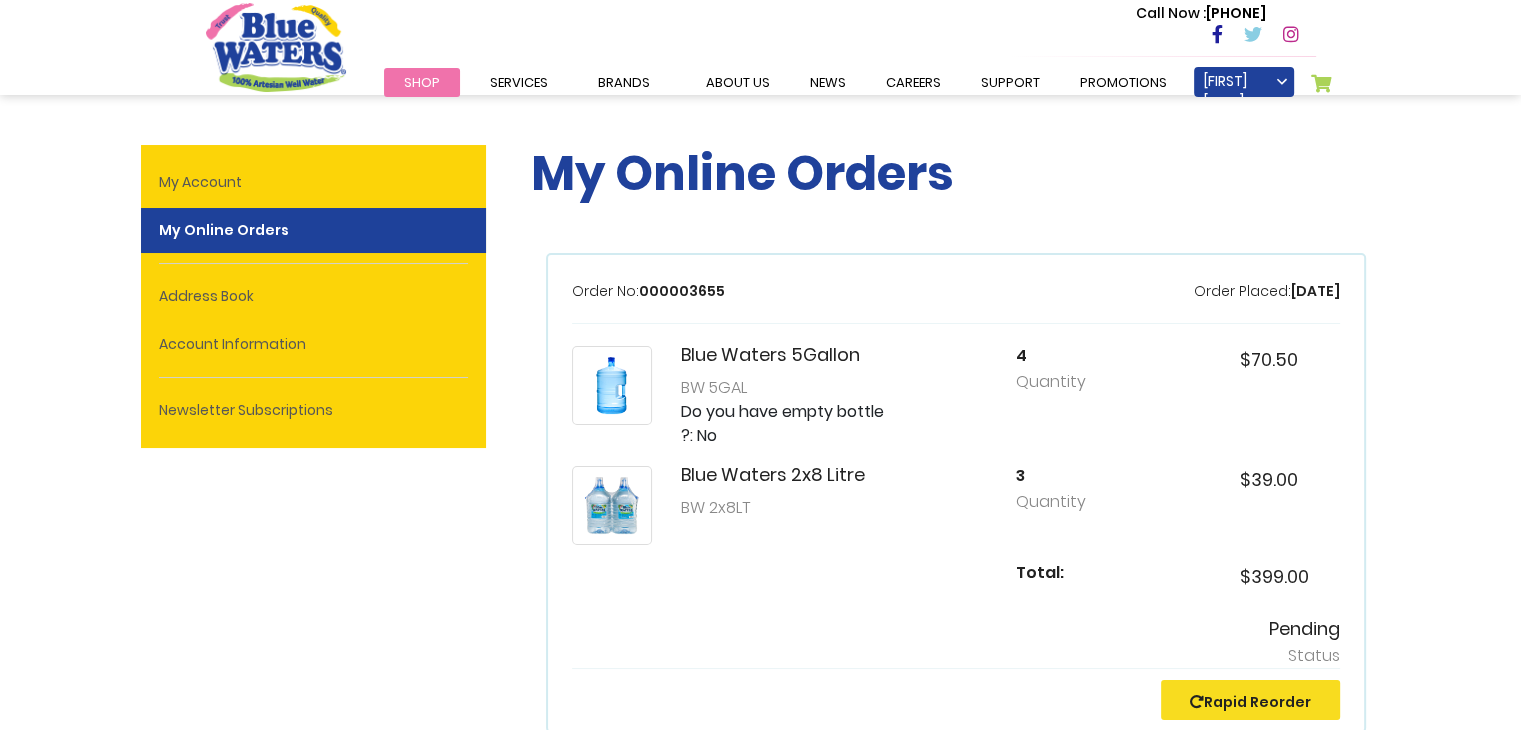 type on "**********" 